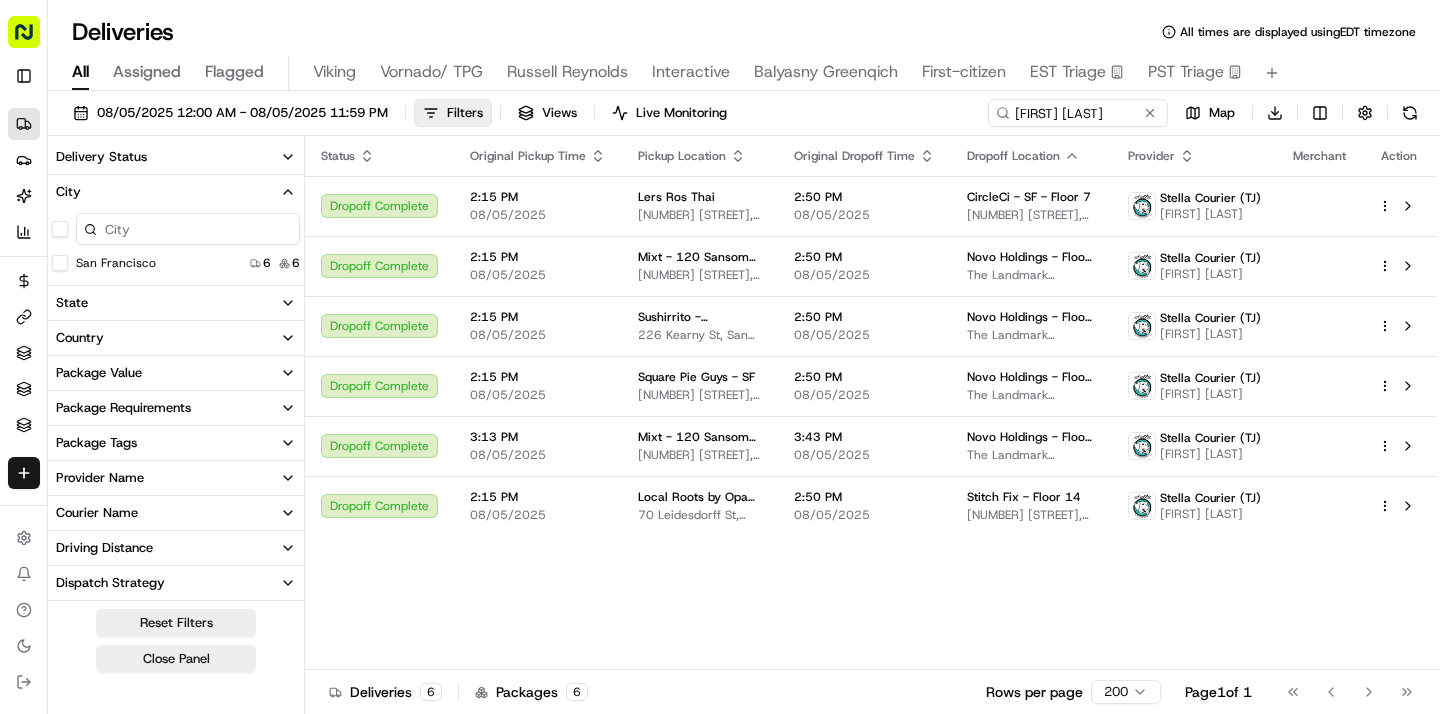 scroll, scrollTop: 0, scrollLeft: 0, axis: both 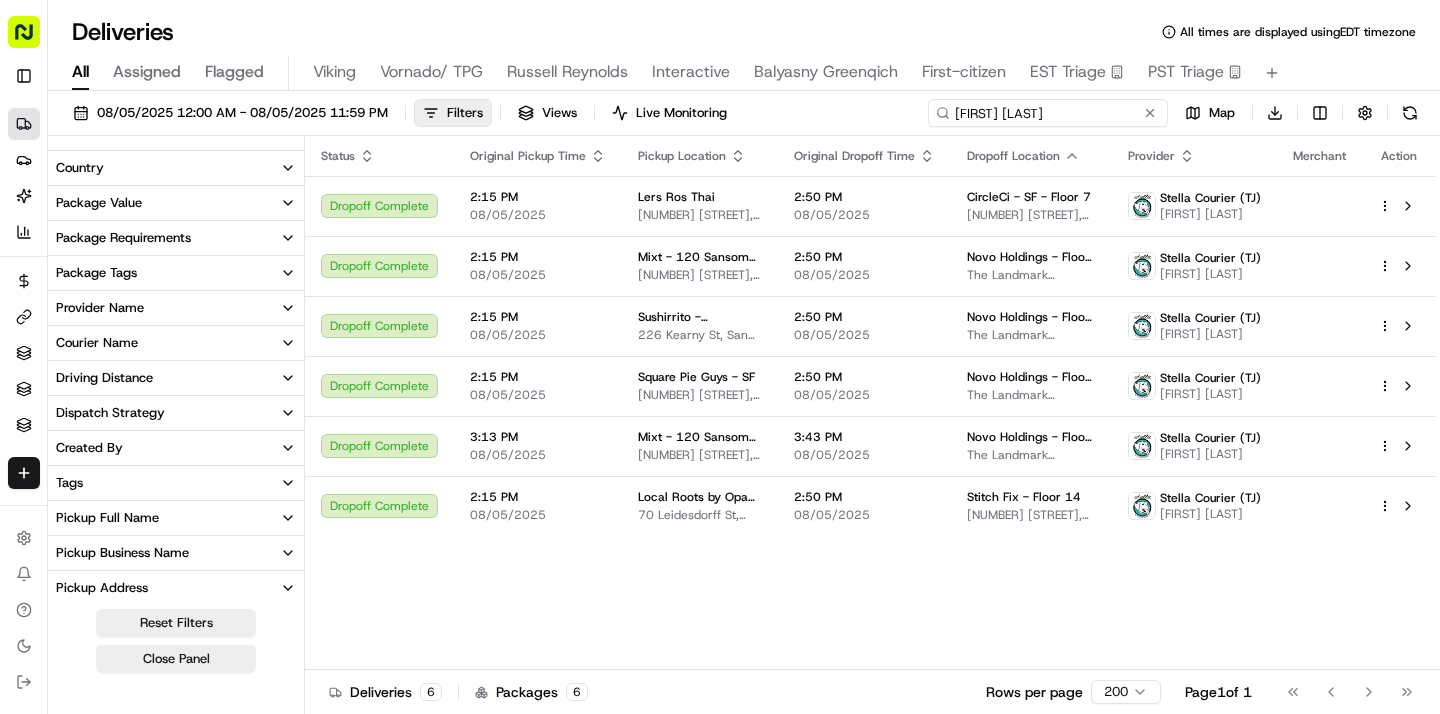 click on "sean gei" at bounding box center (1048, 113) 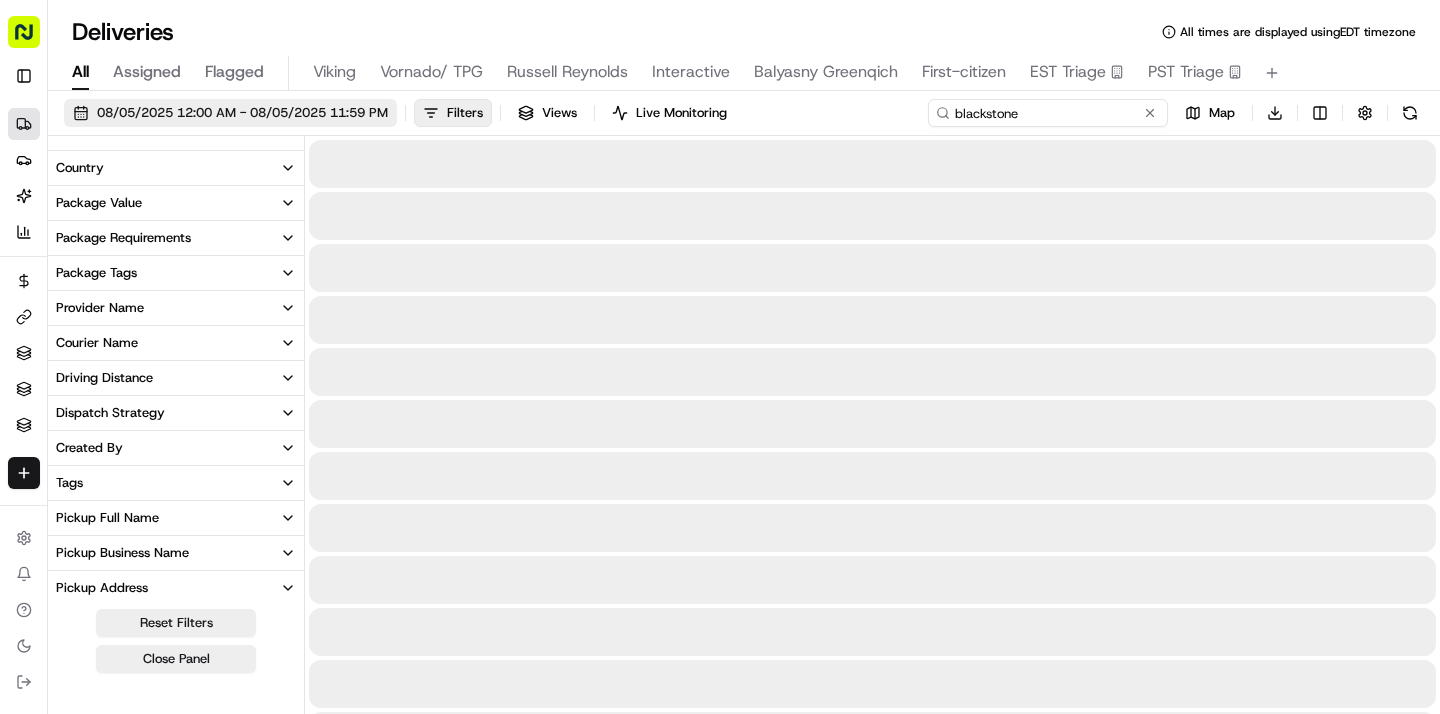 type on "blackstone" 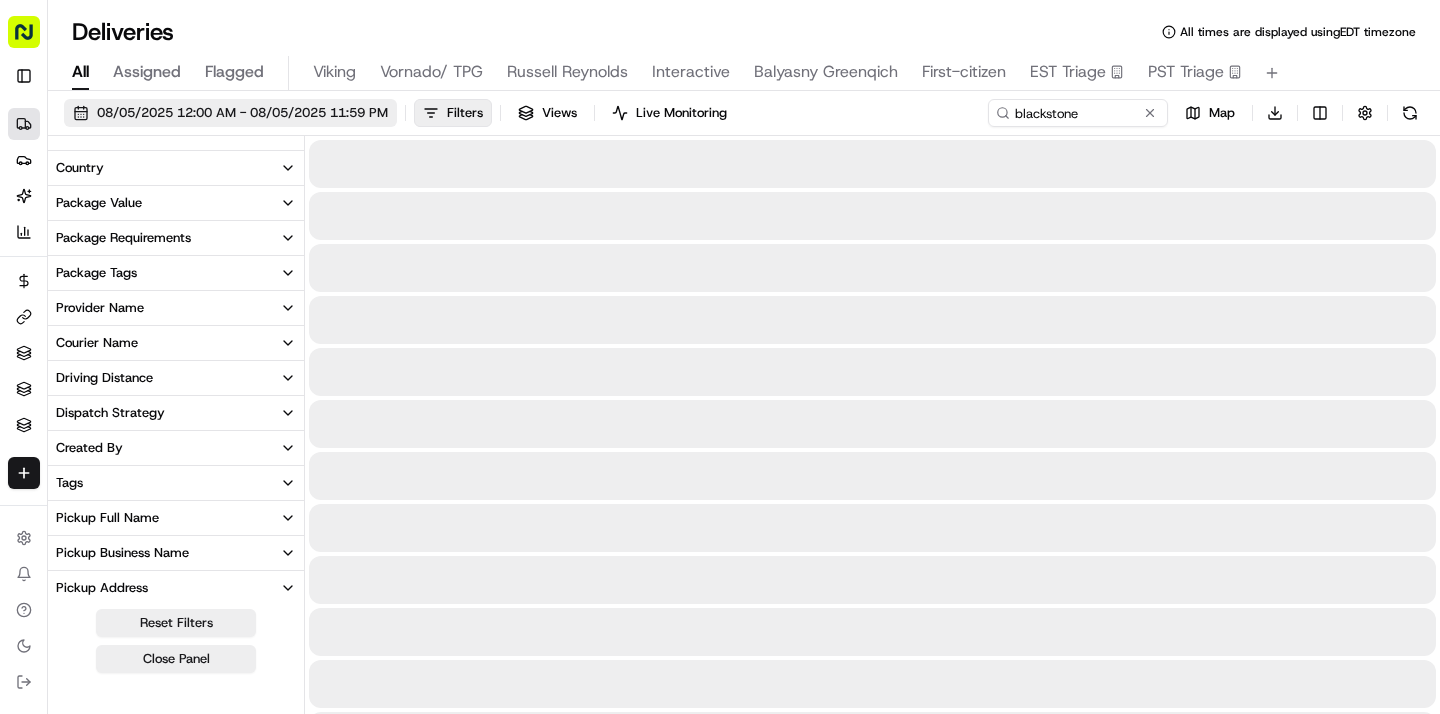 click on "08/05/2025 12:00 AM - 08/05/2025 11:59 PM" at bounding box center (242, 113) 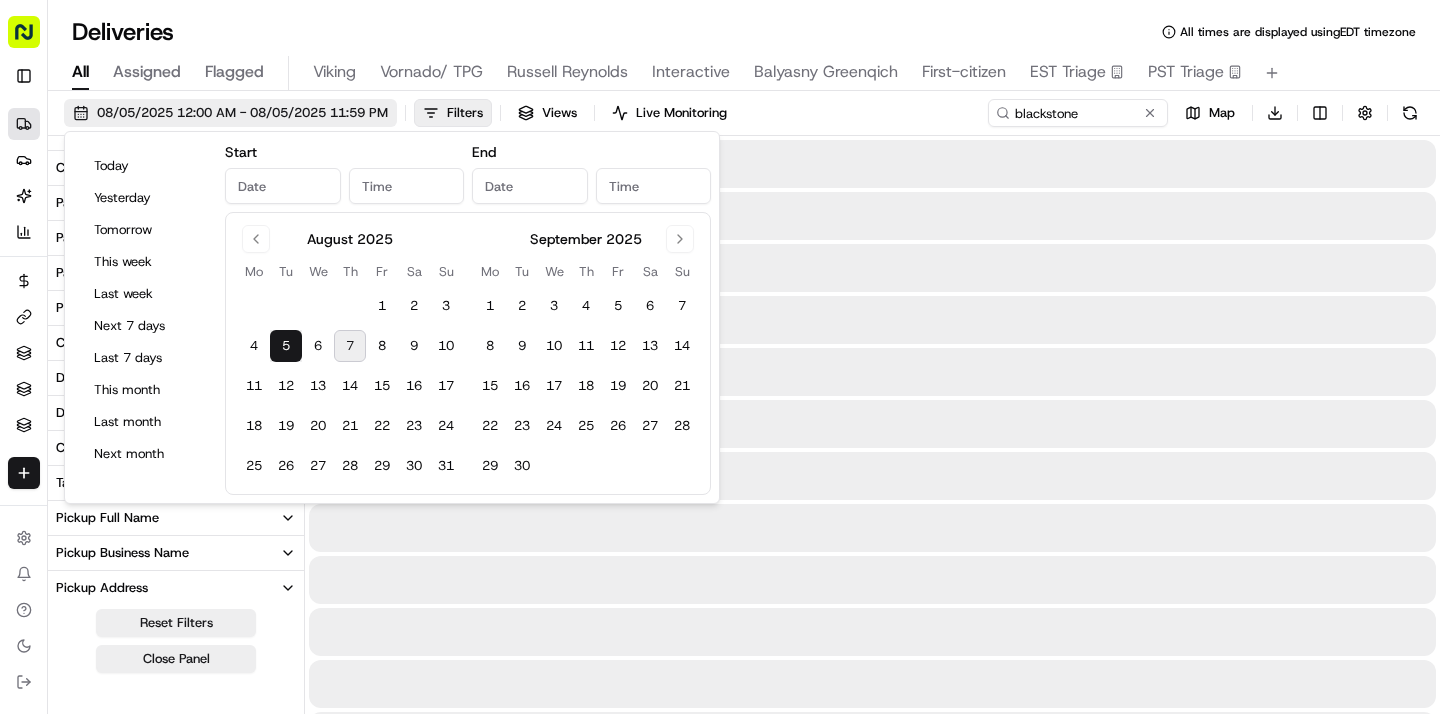 type on "Aug 5, 2025" 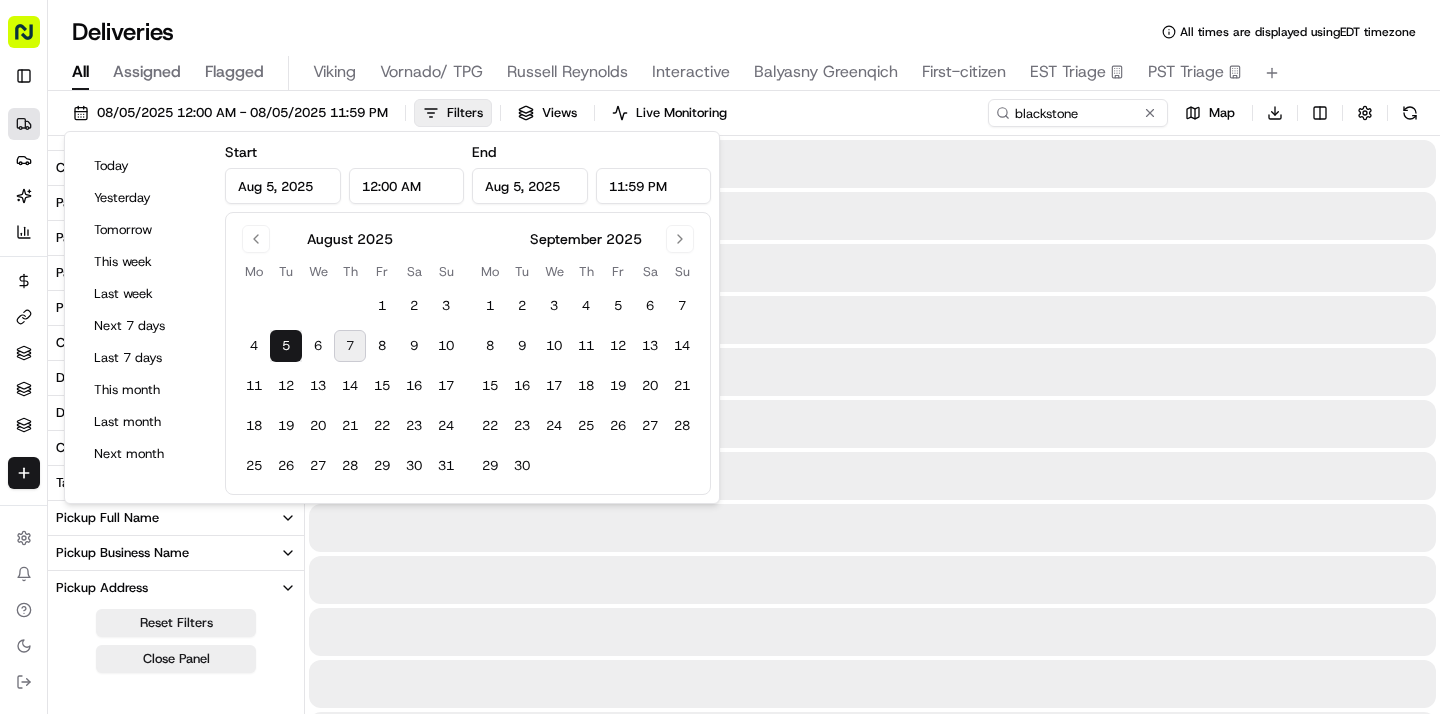 click on "7" at bounding box center (350, 346) 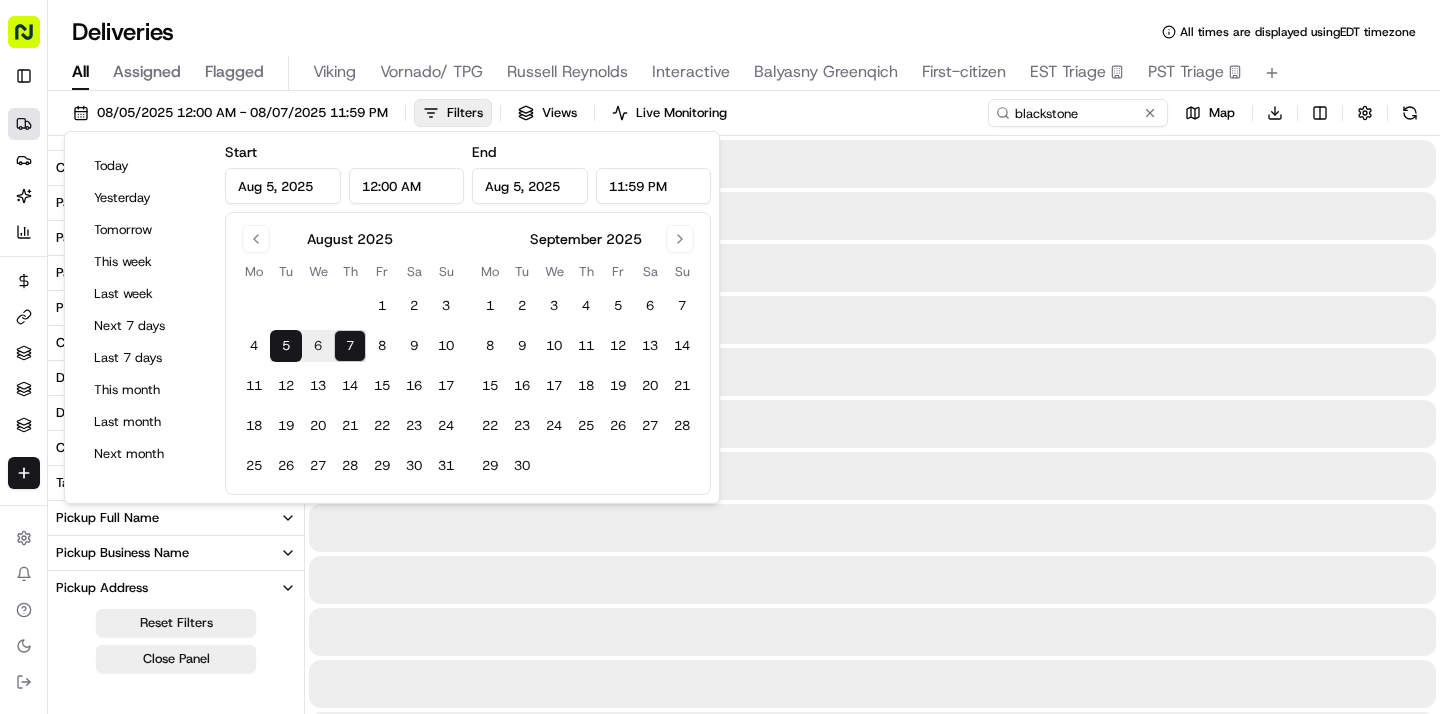 type on "Aug 7, 2025" 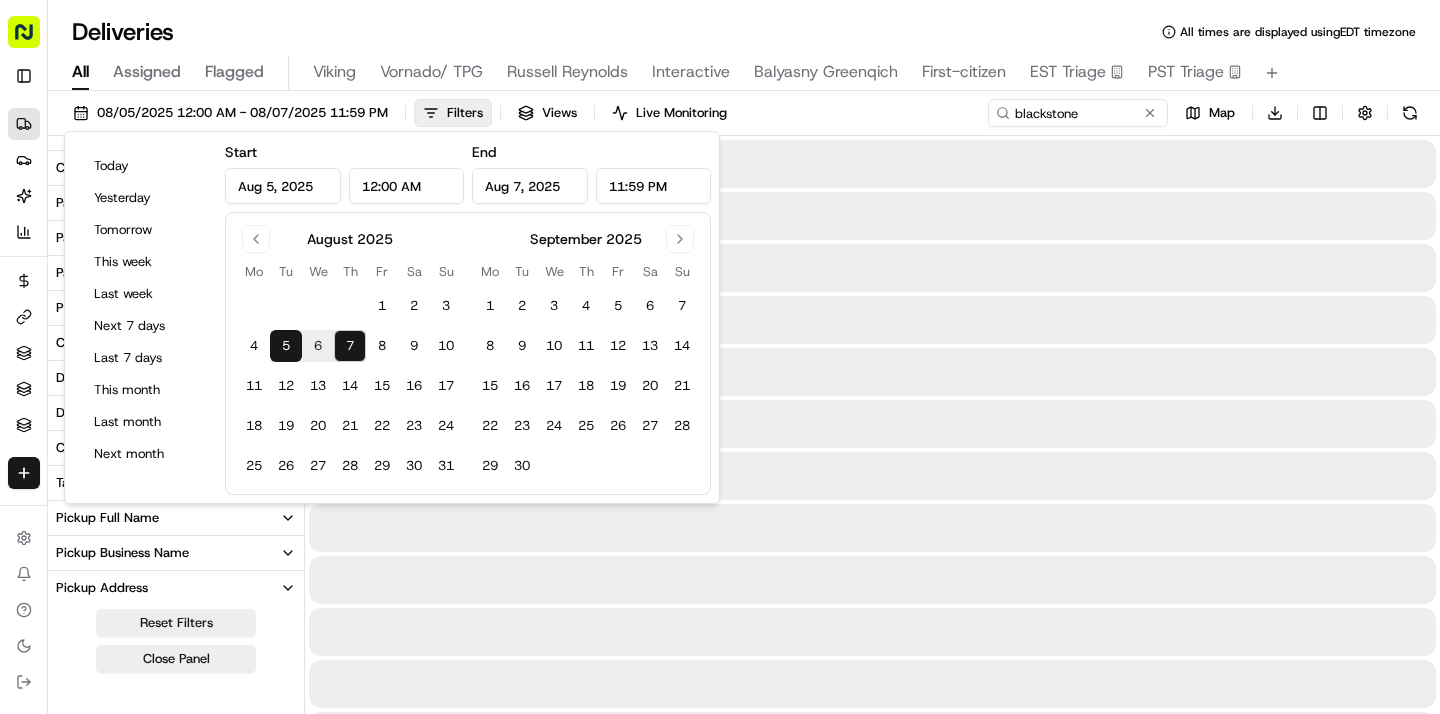 click on "7" at bounding box center (350, 346) 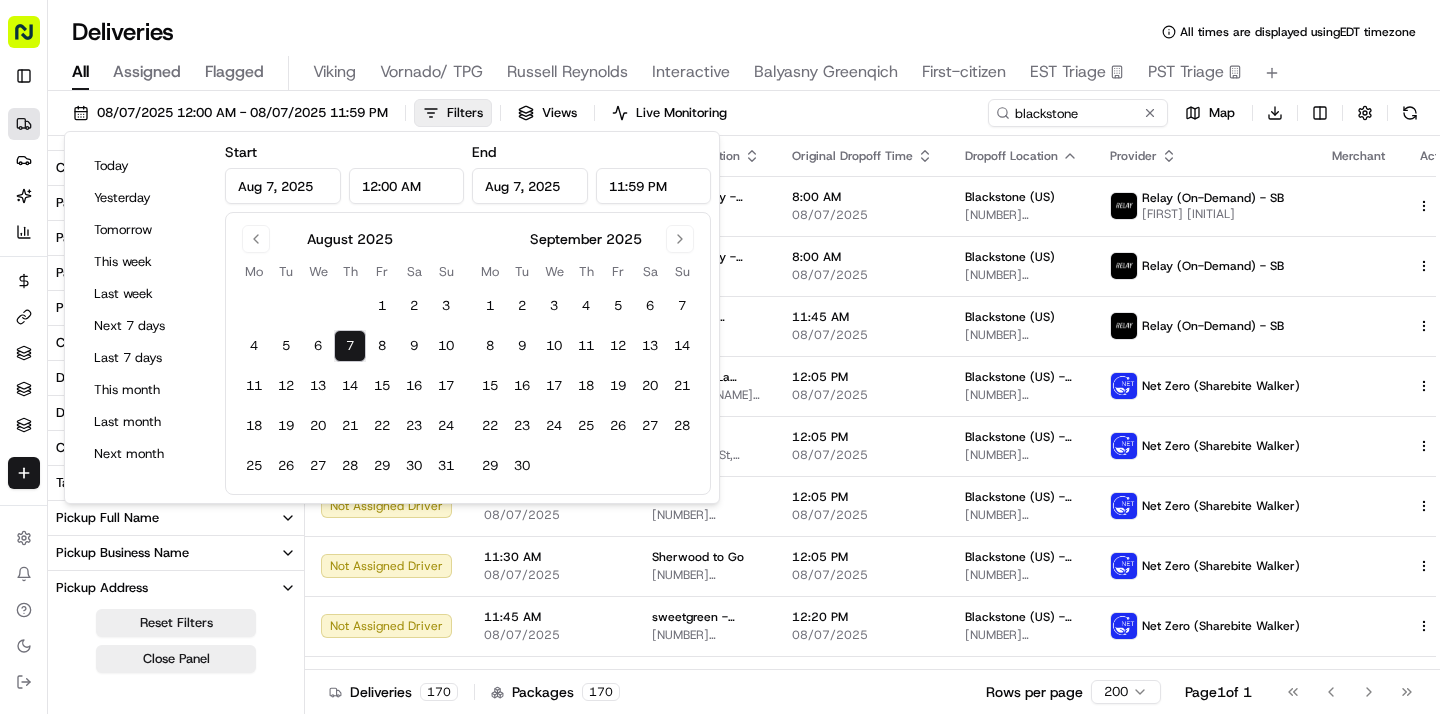 click on "08/07/2025 12:00 AM - 08/07/2025 11:59 PM Filters Views Live Monitoring blackstone Map Download" at bounding box center (744, 117) 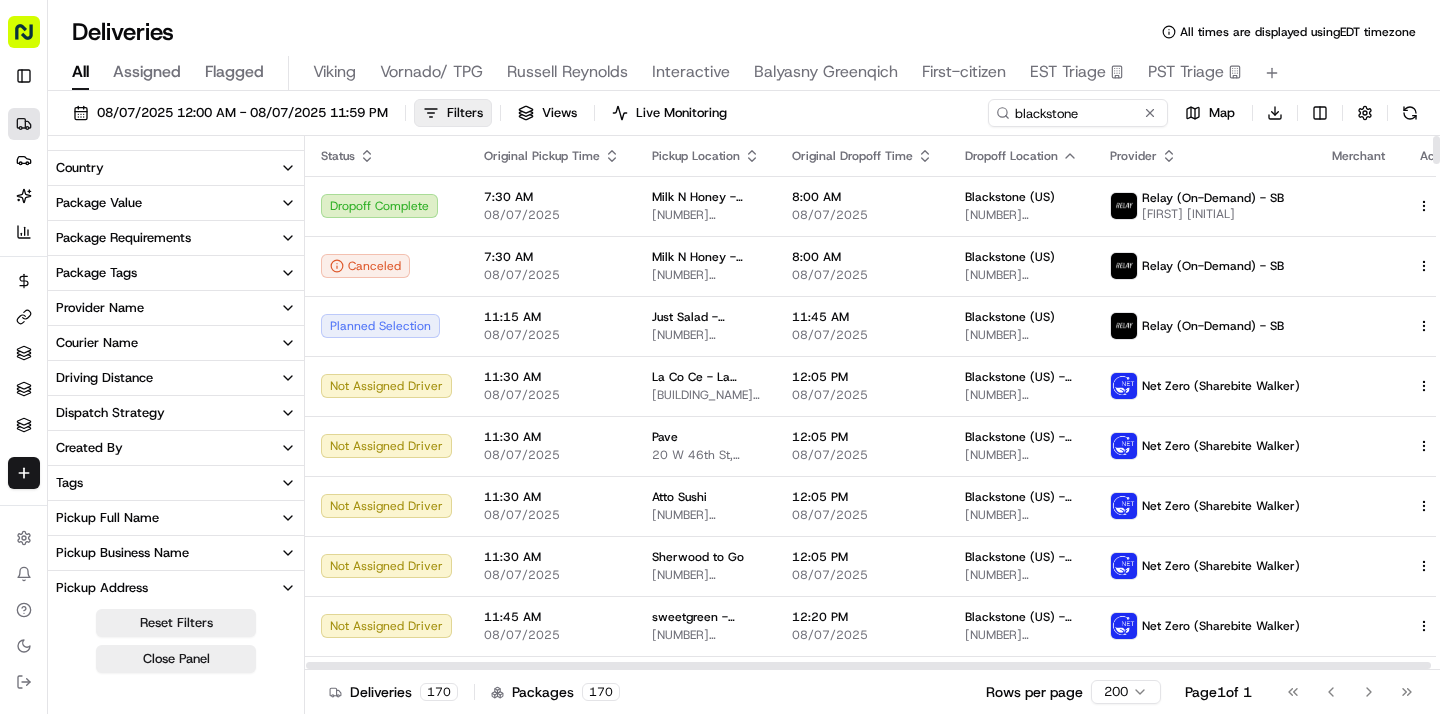 click 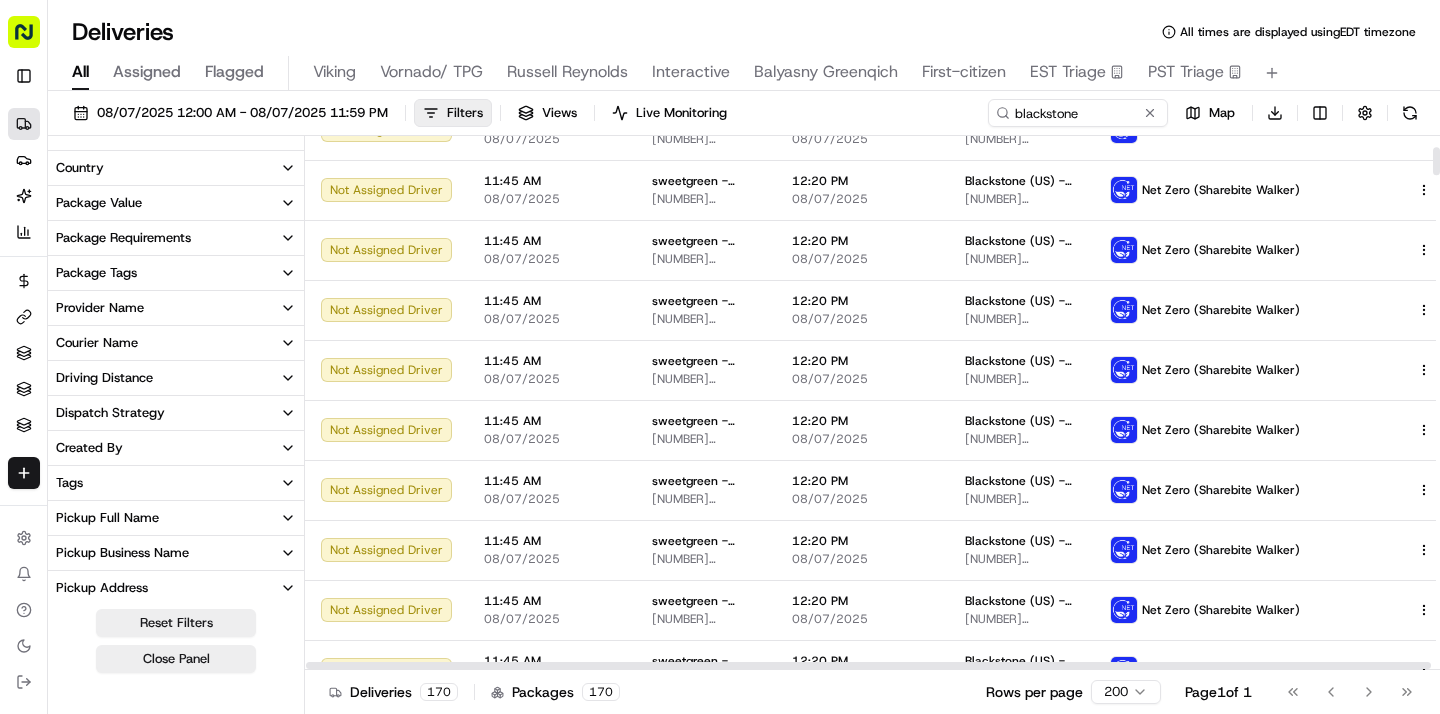 scroll, scrollTop: 0, scrollLeft: 0, axis: both 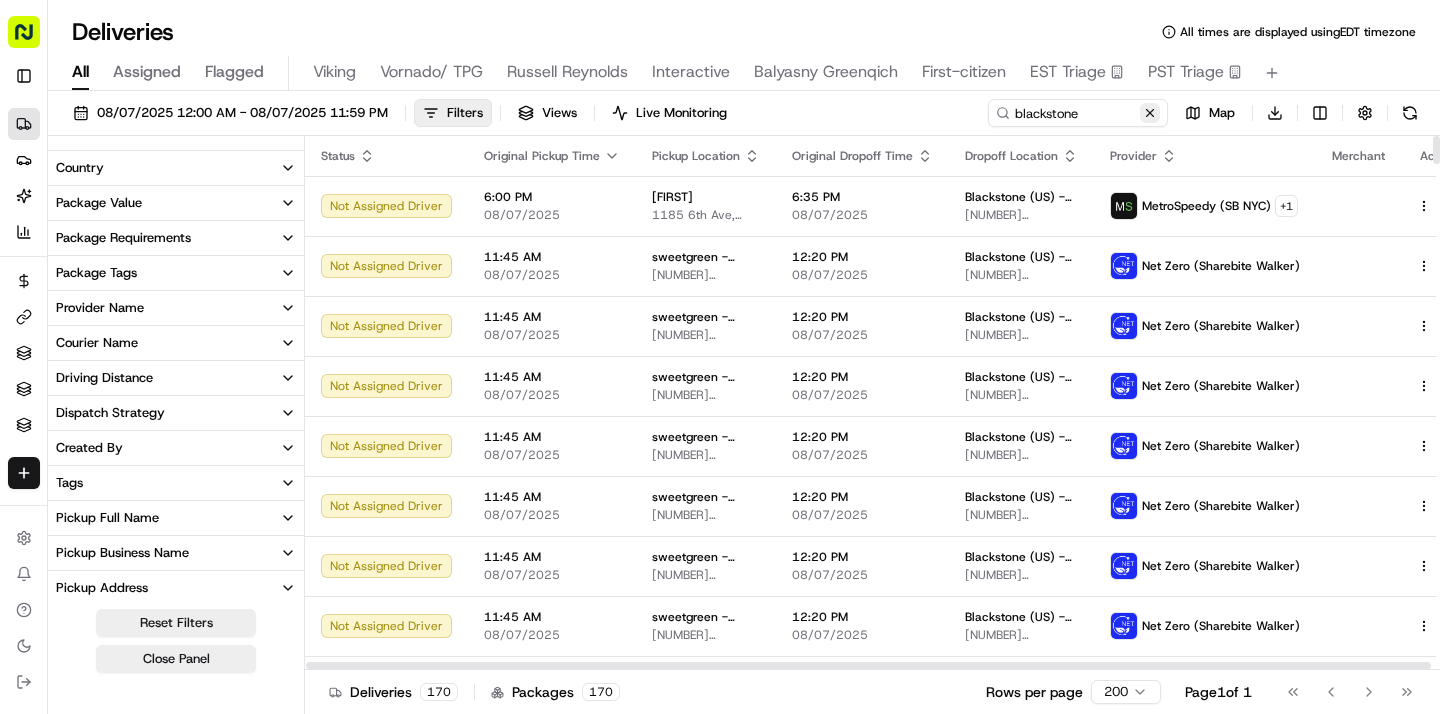 click at bounding box center [1150, 113] 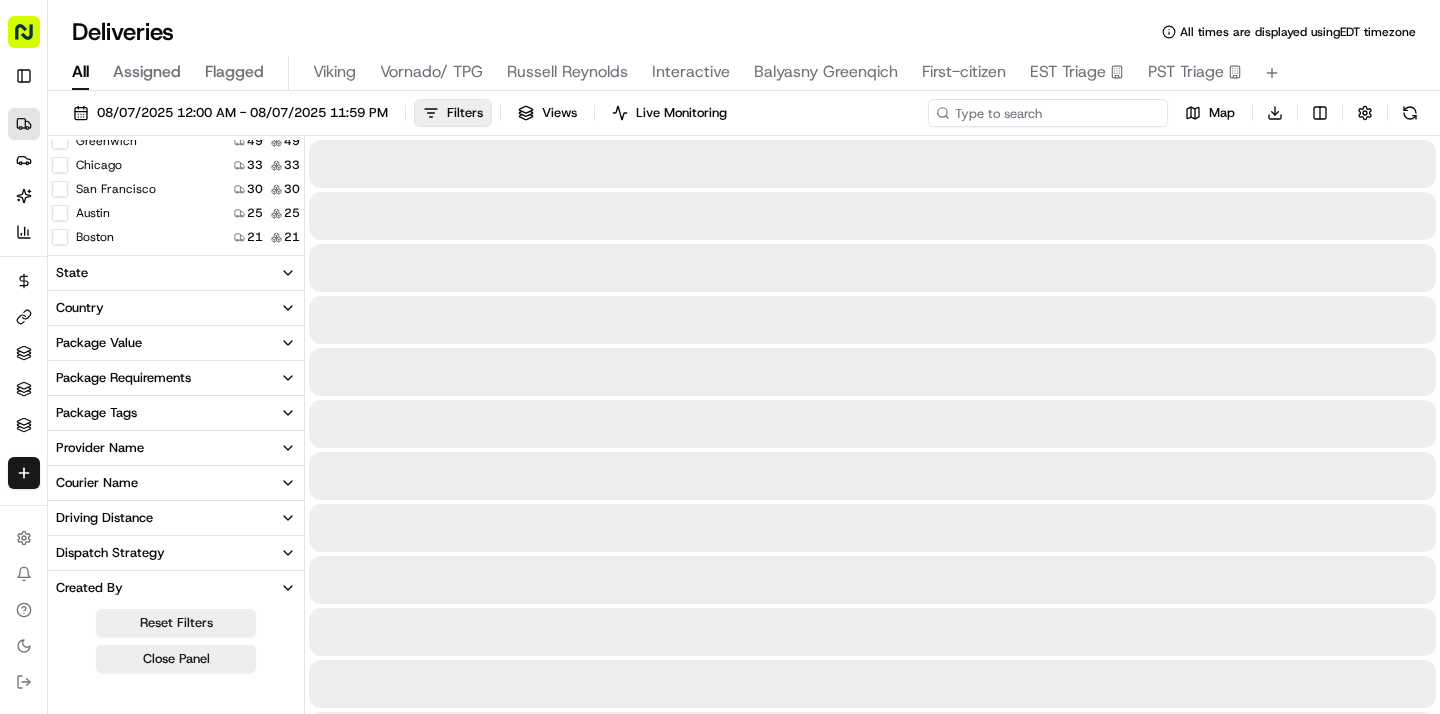 click at bounding box center [1048, 113] 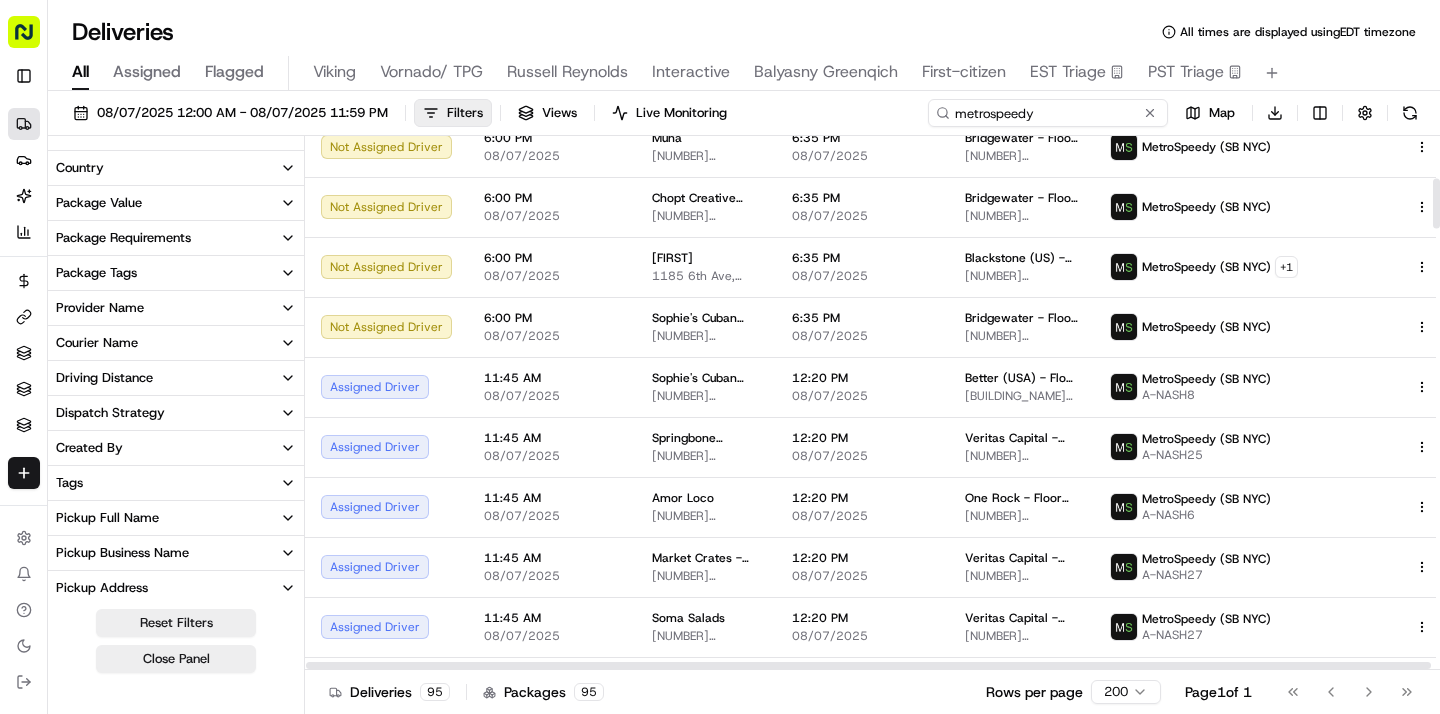 scroll, scrollTop: 0, scrollLeft: 0, axis: both 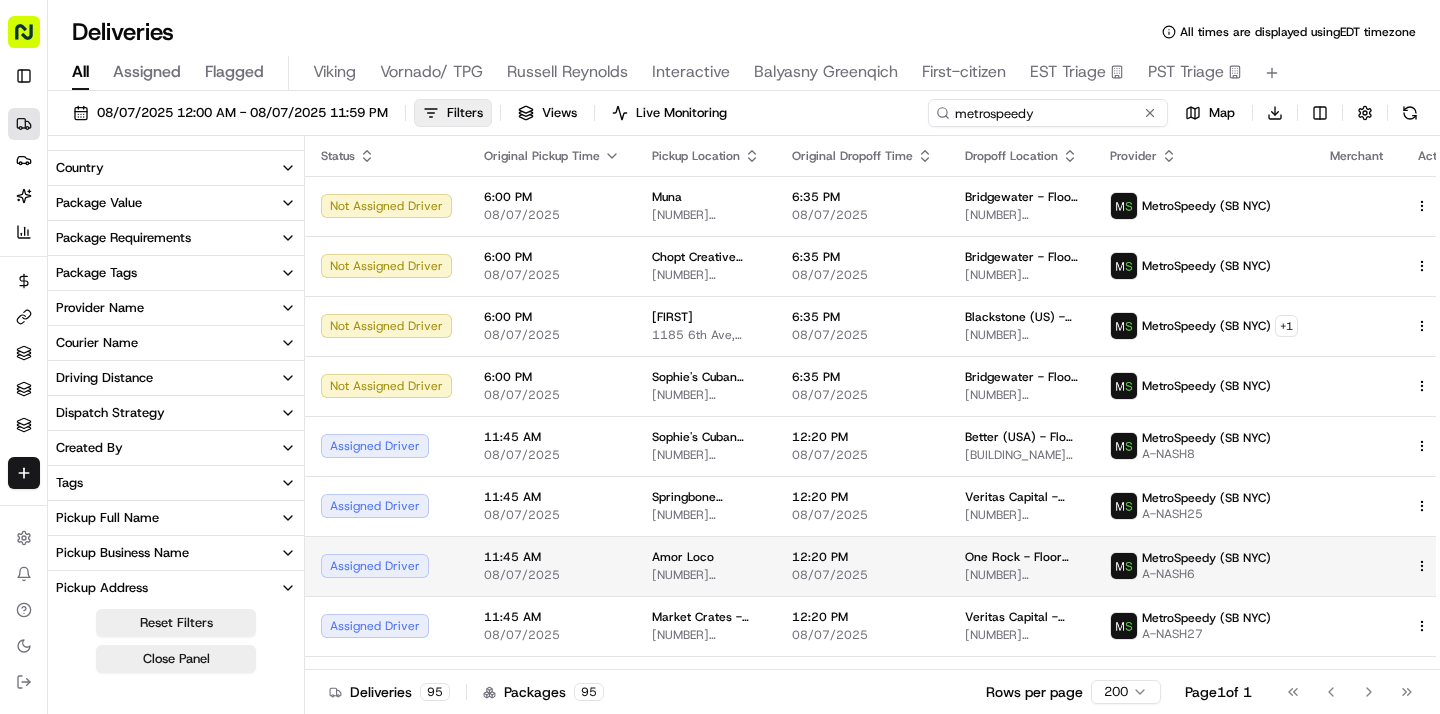type on "metrospeedy" 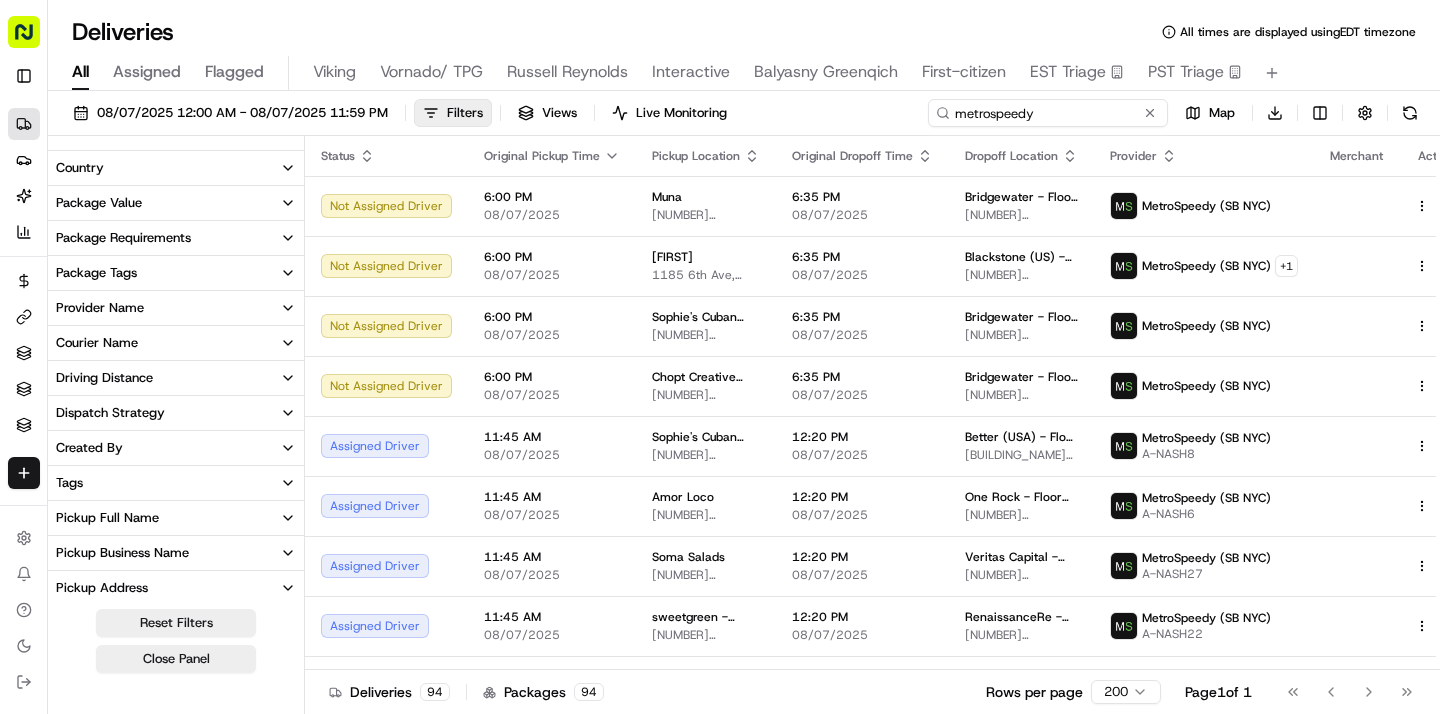 click on "metrospeedy" at bounding box center [1048, 113] 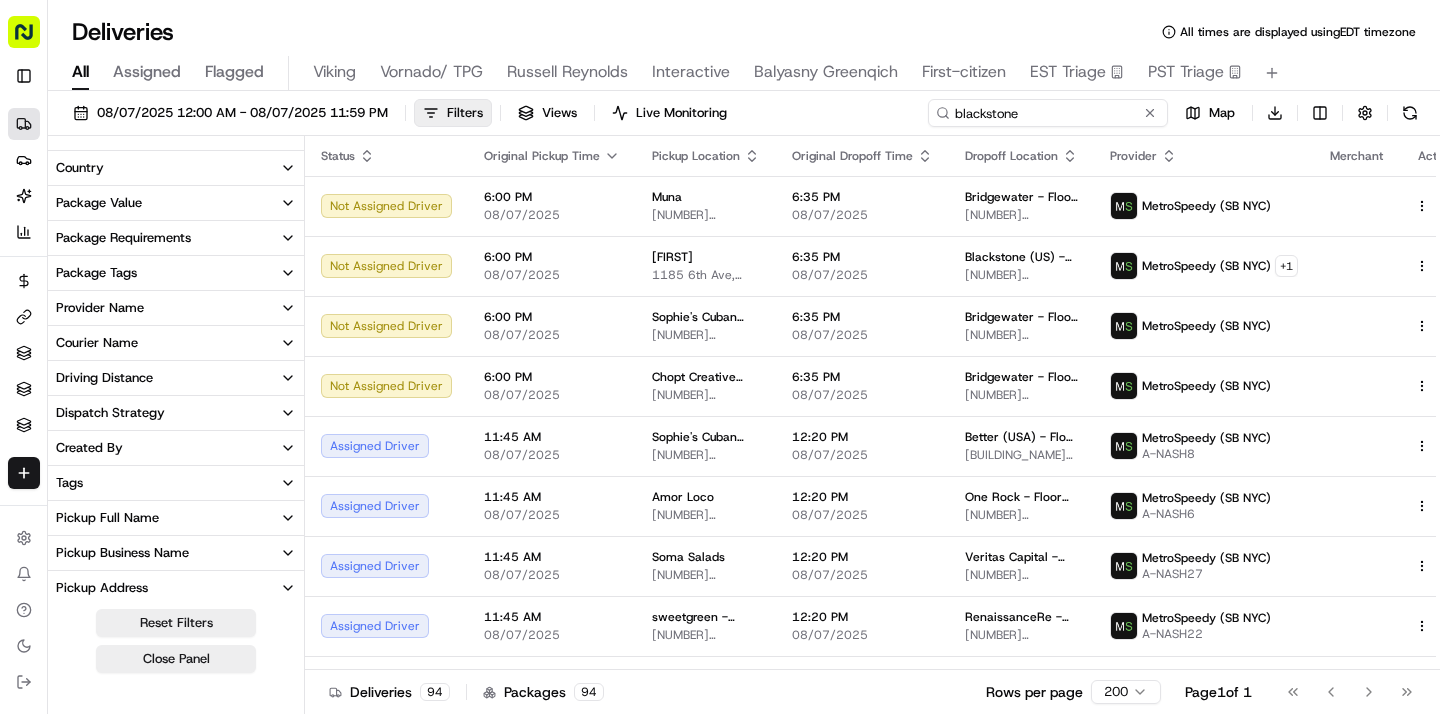 type on "blackstone" 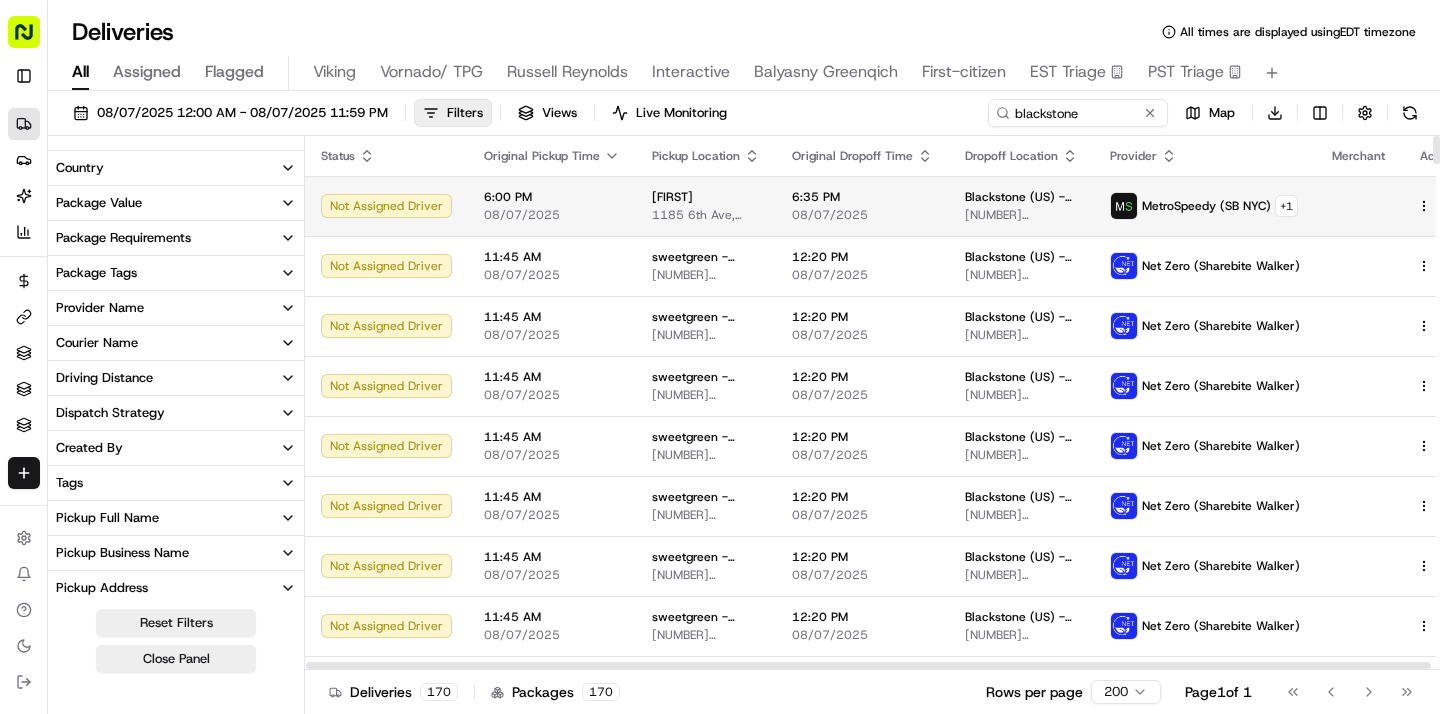 click on "1185 6th Ave, New York, NY 10036, USA" at bounding box center [706, 215] 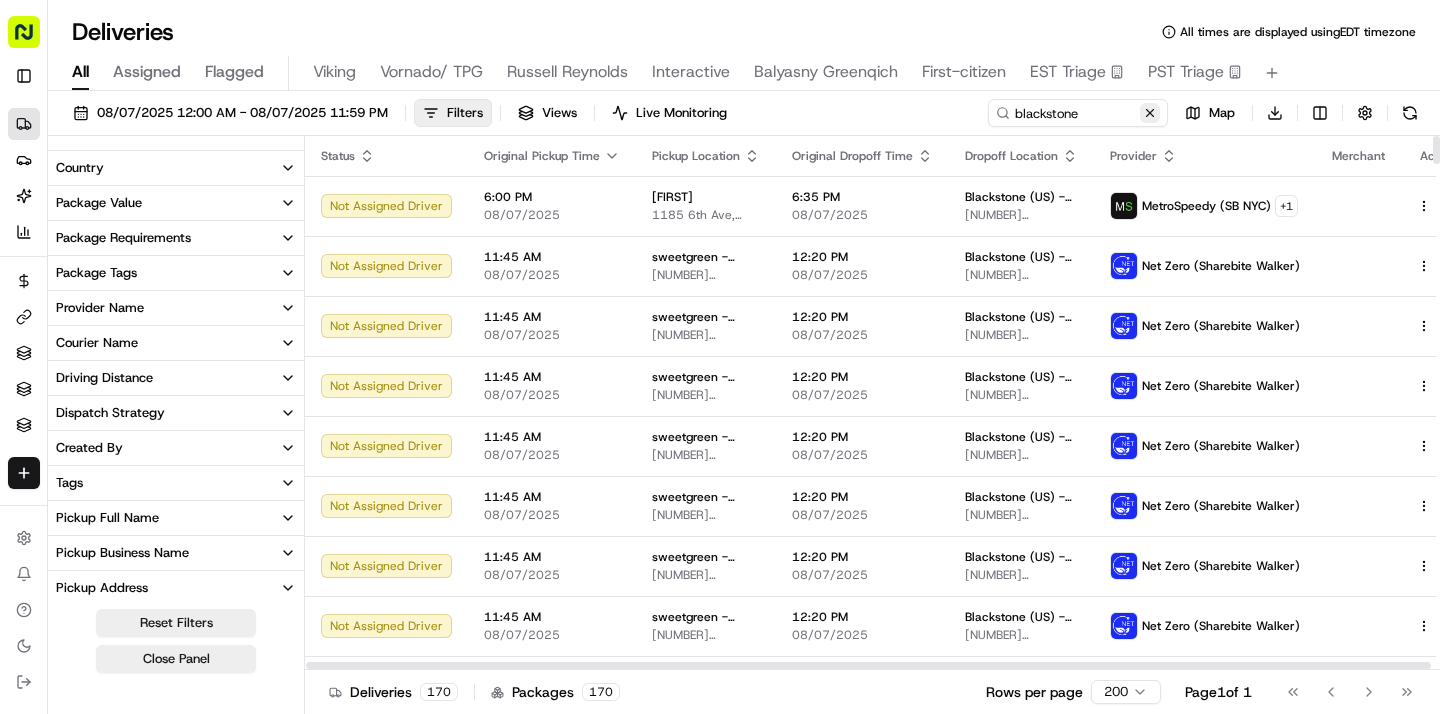 click at bounding box center (1150, 113) 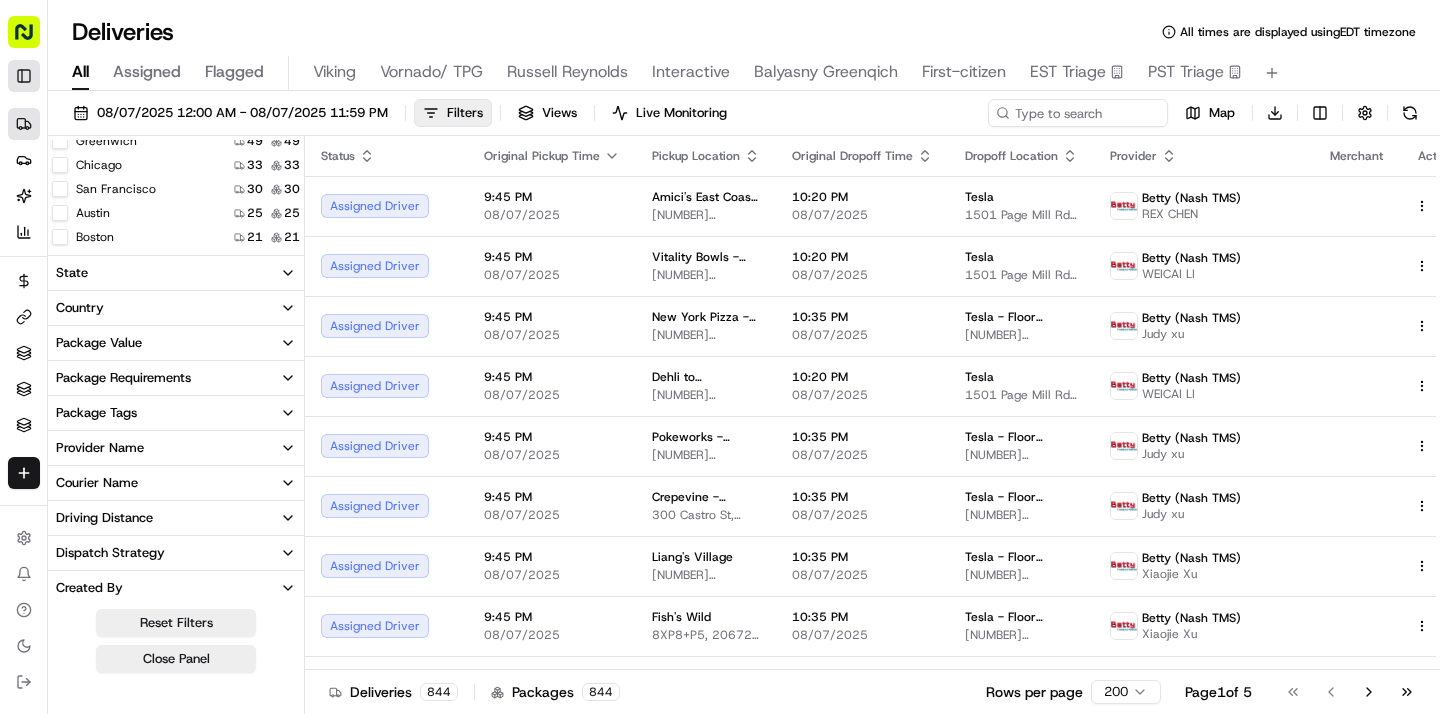 click on "Toggle Sidebar" at bounding box center [24, 76] 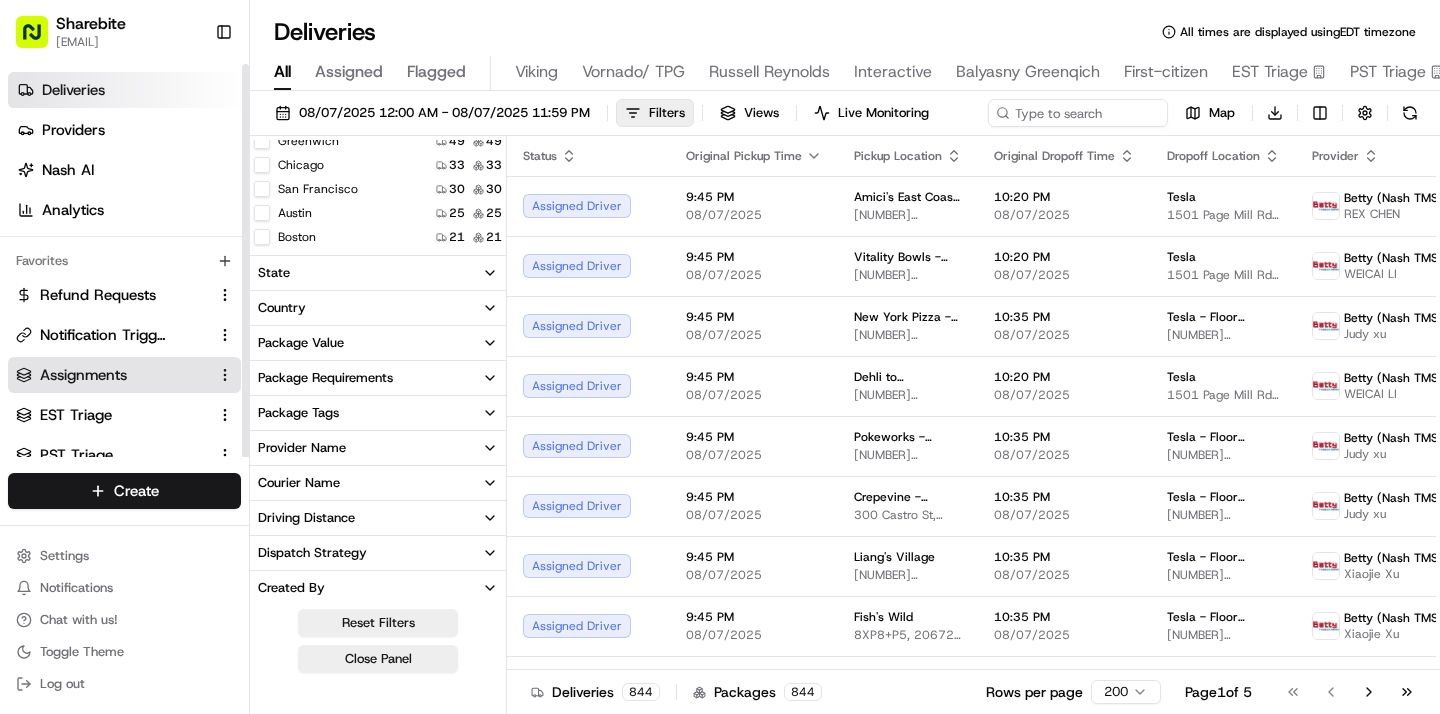 scroll, scrollTop: 32, scrollLeft: 0, axis: vertical 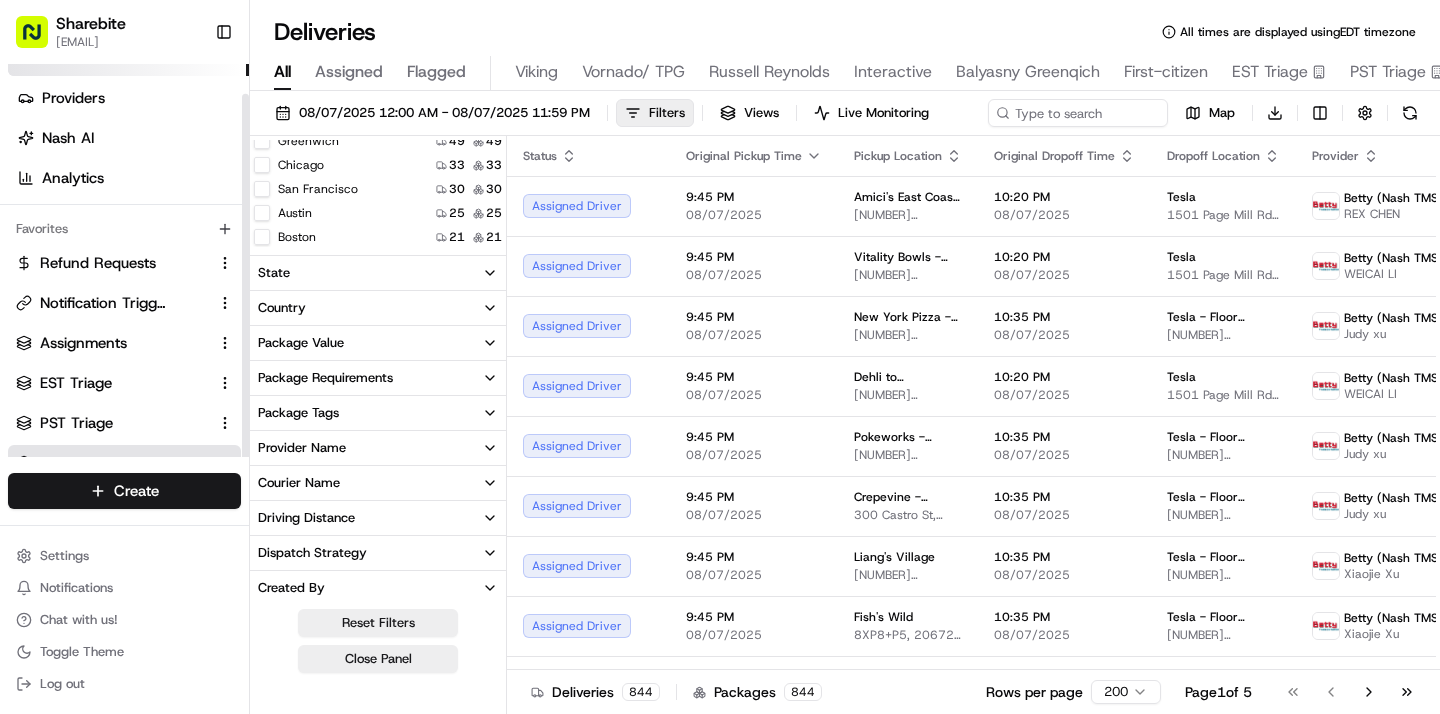 click on "Relay only" at bounding box center (124, 463) 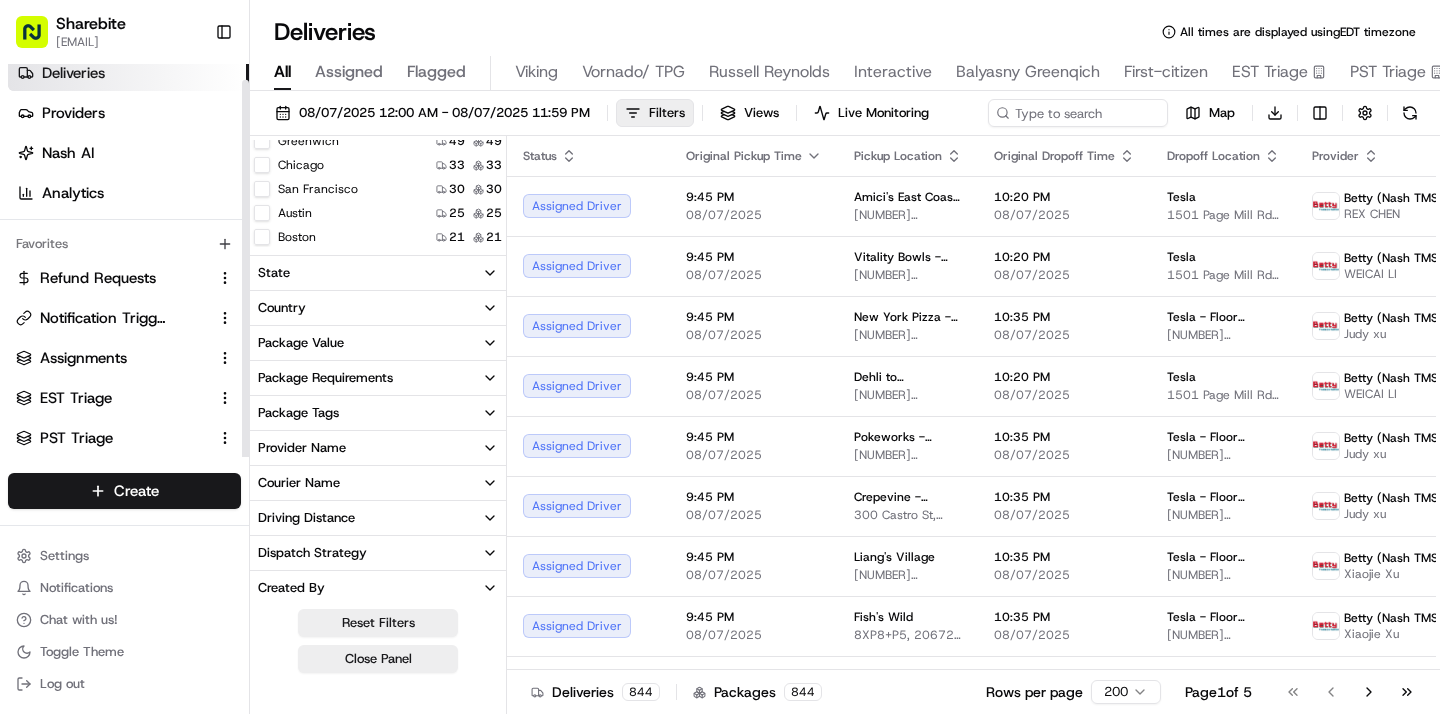 scroll, scrollTop: 32, scrollLeft: 0, axis: vertical 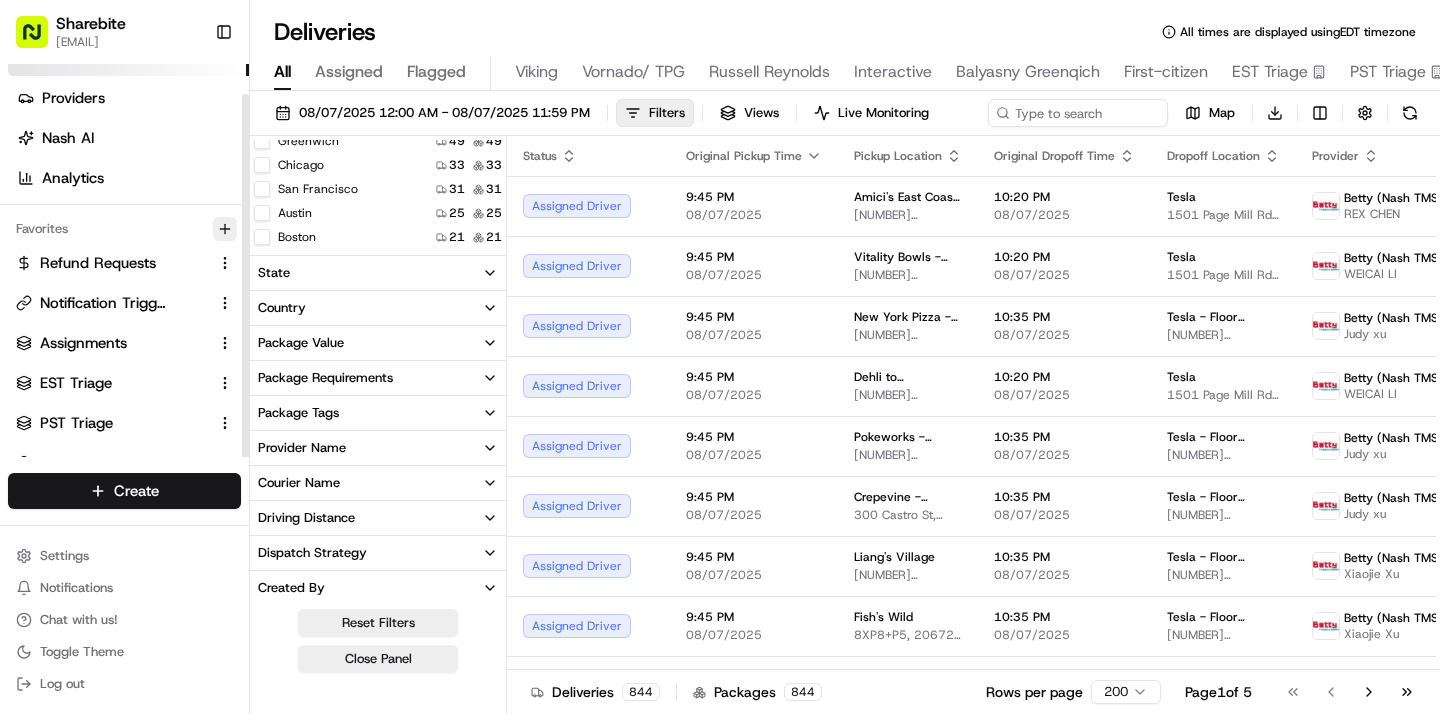 click 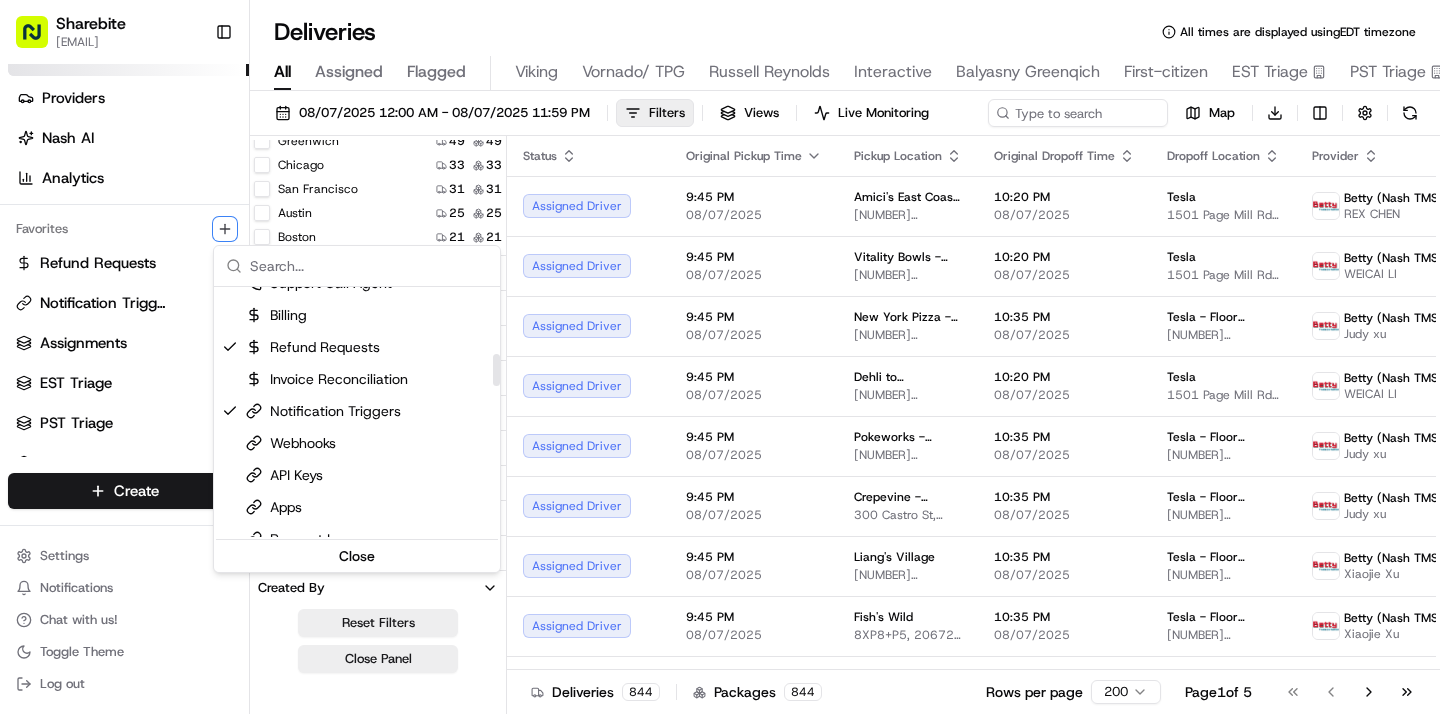scroll, scrollTop: 511, scrollLeft: 0, axis: vertical 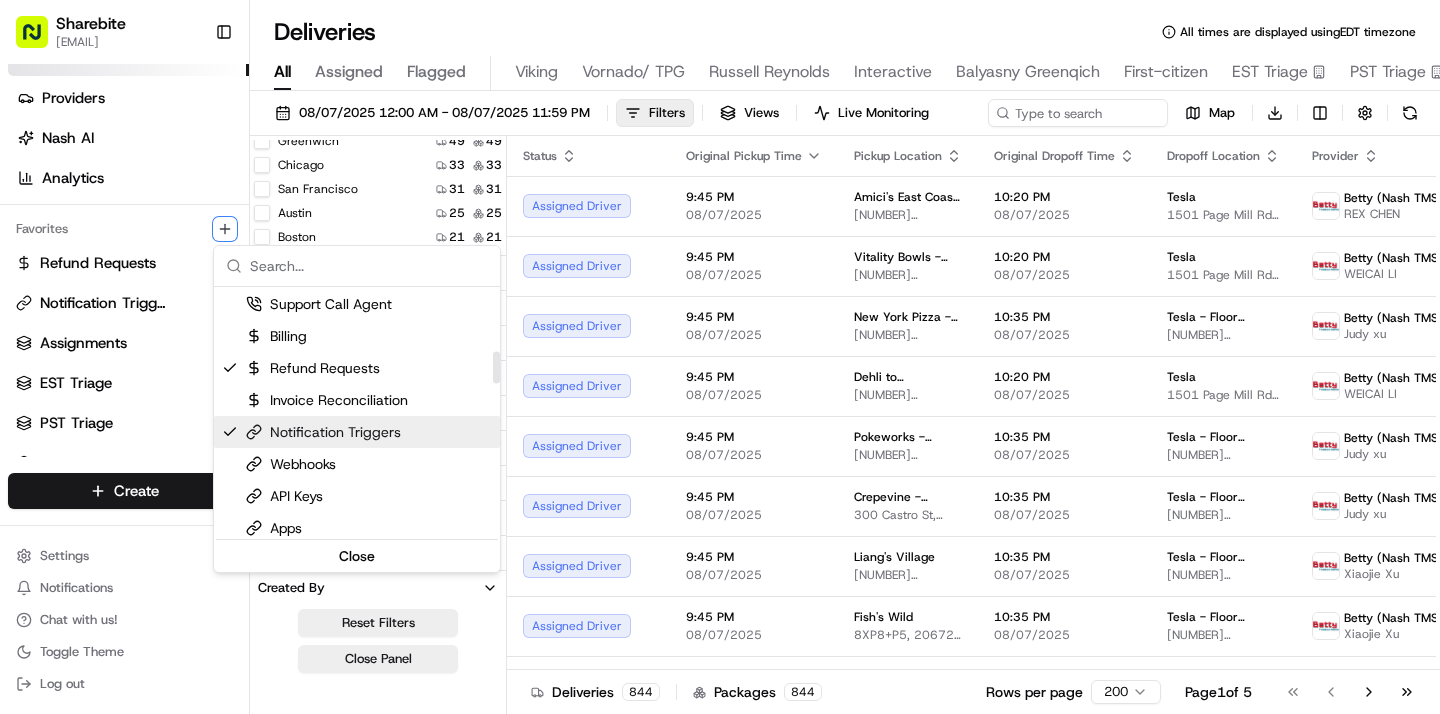 click at bounding box center (230, 432) 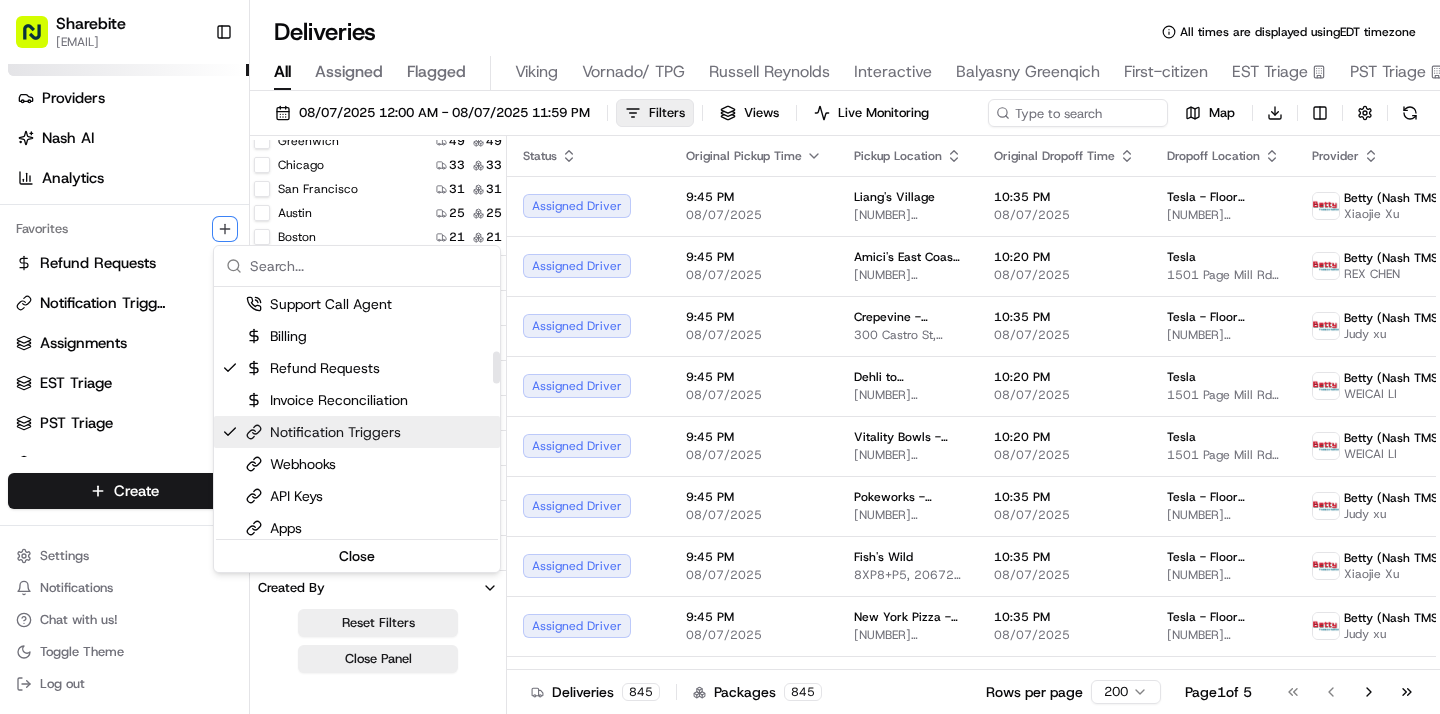 click at bounding box center (230, 432) 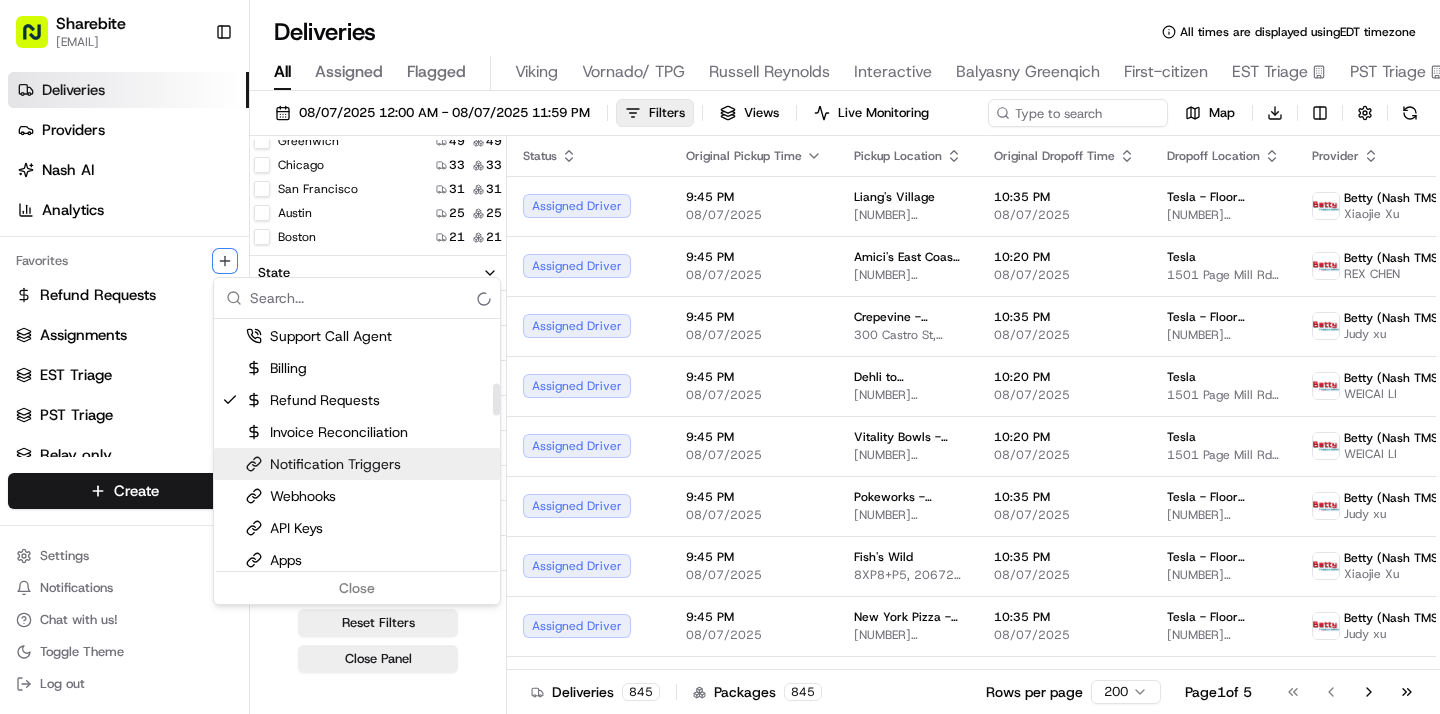 scroll, scrollTop: 0, scrollLeft: 0, axis: both 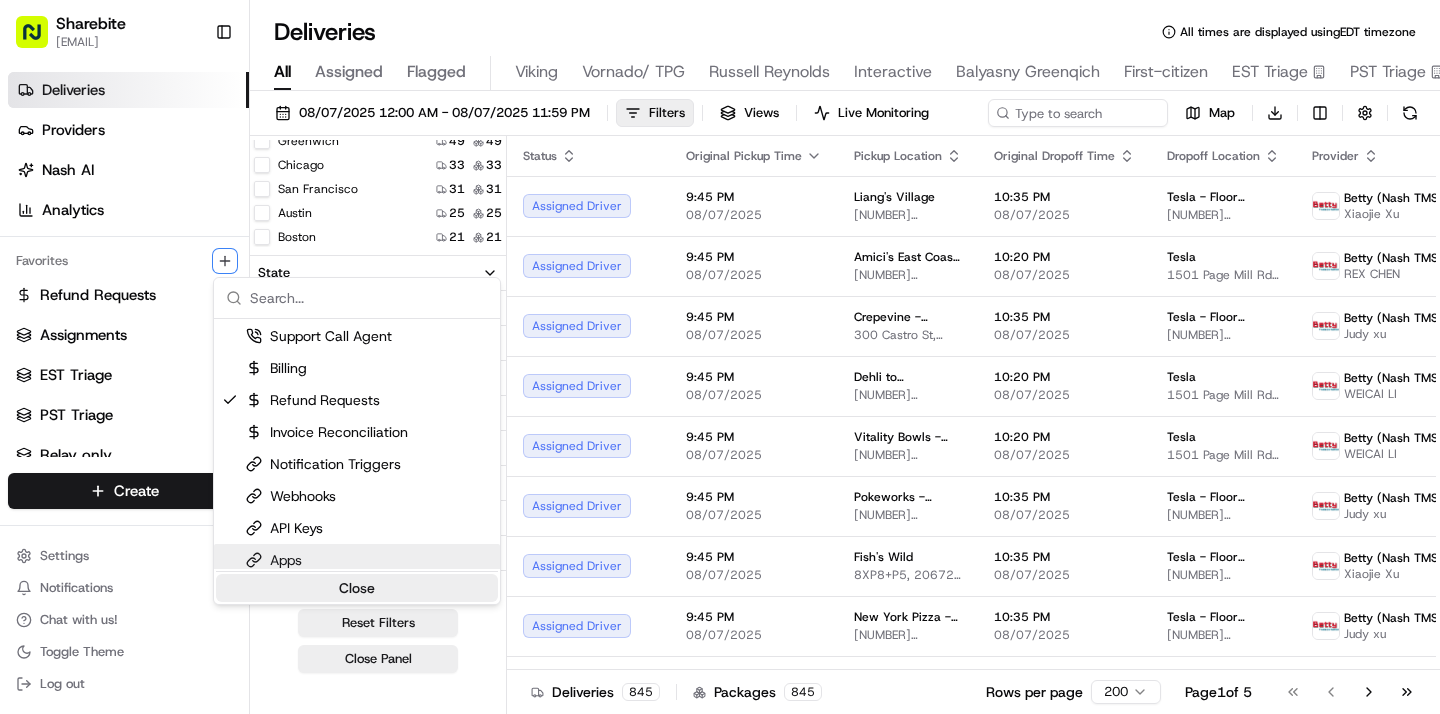 click on "Close" at bounding box center [357, 588] 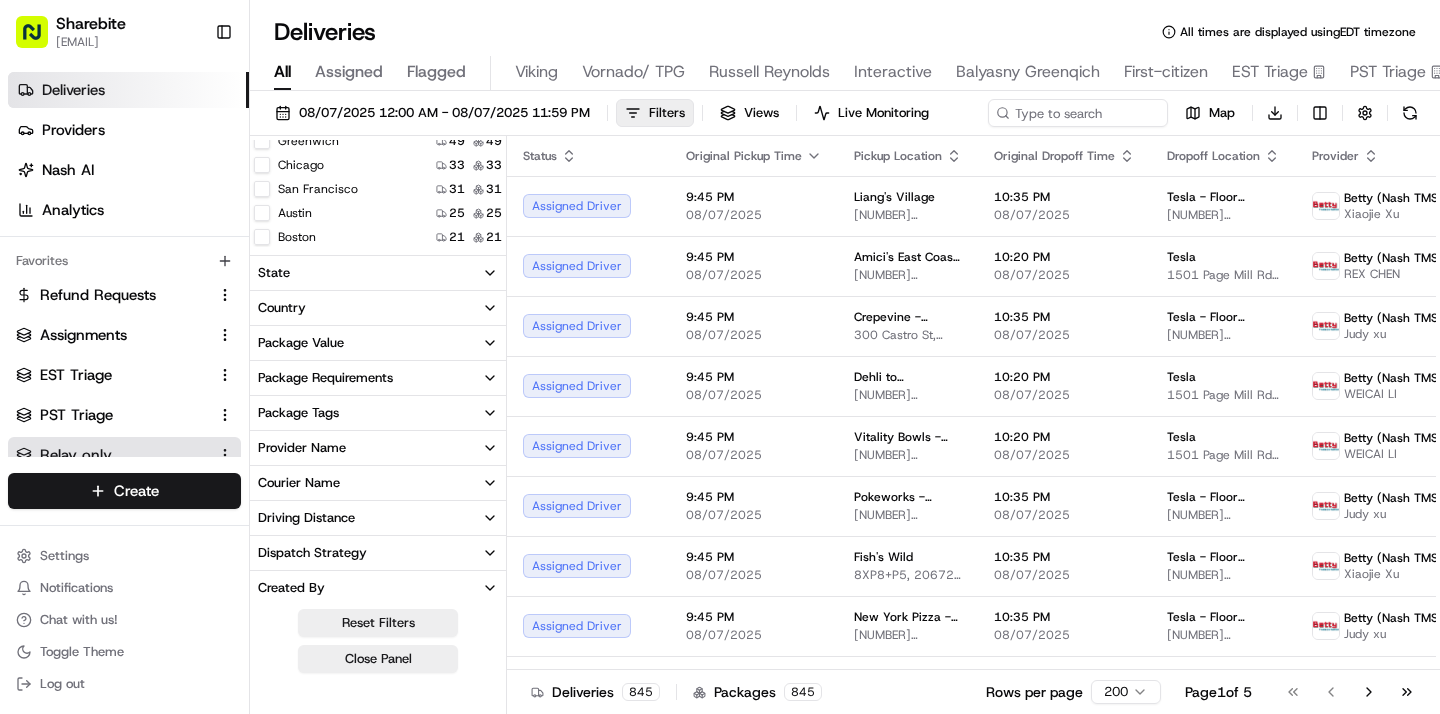 click on "Relay only" at bounding box center [76, 455] 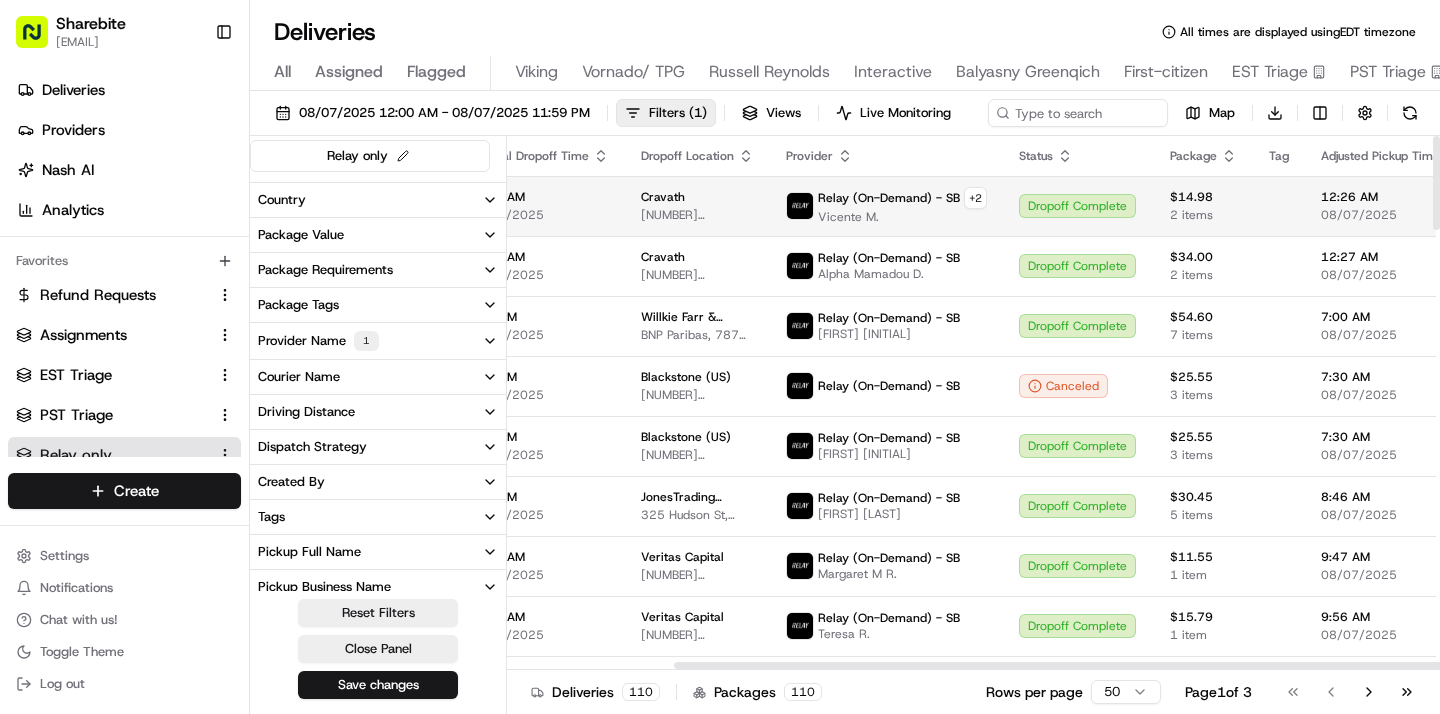 scroll, scrollTop: 0, scrollLeft: 405, axis: horizontal 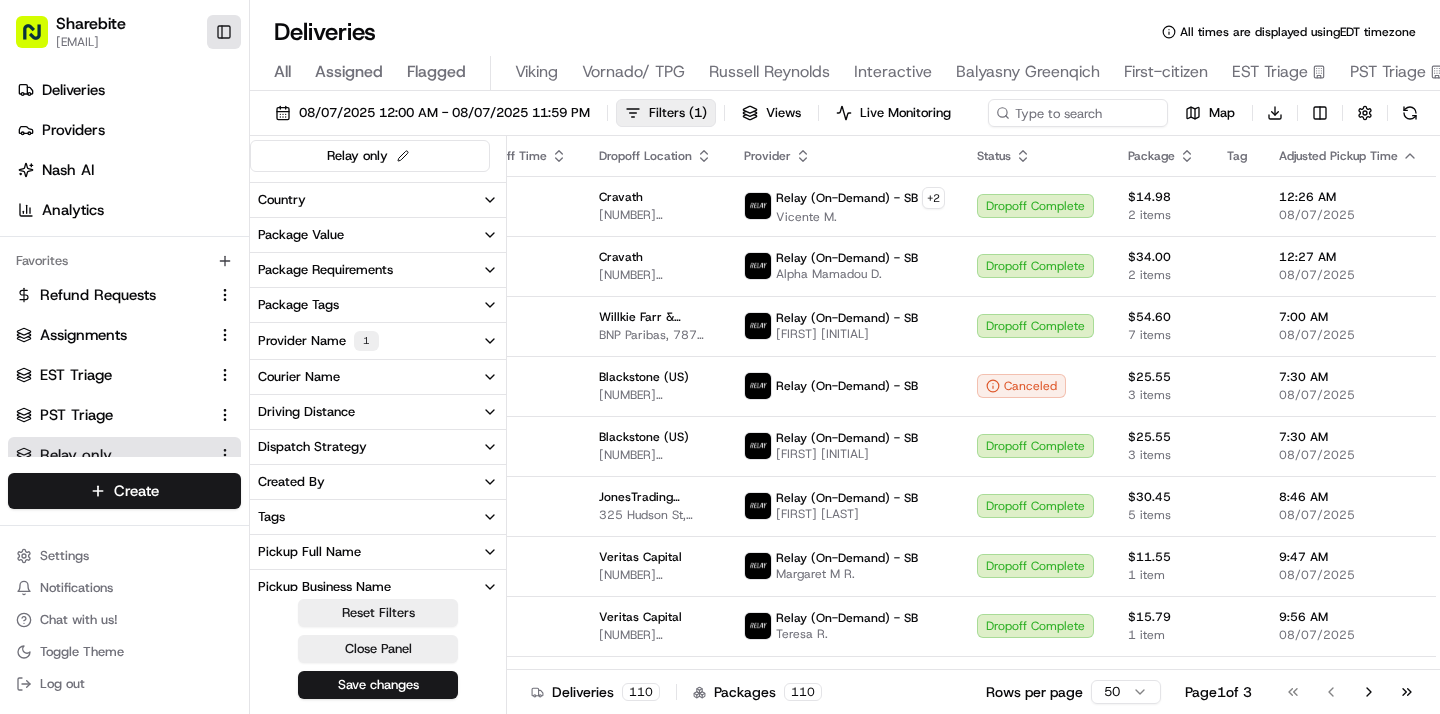 click on "Toggle Sidebar" at bounding box center [224, 32] 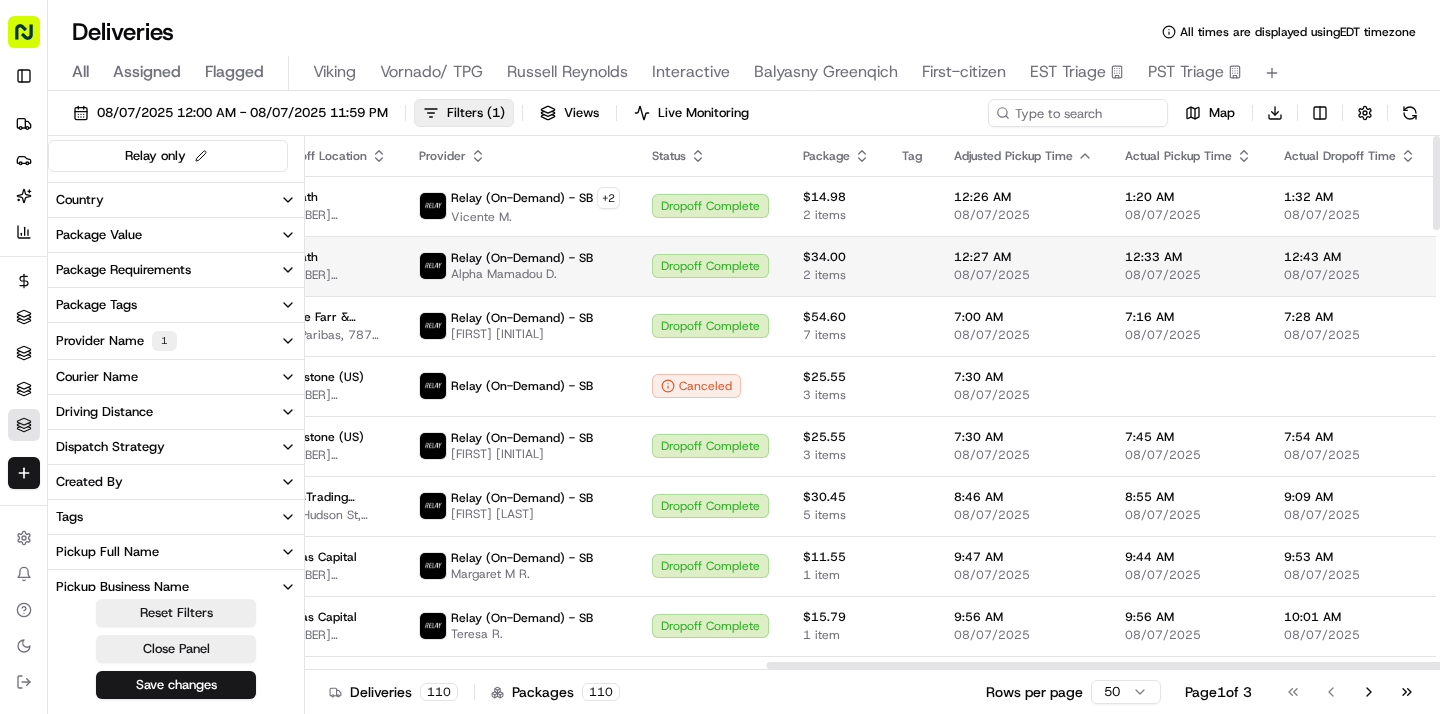 scroll, scrollTop: 0, scrollLeft: 904, axis: horizontal 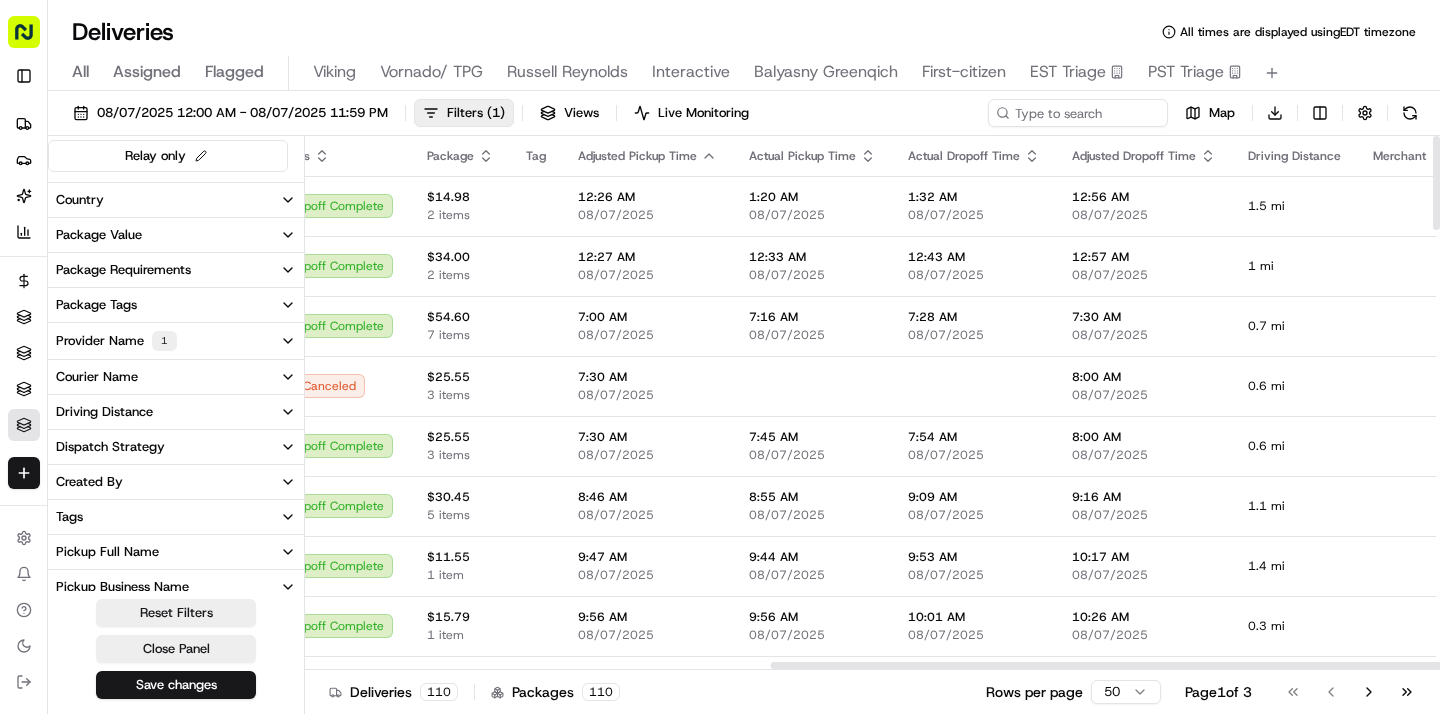 click 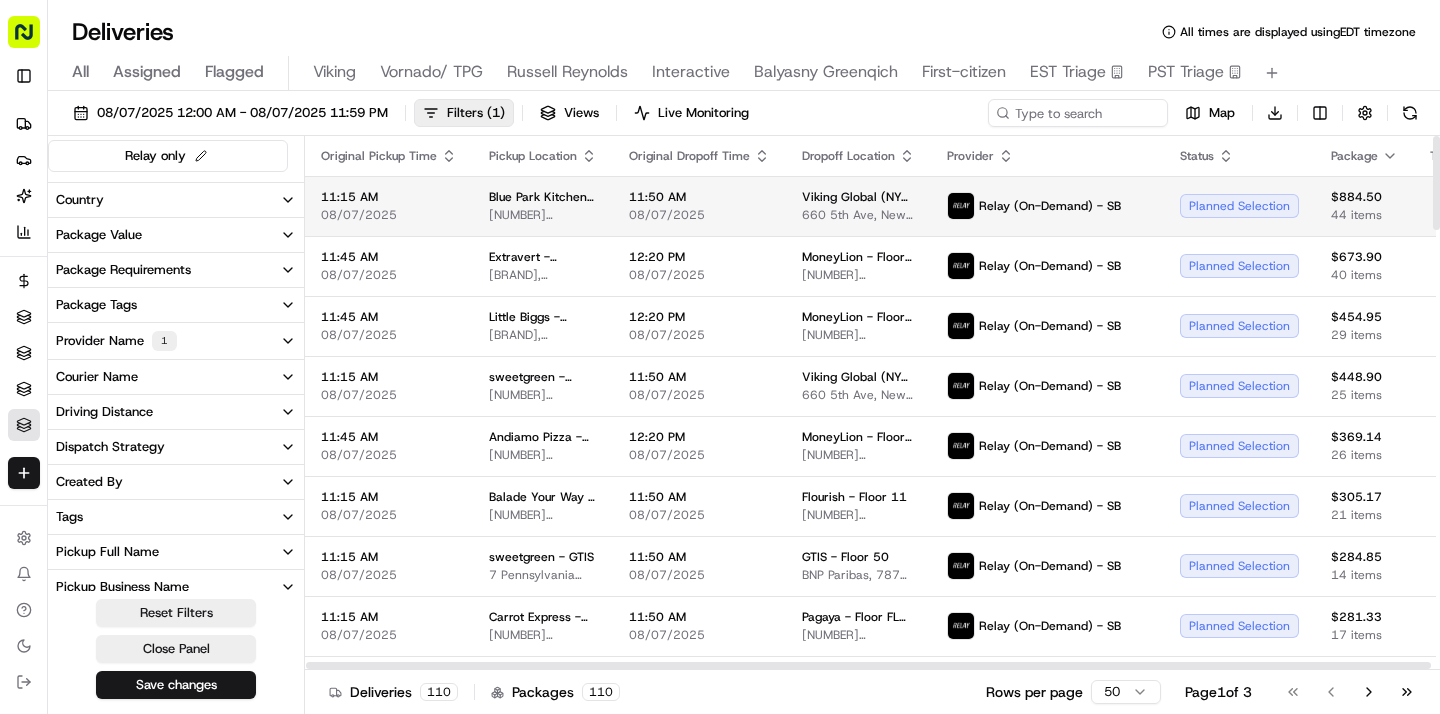 scroll, scrollTop: 0, scrollLeft: 9, axis: horizontal 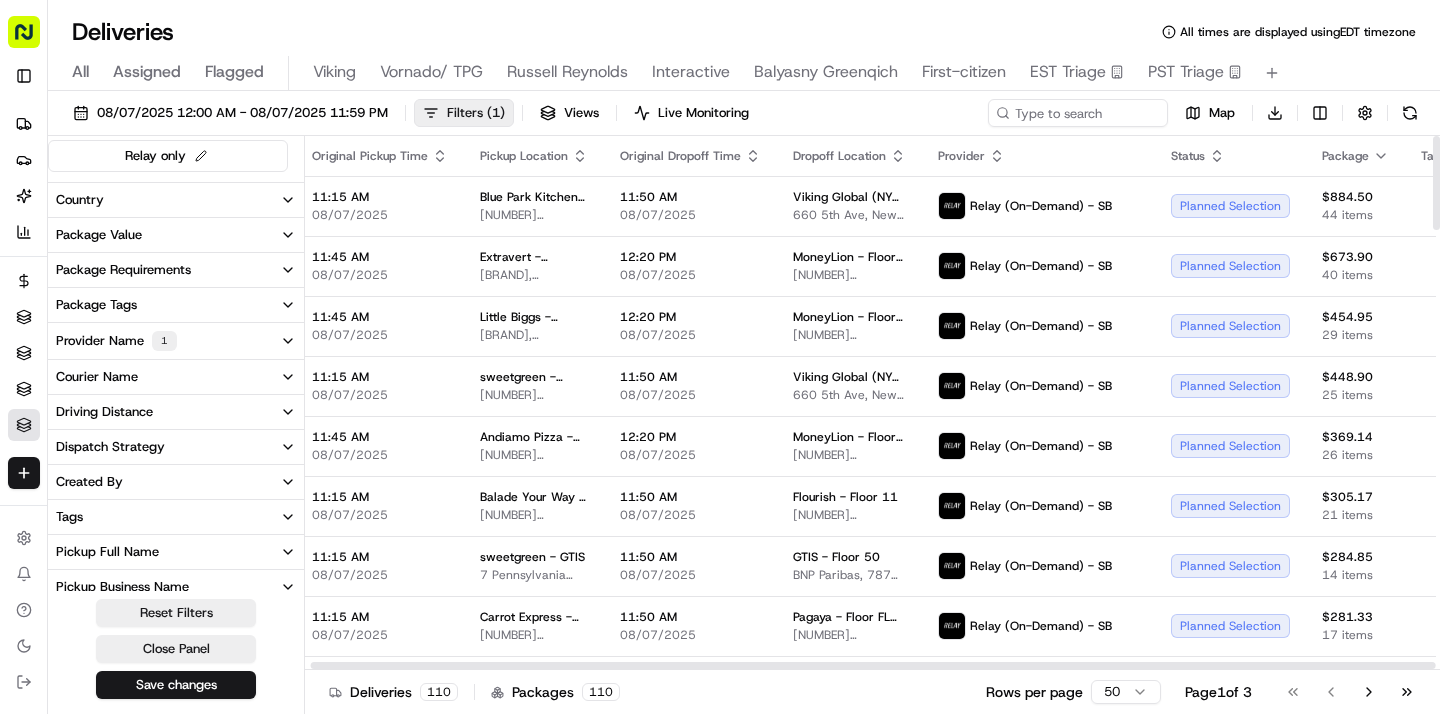 click on "Filters ( 1 )" at bounding box center (476, 113) 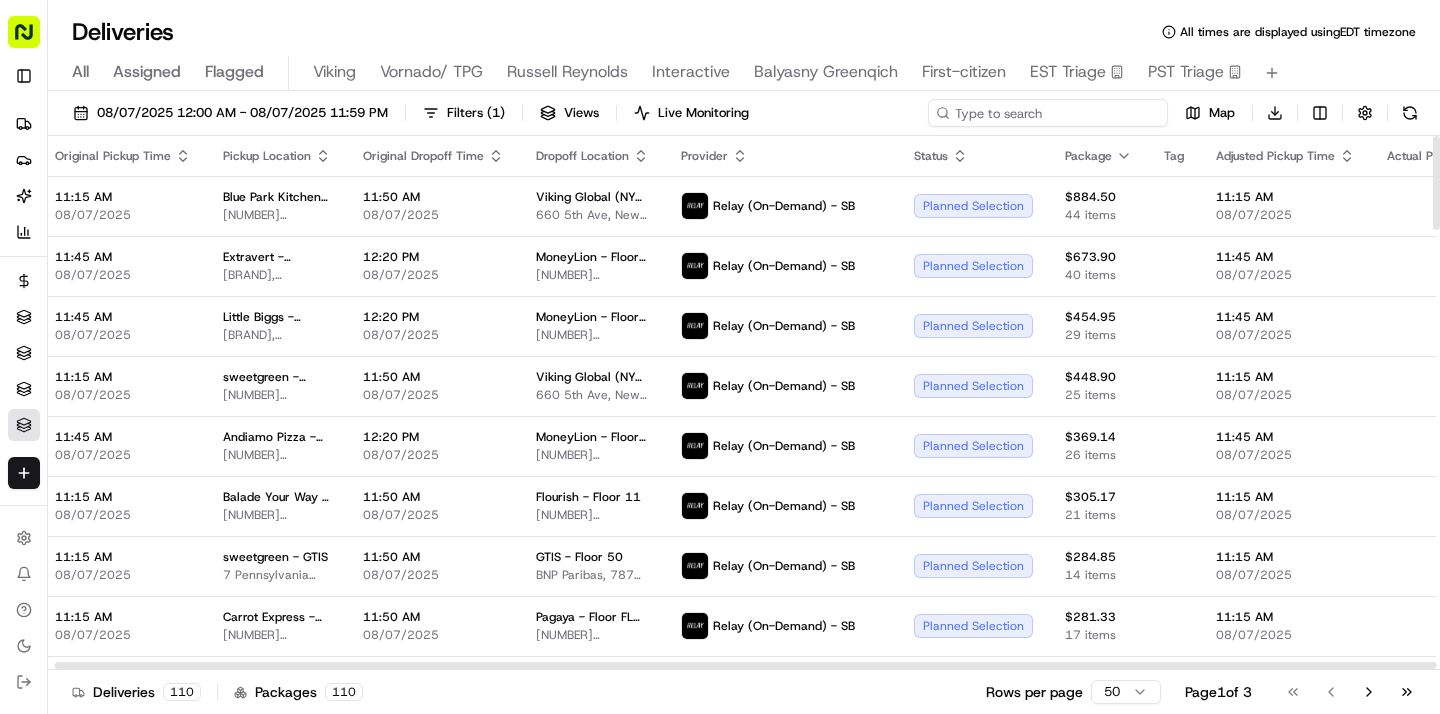 click at bounding box center [1048, 113] 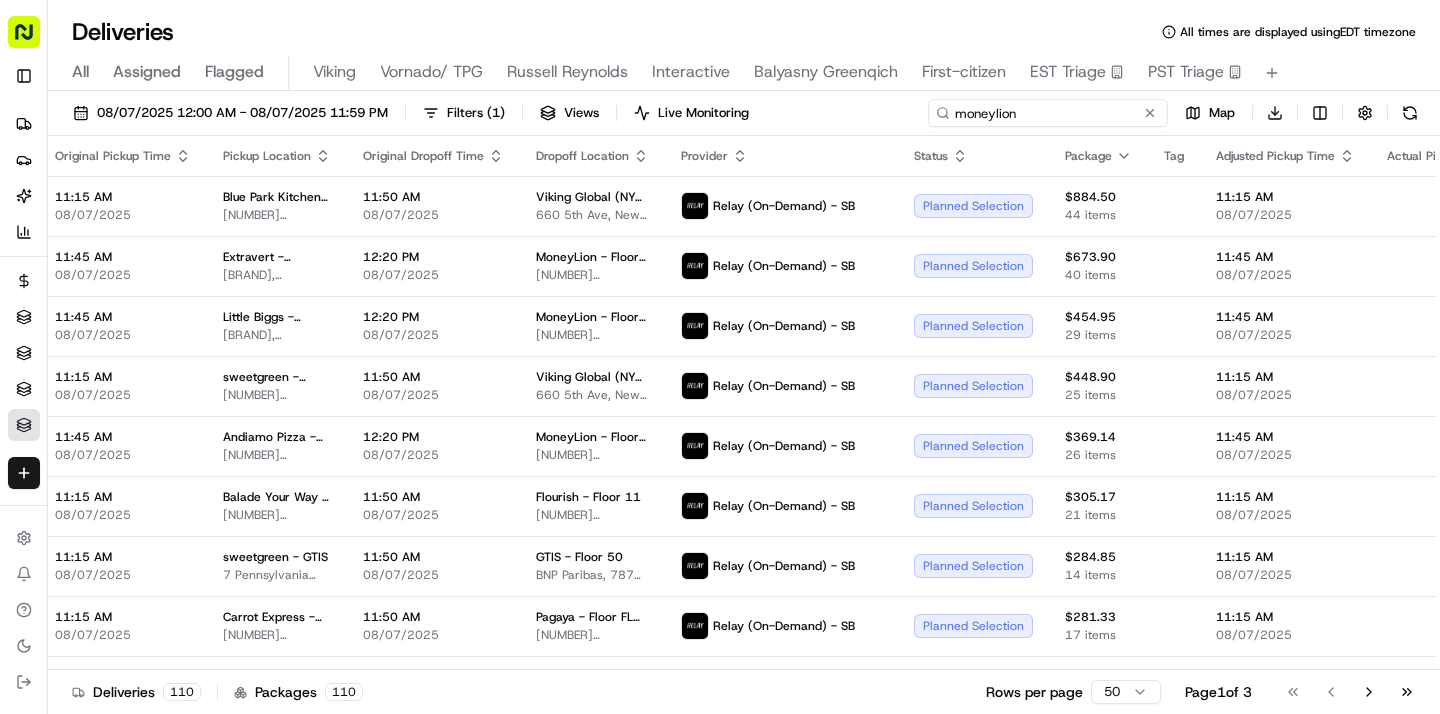 type on "moneylion" 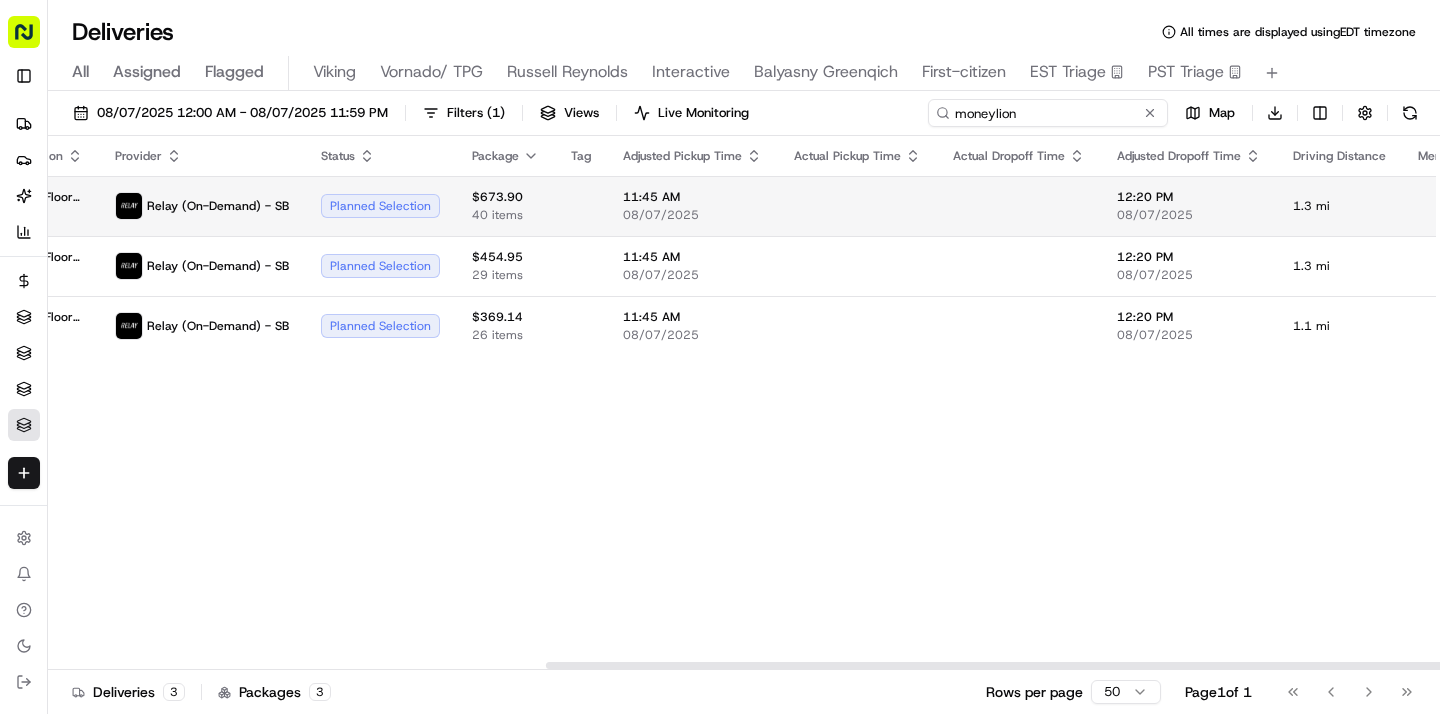 scroll, scrollTop: 0, scrollLeft: 772, axis: horizontal 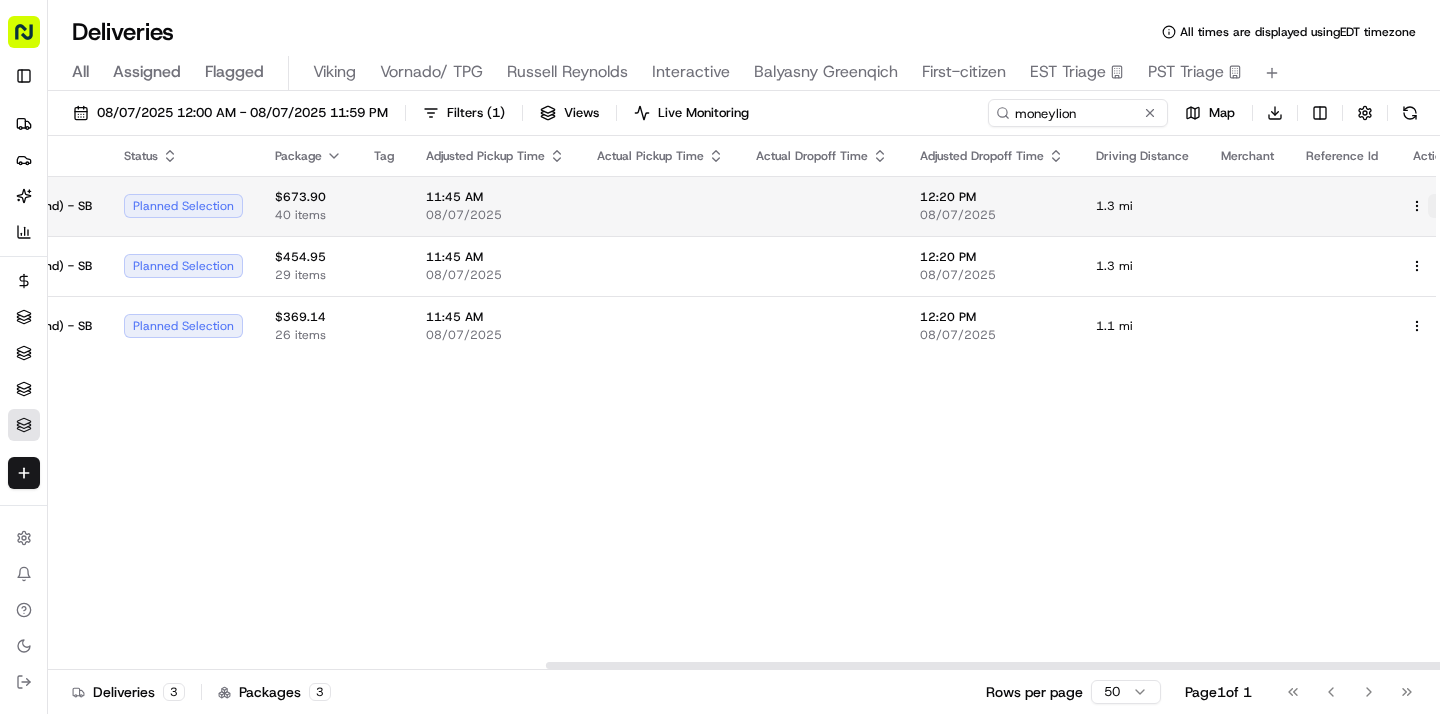 click at bounding box center [1440, 206] 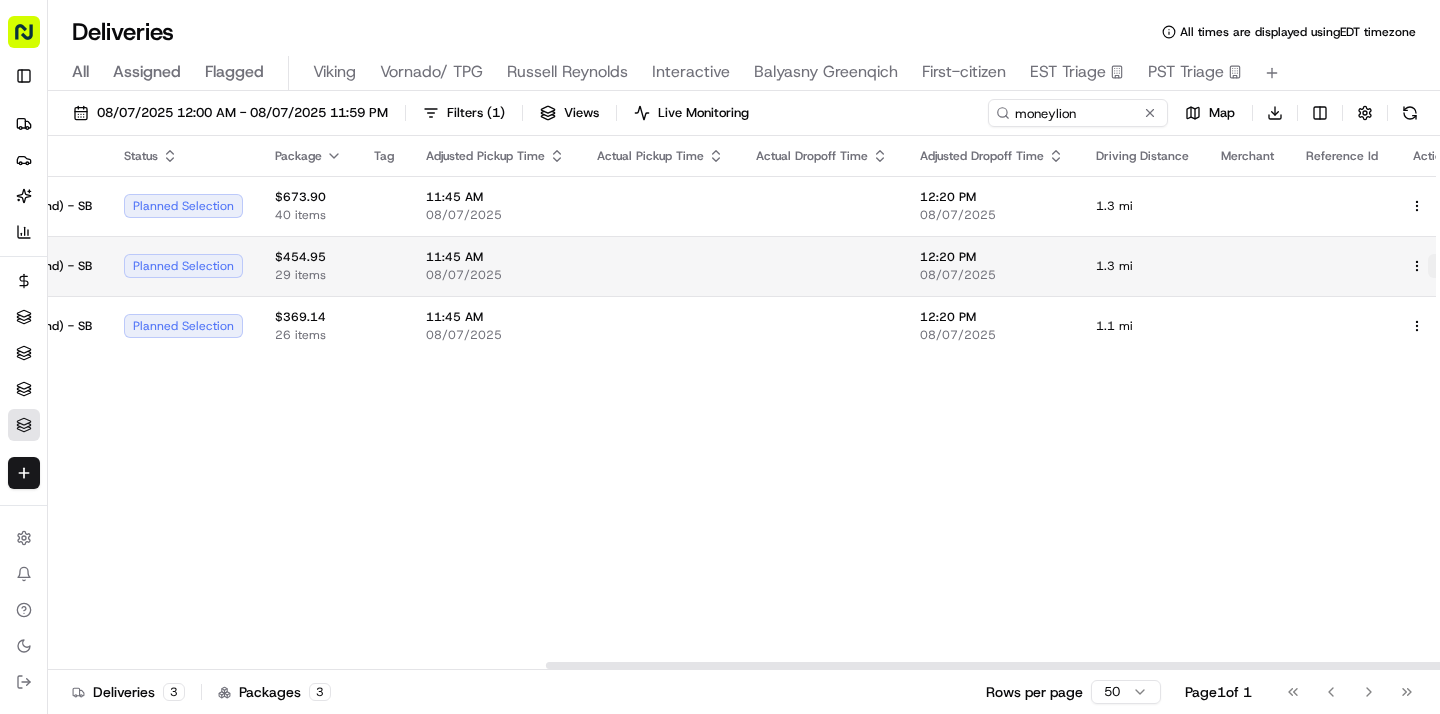 click at bounding box center (1440, 266) 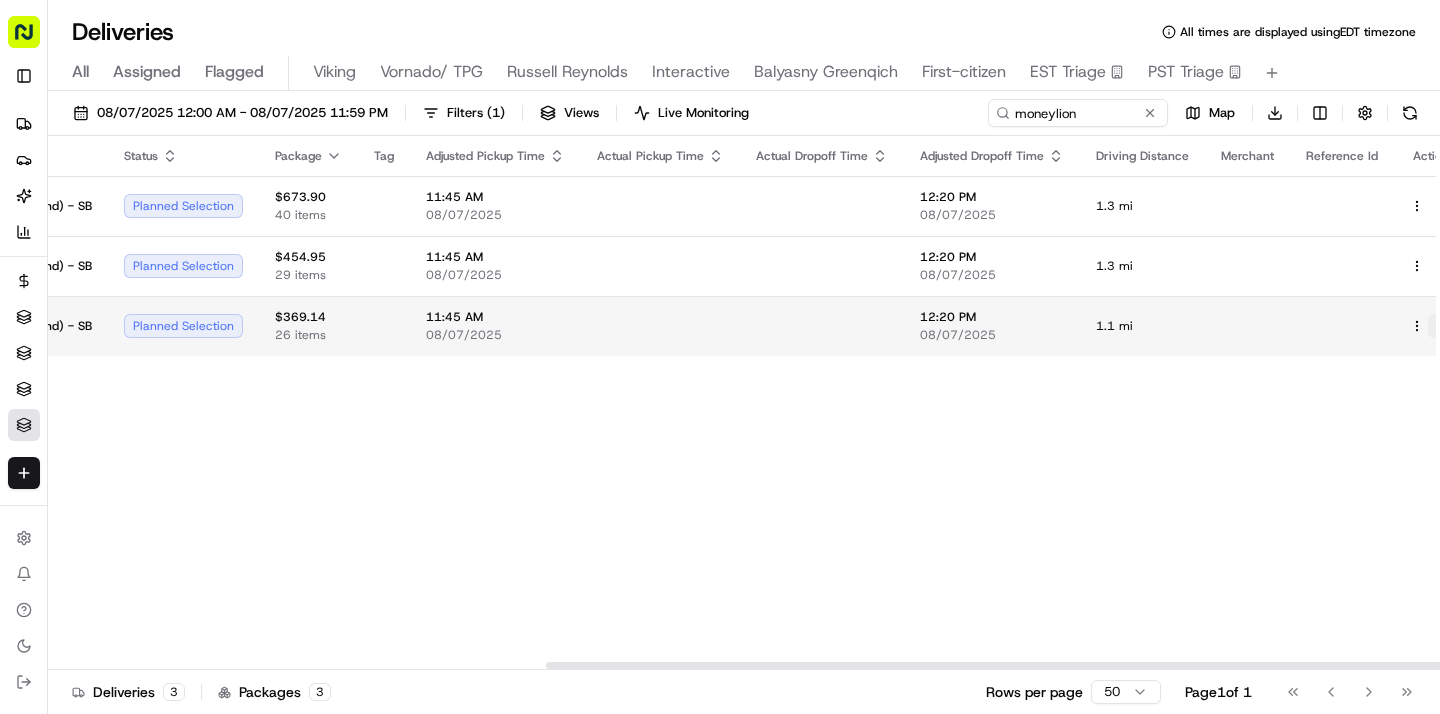 click at bounding box center (1440, 326) 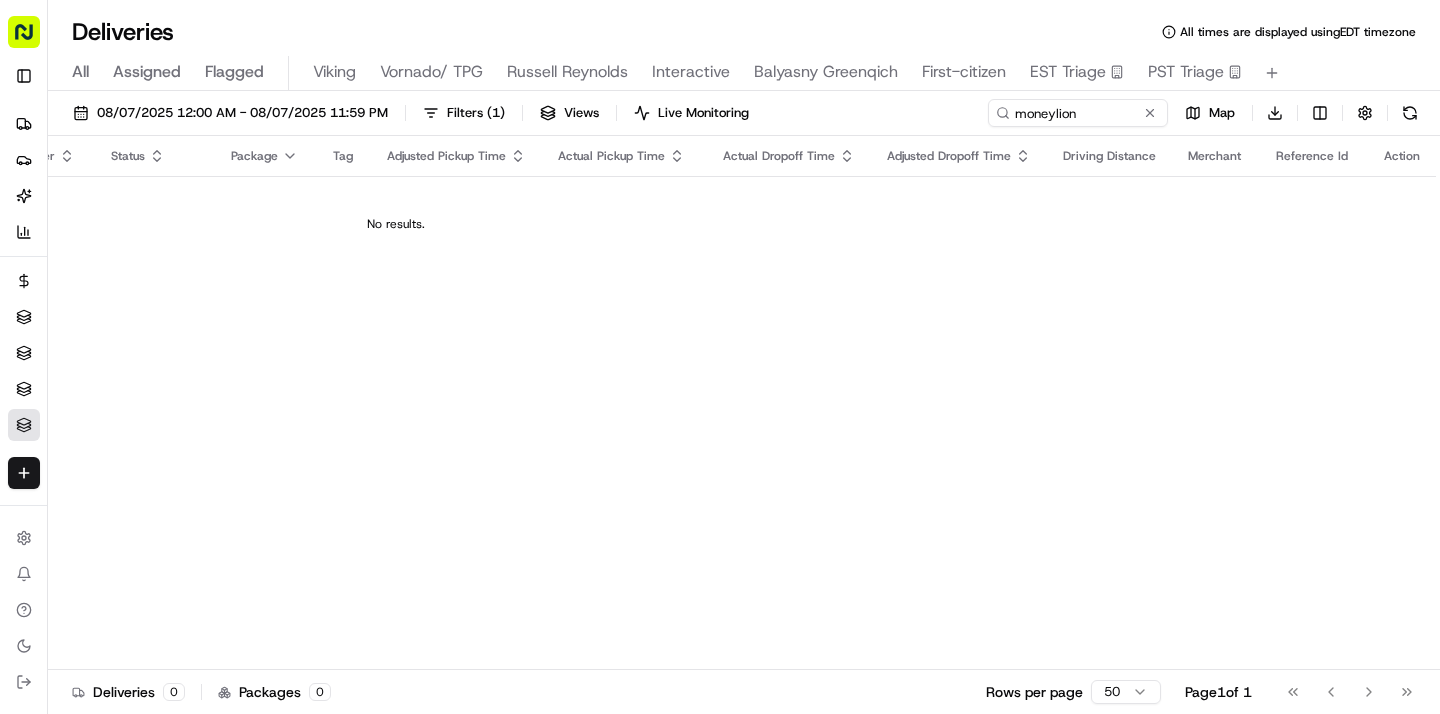 scroll, scrollTop: 0, scrollLeft: 692, axis: horizontal 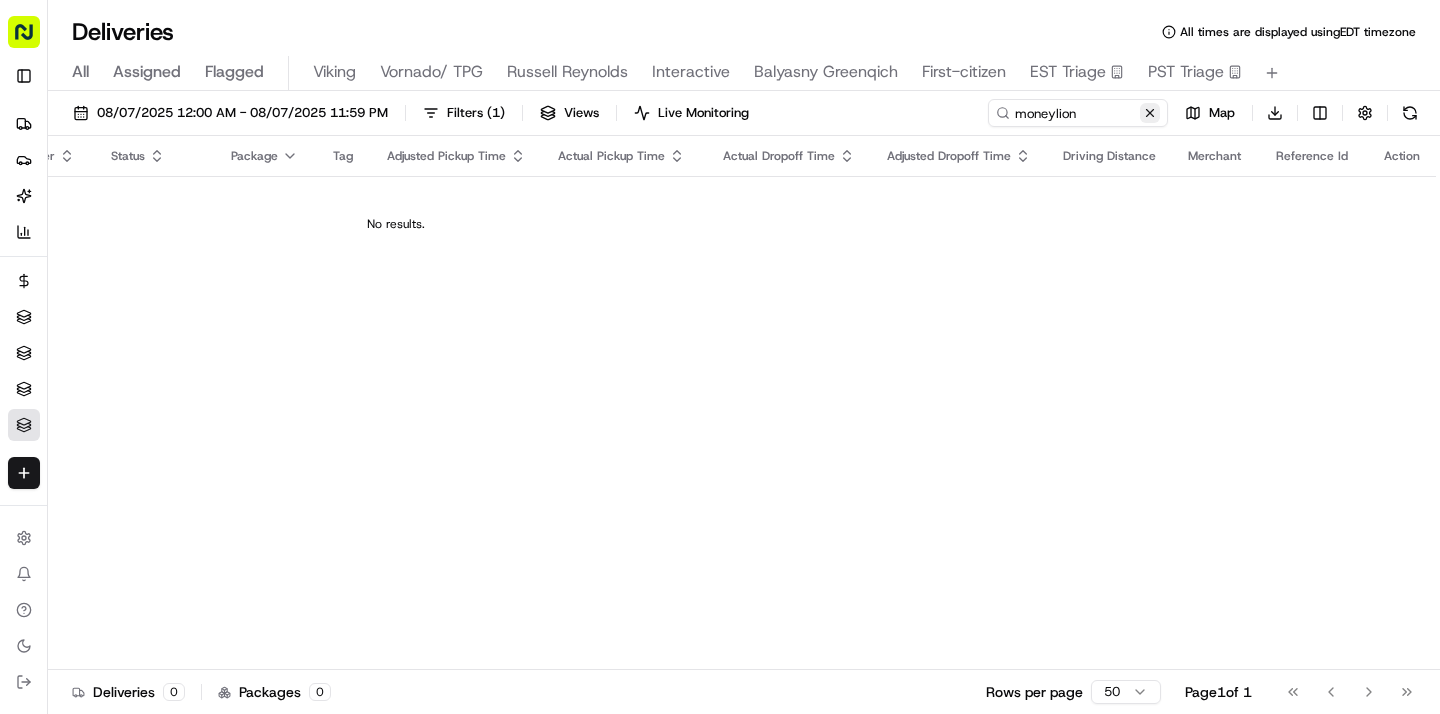 click at bounding box center (1150, 113) 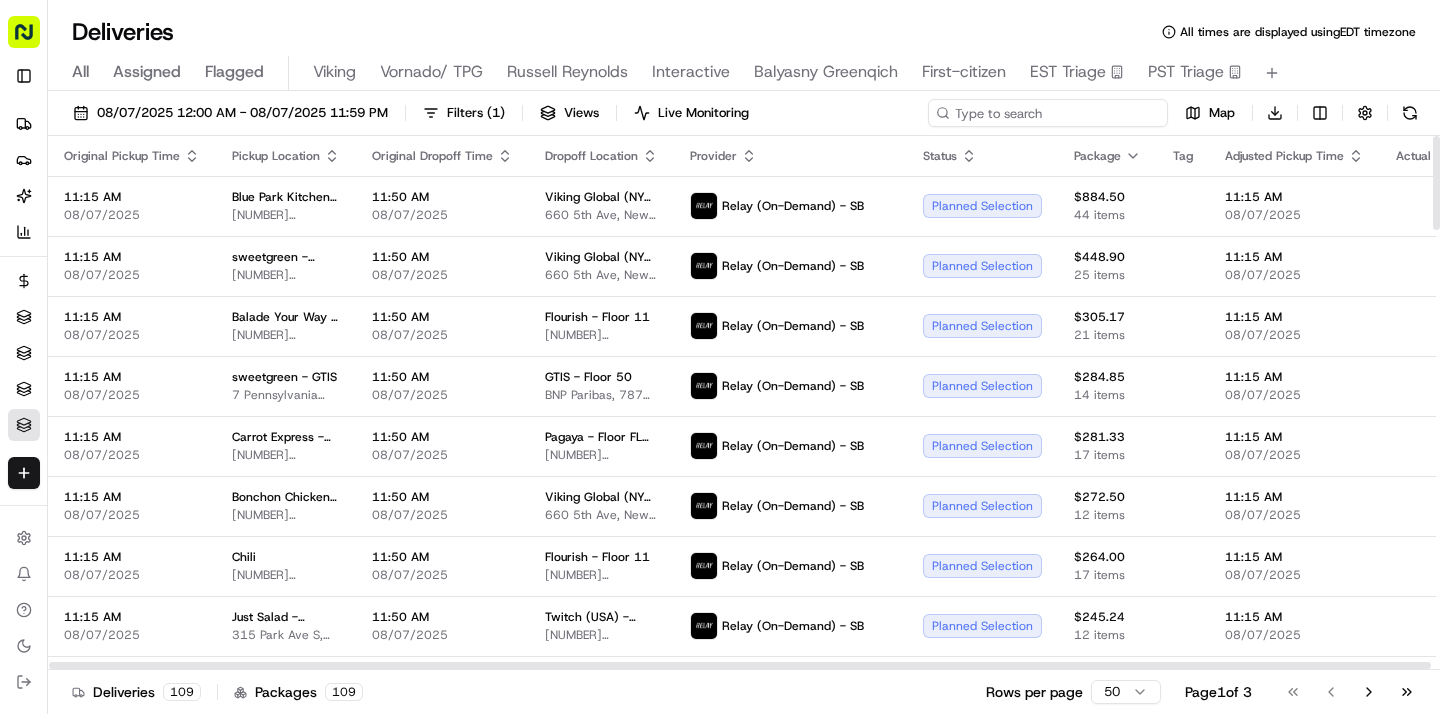 click at bounding box center (1048, 113) 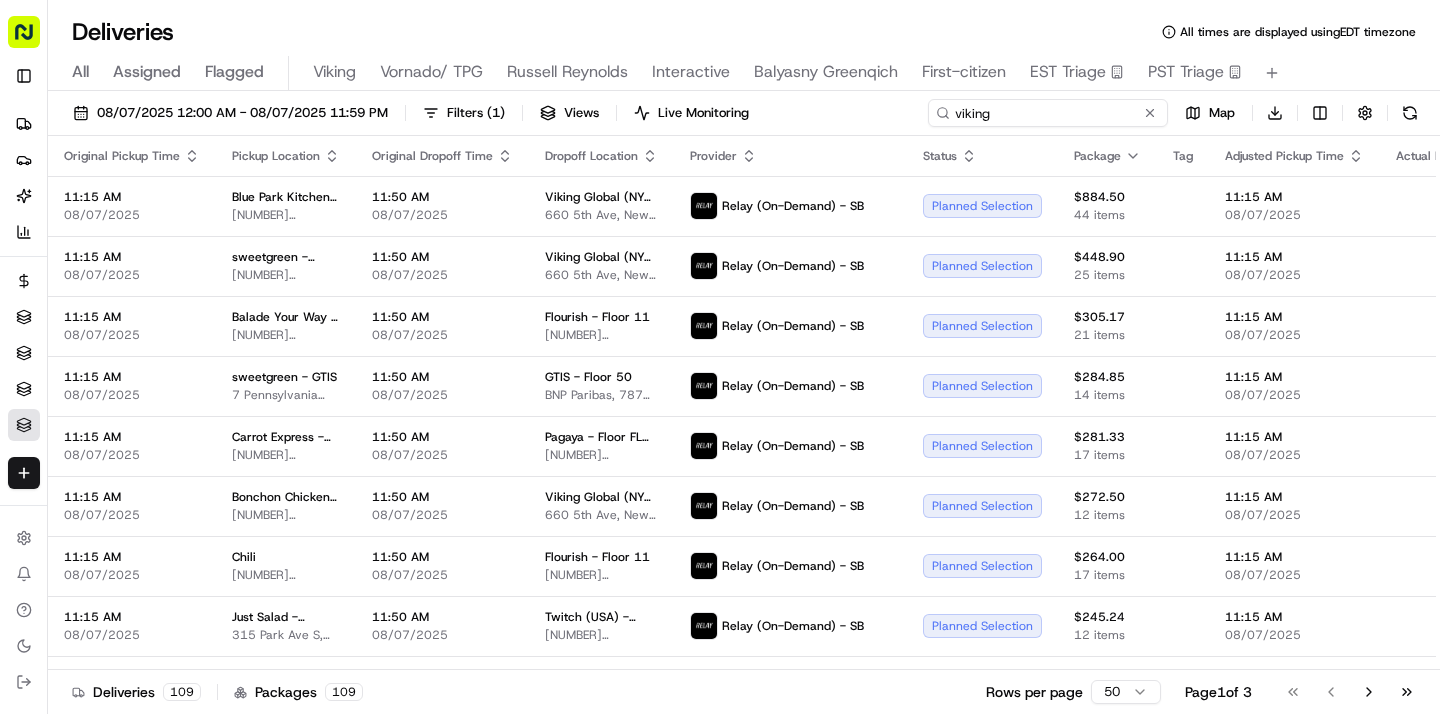 type on "viking" 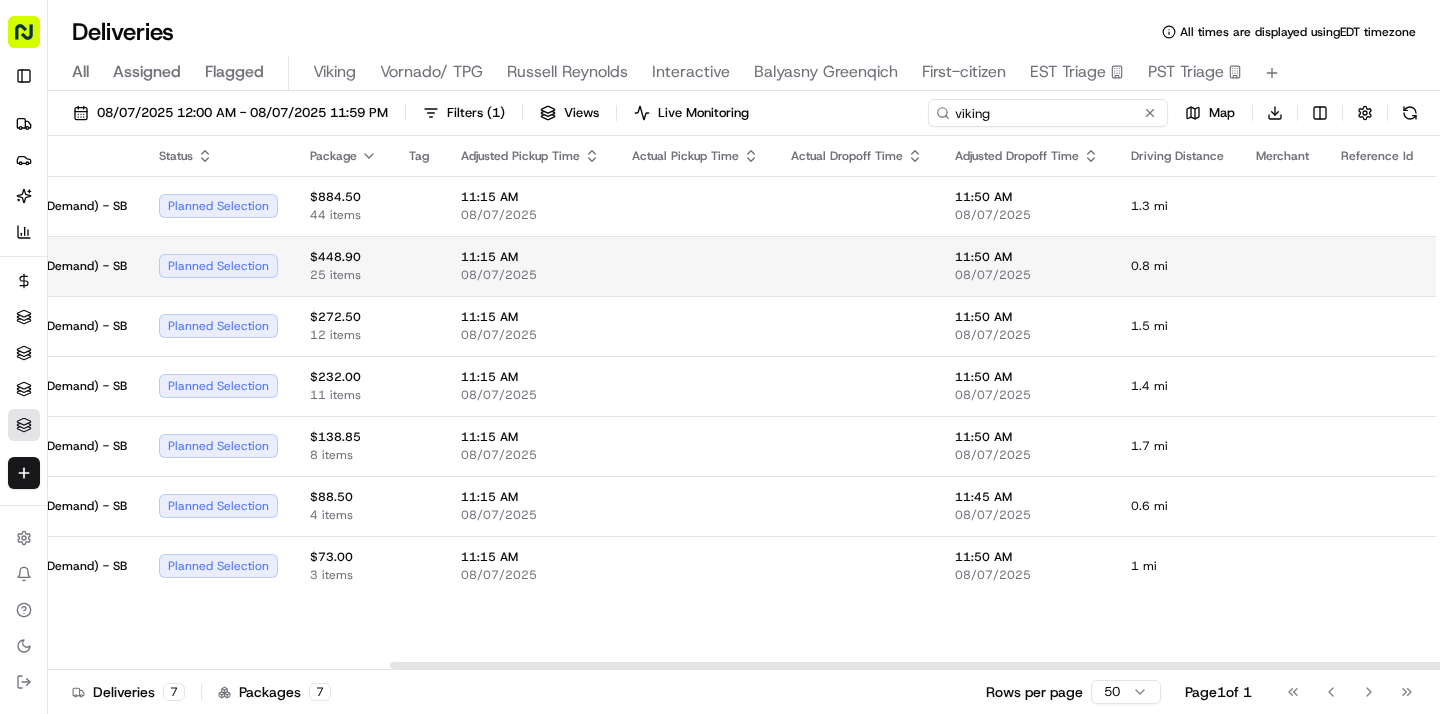 scroll, scrollTop: 0, scrollLeft: 772, axis: horizontal 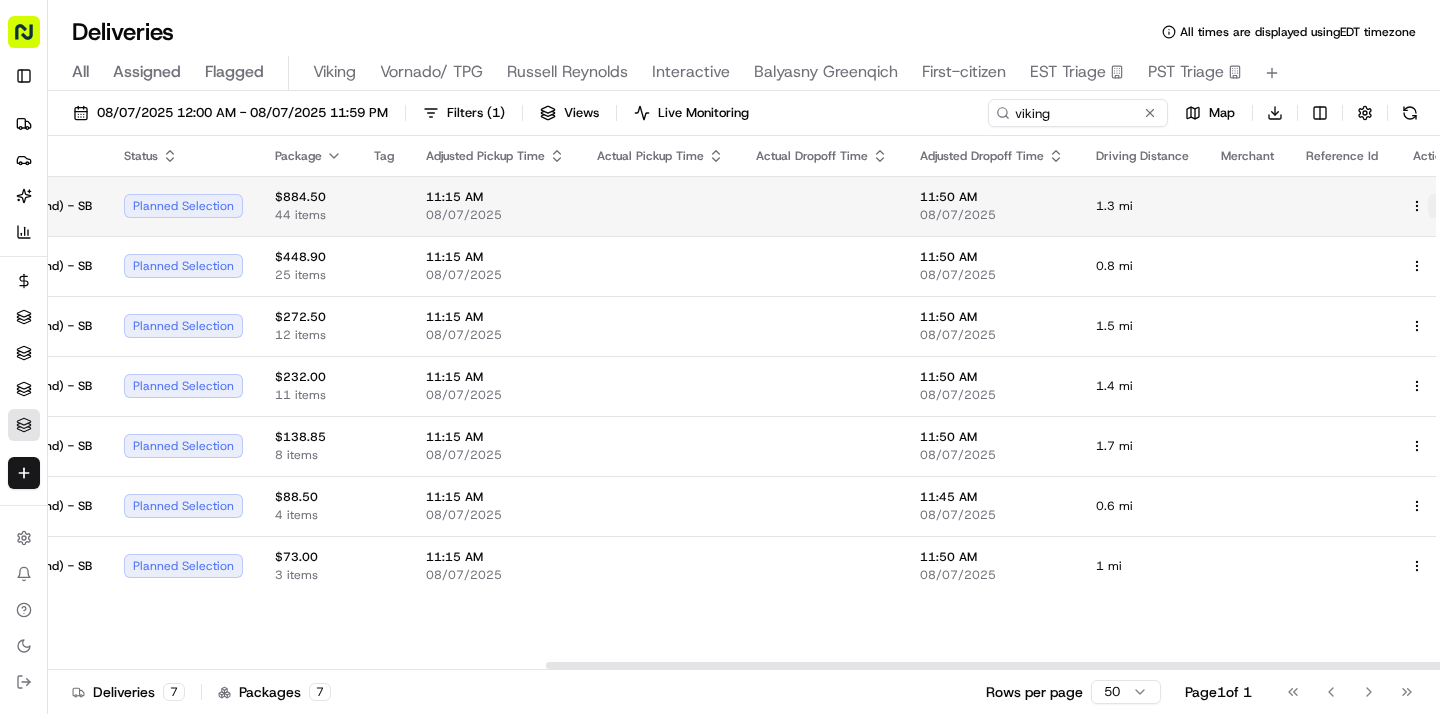 click at bounding box center [1440, 206] 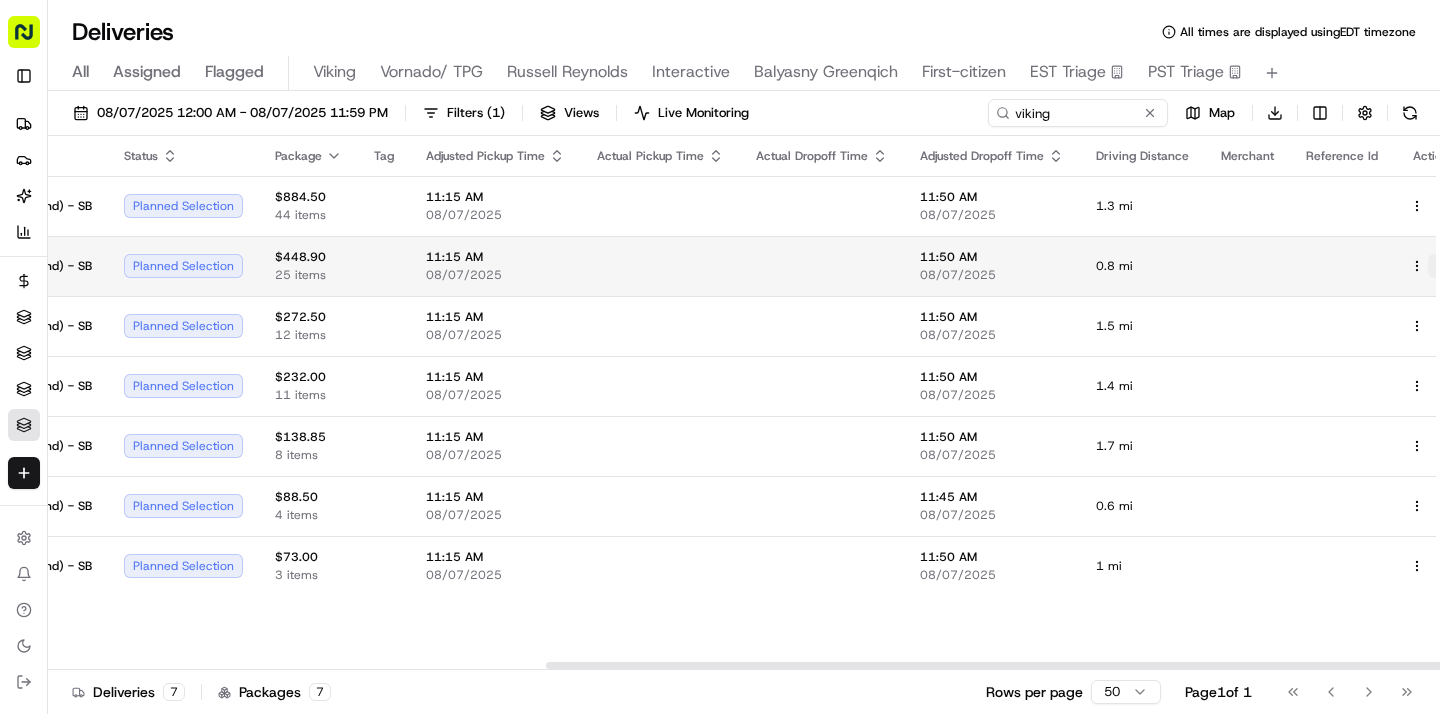 click at bounding box center [1440, 266] 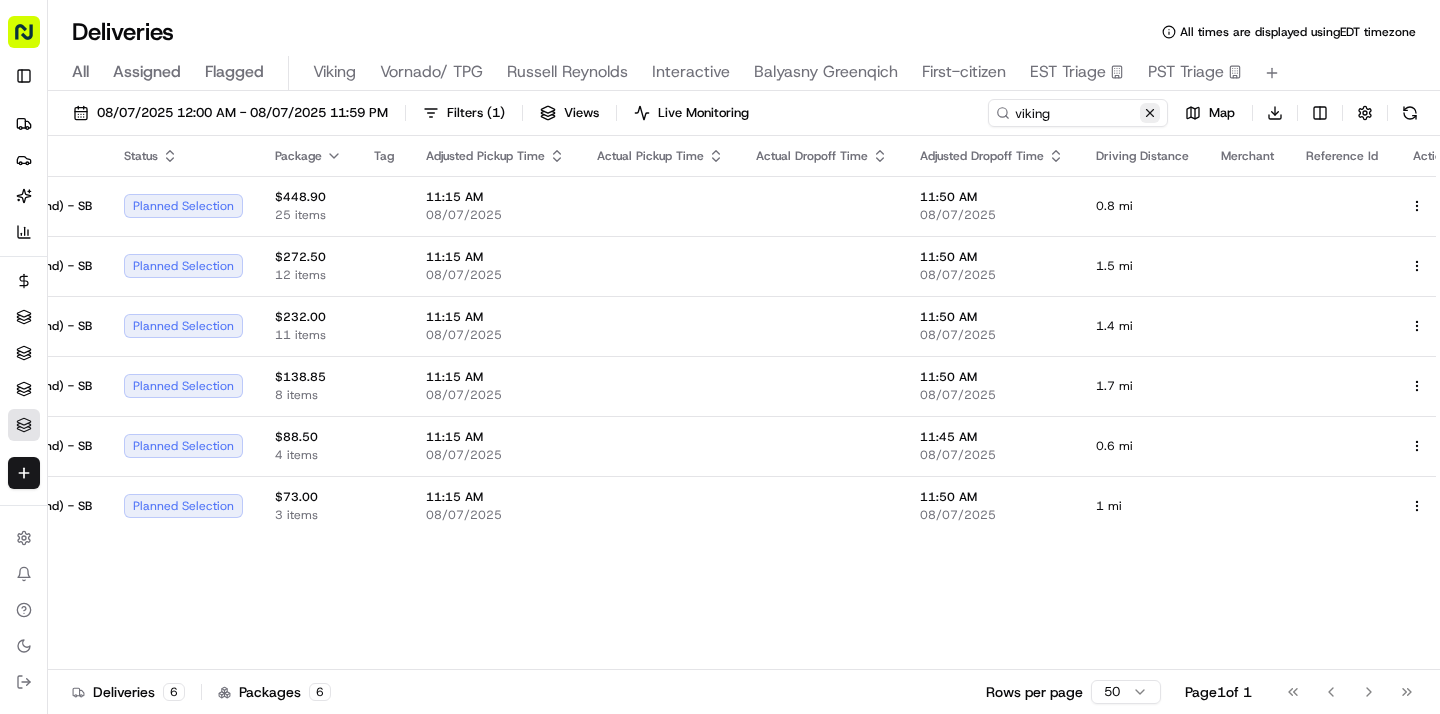 click at bounding box center (1150, 113) 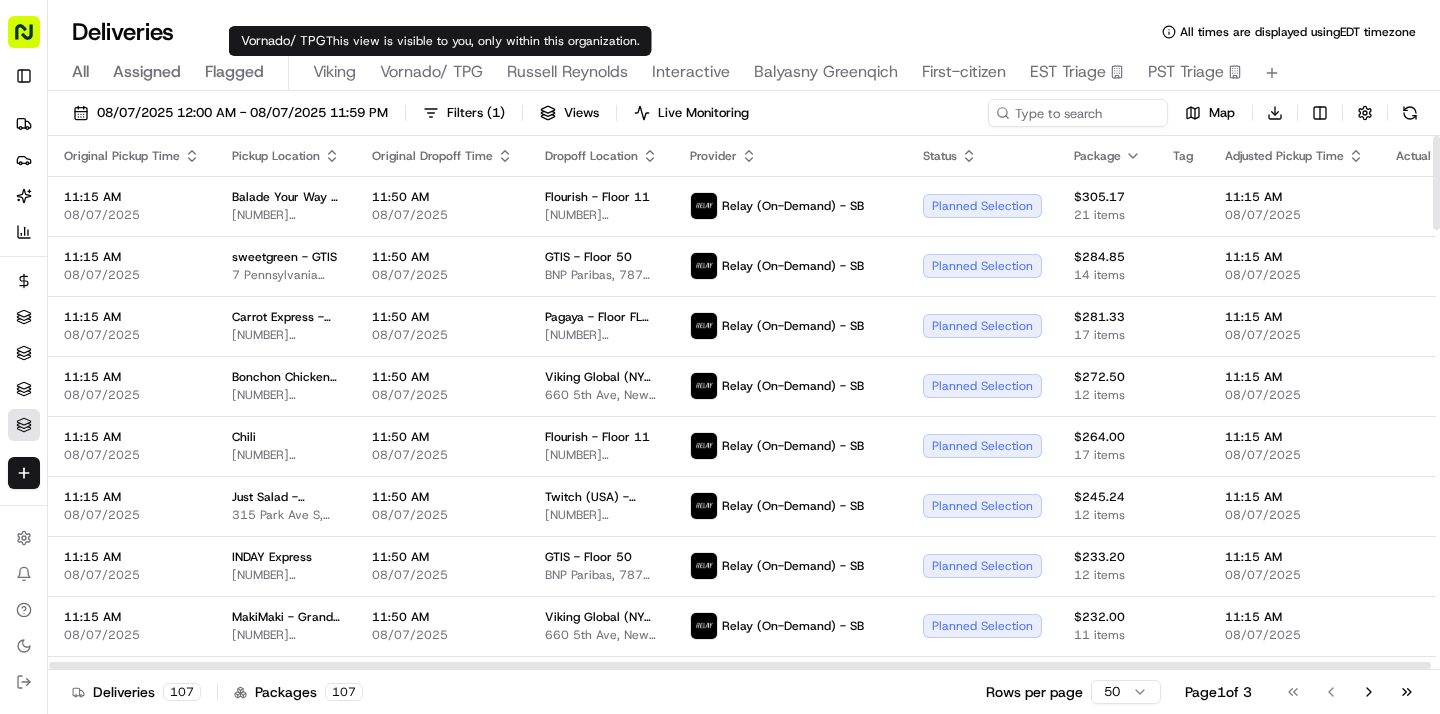 click on "Vornado/ TPG" at bounding box center [431, 72] 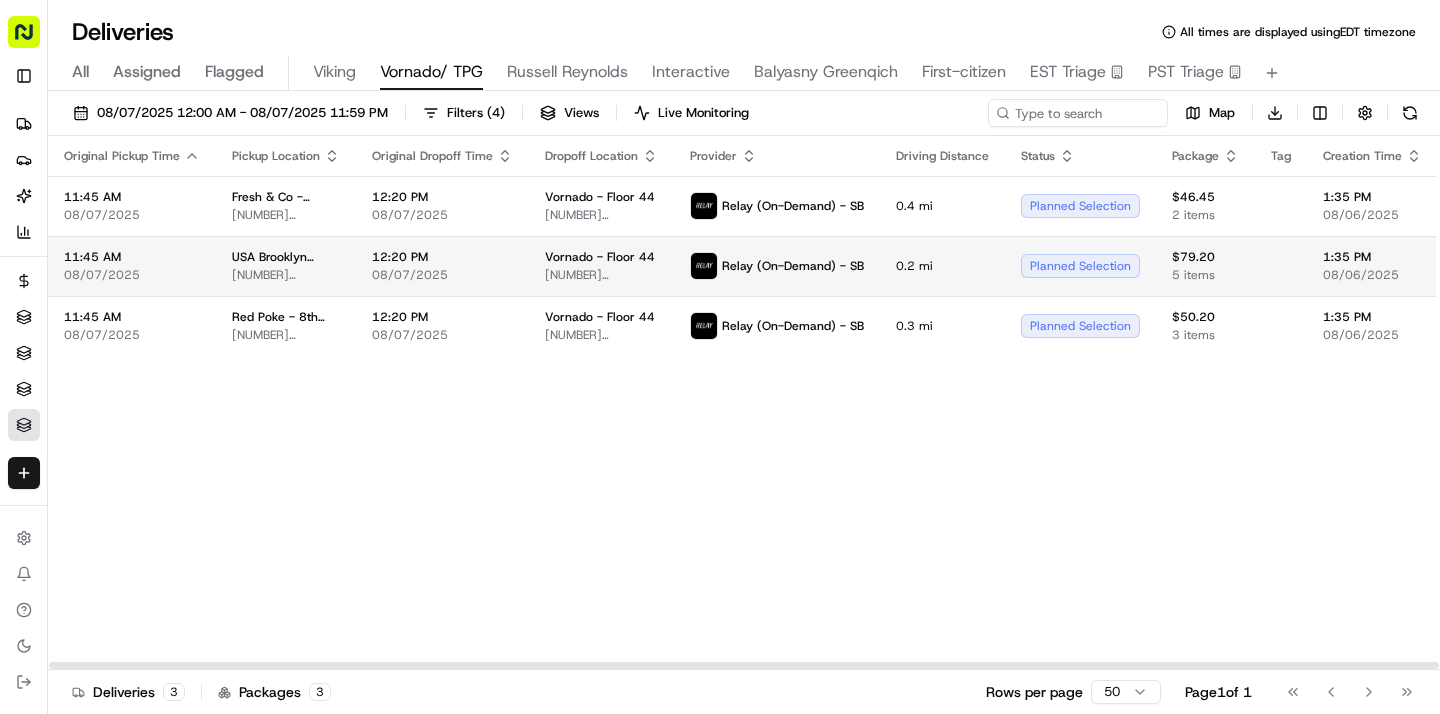 click on "200 W 57th St, New York, NY 10019, USA" at bounding box center (286, 275) 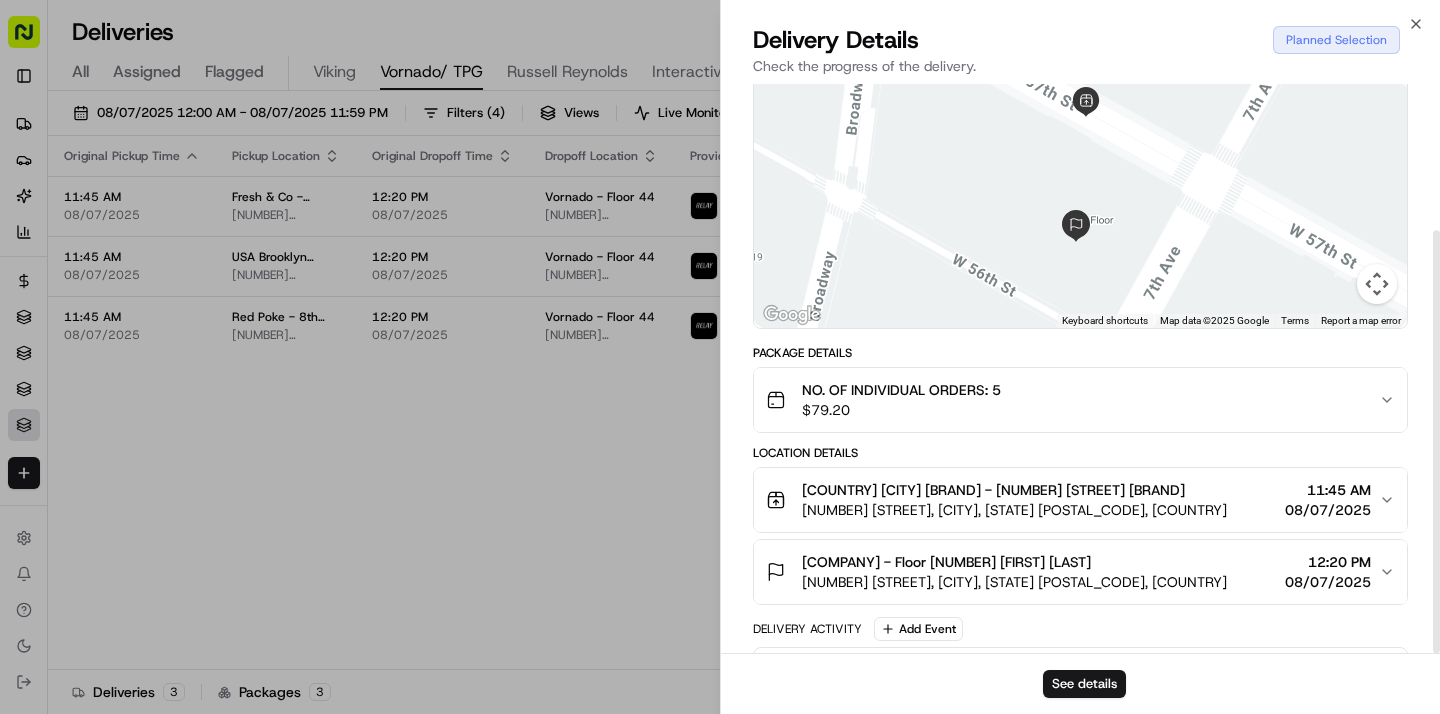 scroll, scrollTop: 197, scrollLeft: 0, axis: vertical 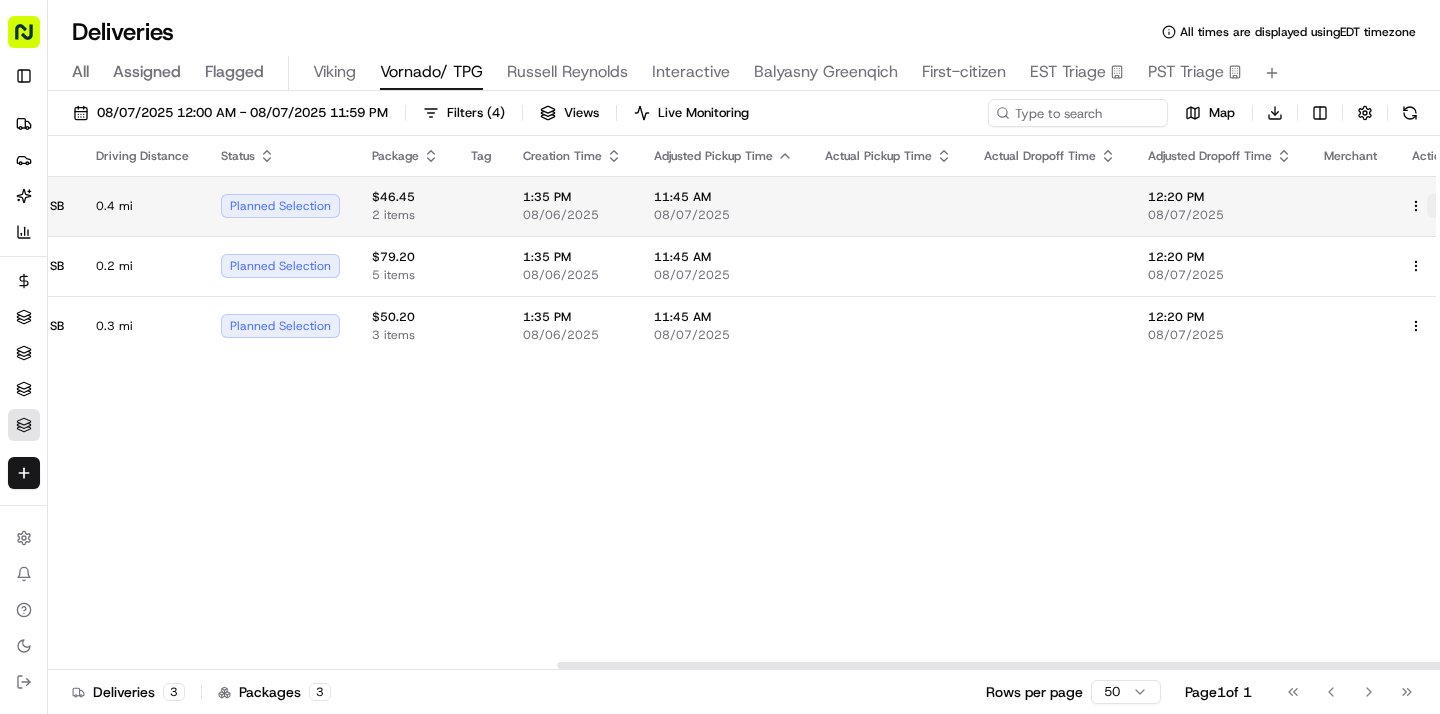 click at bounding box center [1439, 206] 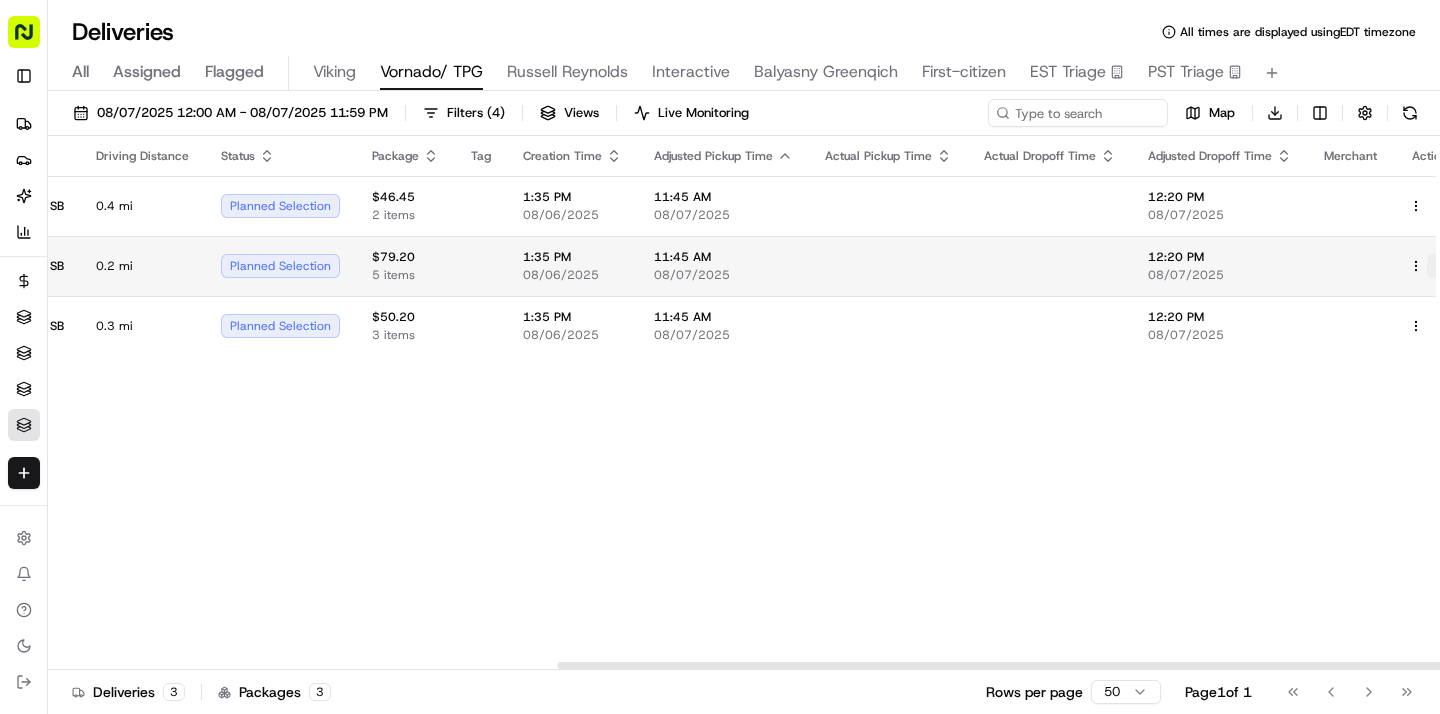 click at bounding box center [1439, 266] 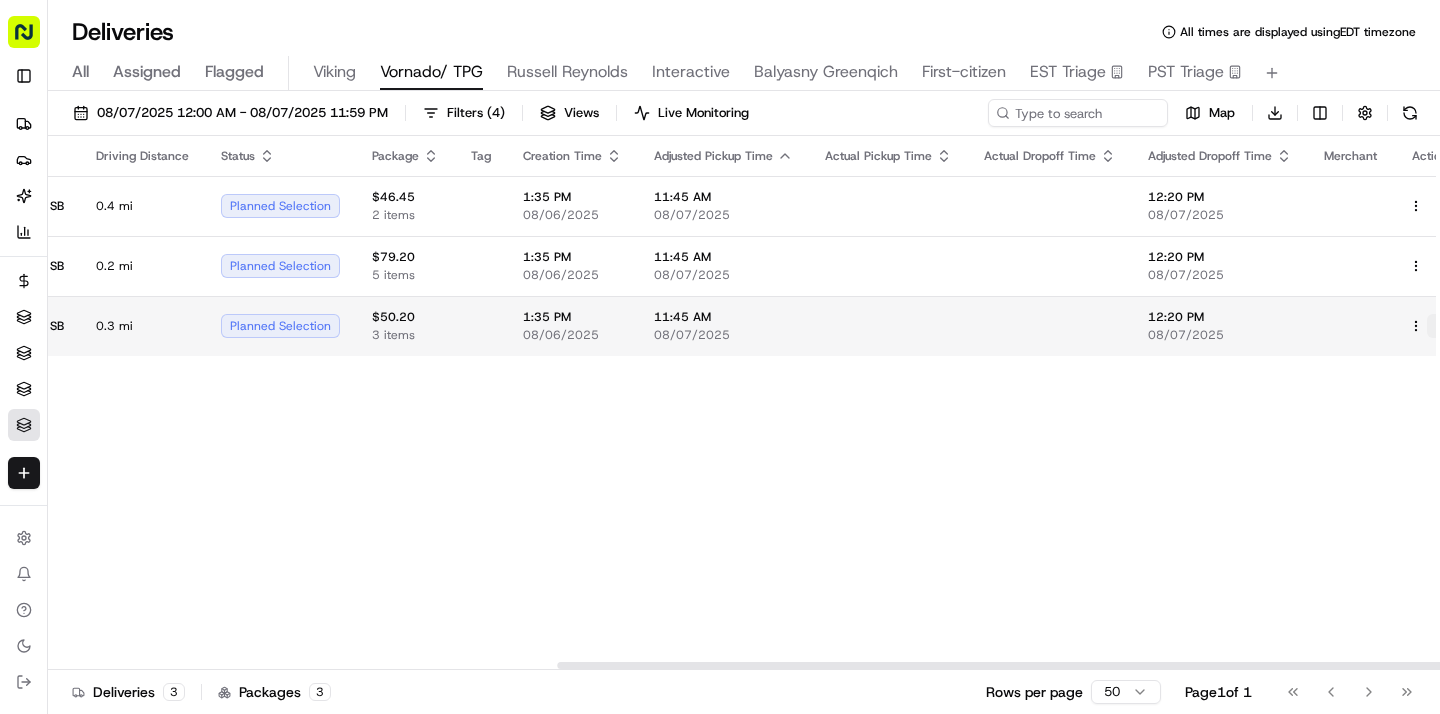 click at bounding box center (1439, 326) 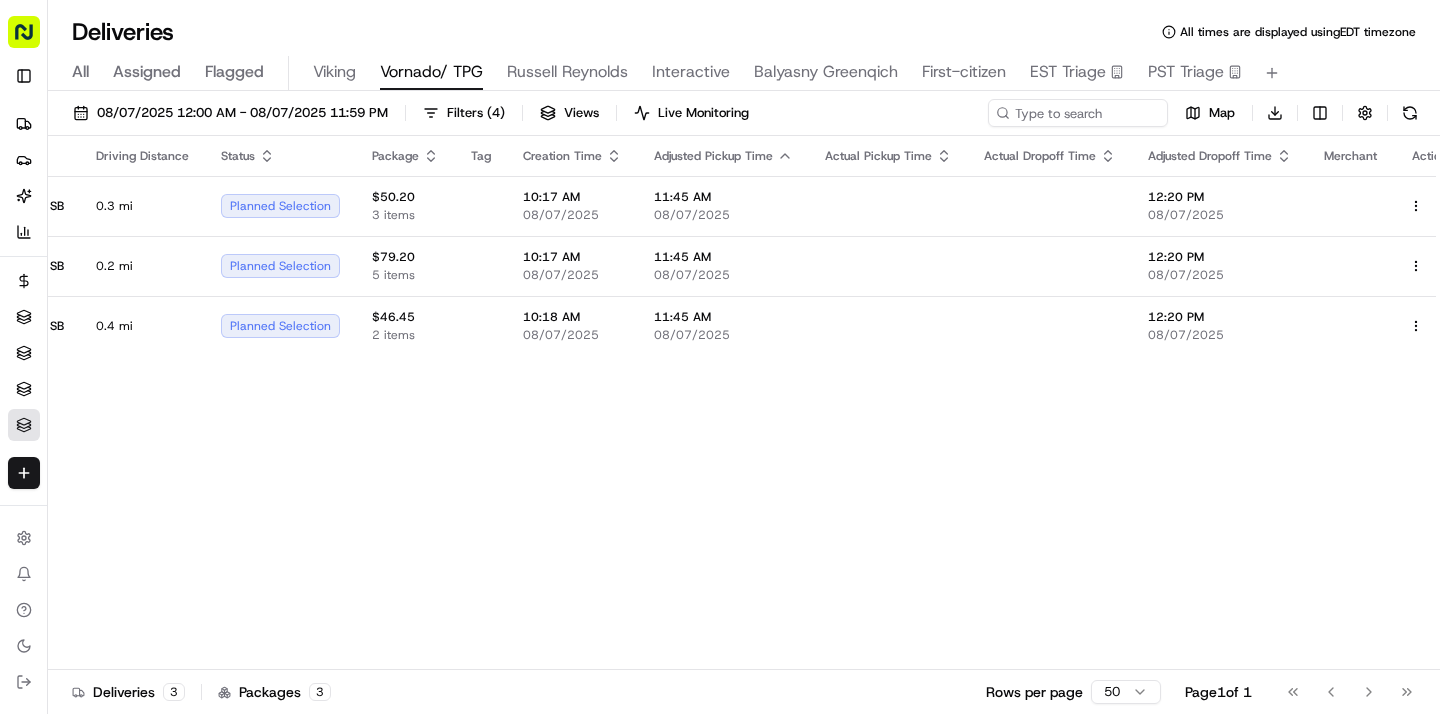 scroll, scrollTop: 0, scrollLeft: 662, axis: horizontal 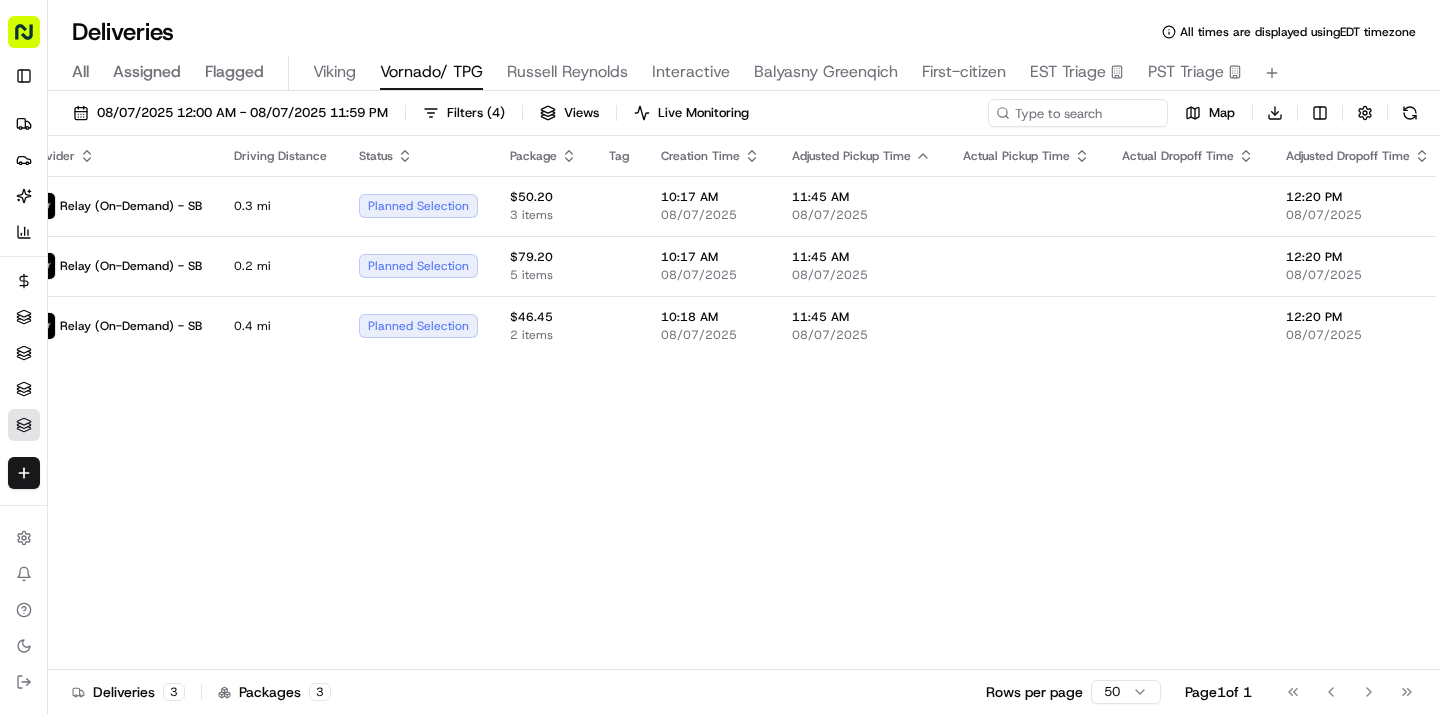 click on "All Assigned Flagged Viking Vornado/ TPG Russell Reynolds Interactive  Balyasny Greenqich First-citizen EST Triage  PST Triage" at bounding box center (744, 73) 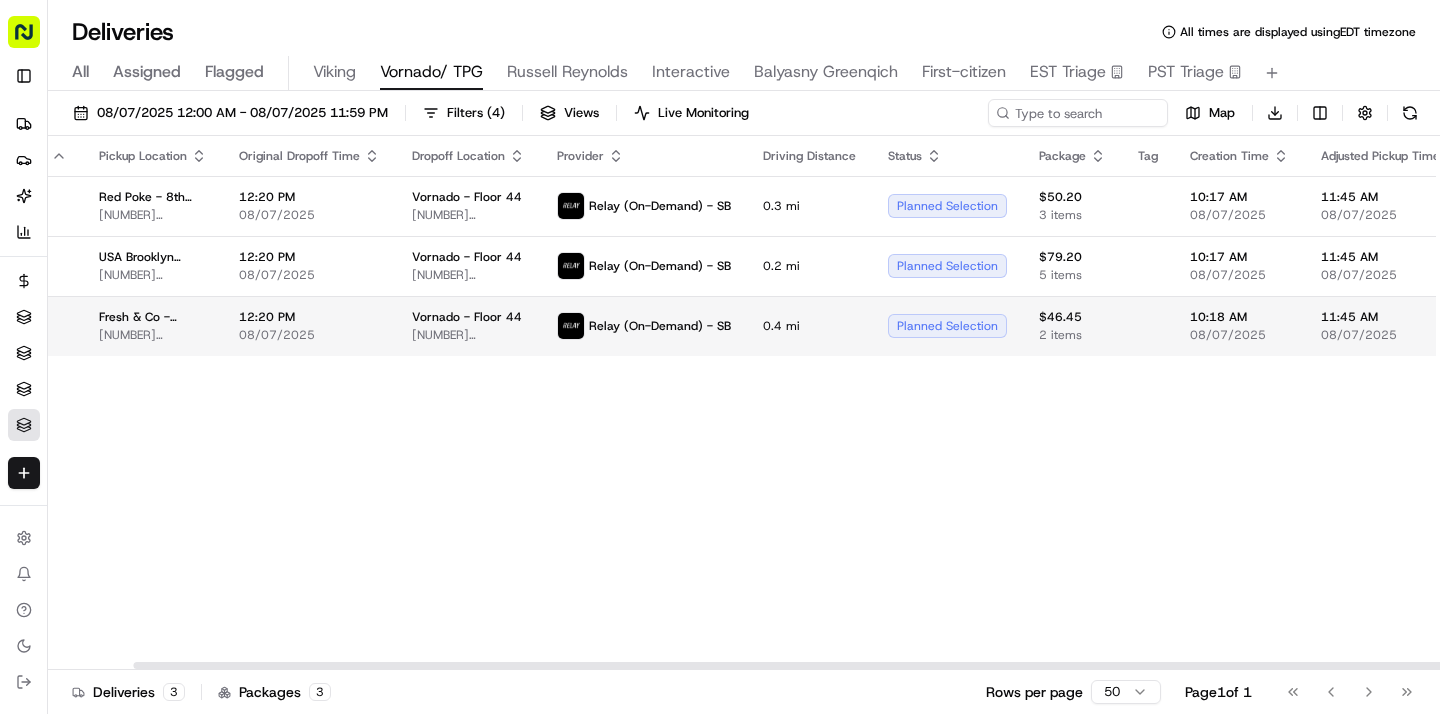scroll, scrollTop: 0, scrollLeft: 0, axis: both 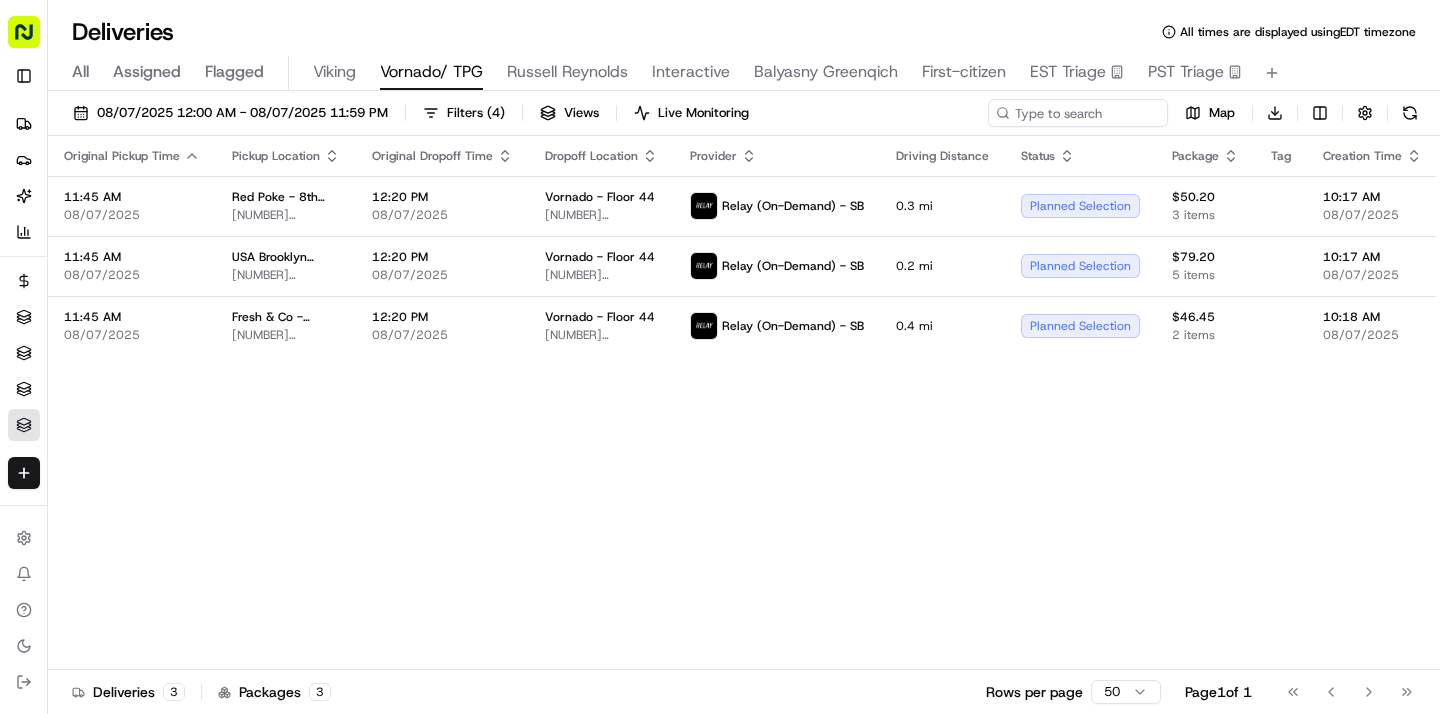 click on "All" at bounding box center [80, 72] 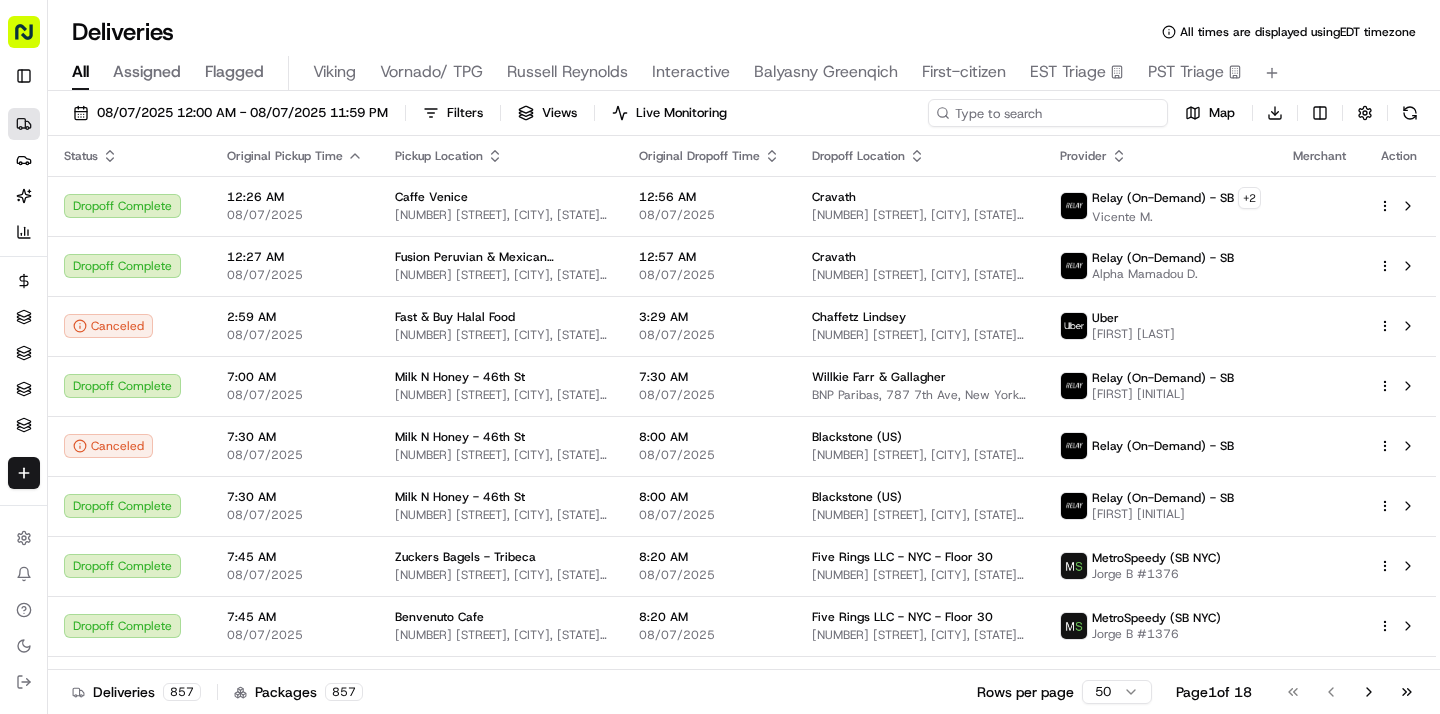 click at bounding box center (1048, 113) 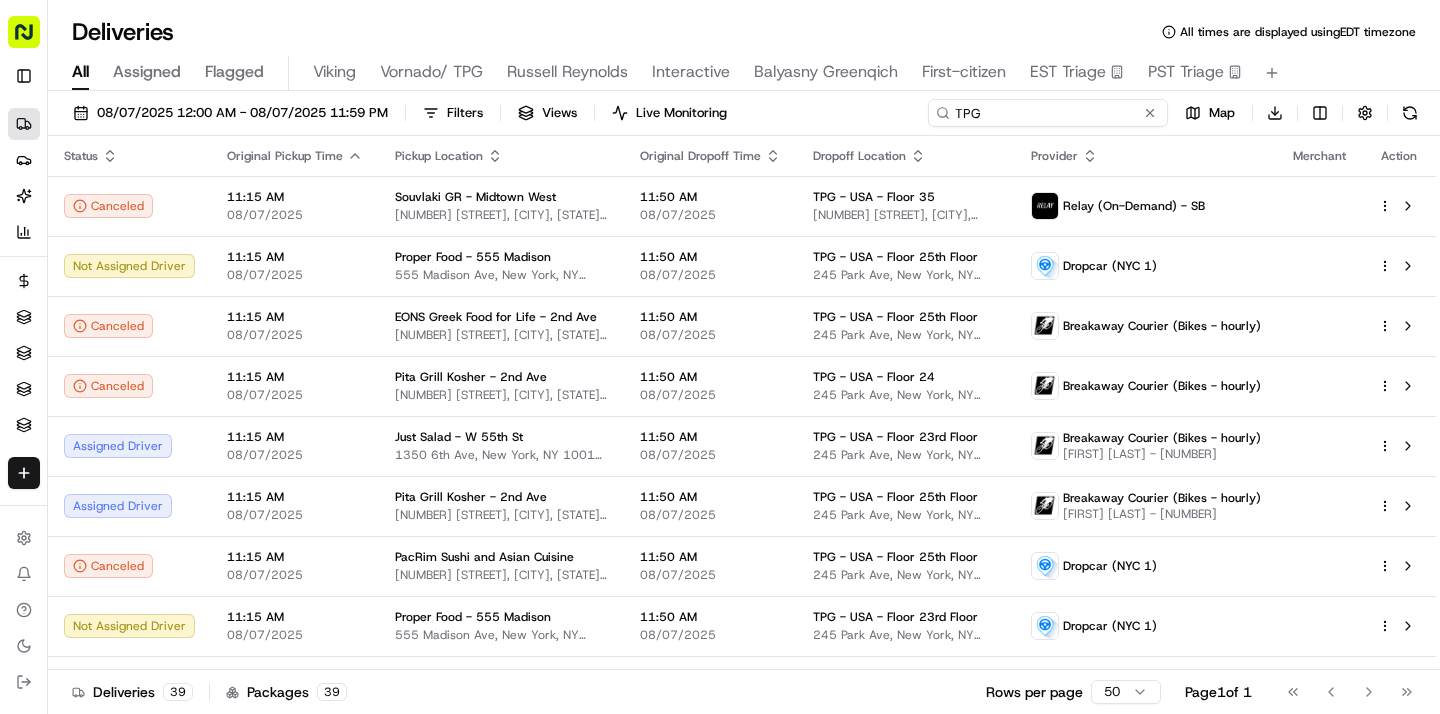 type on "TPG" 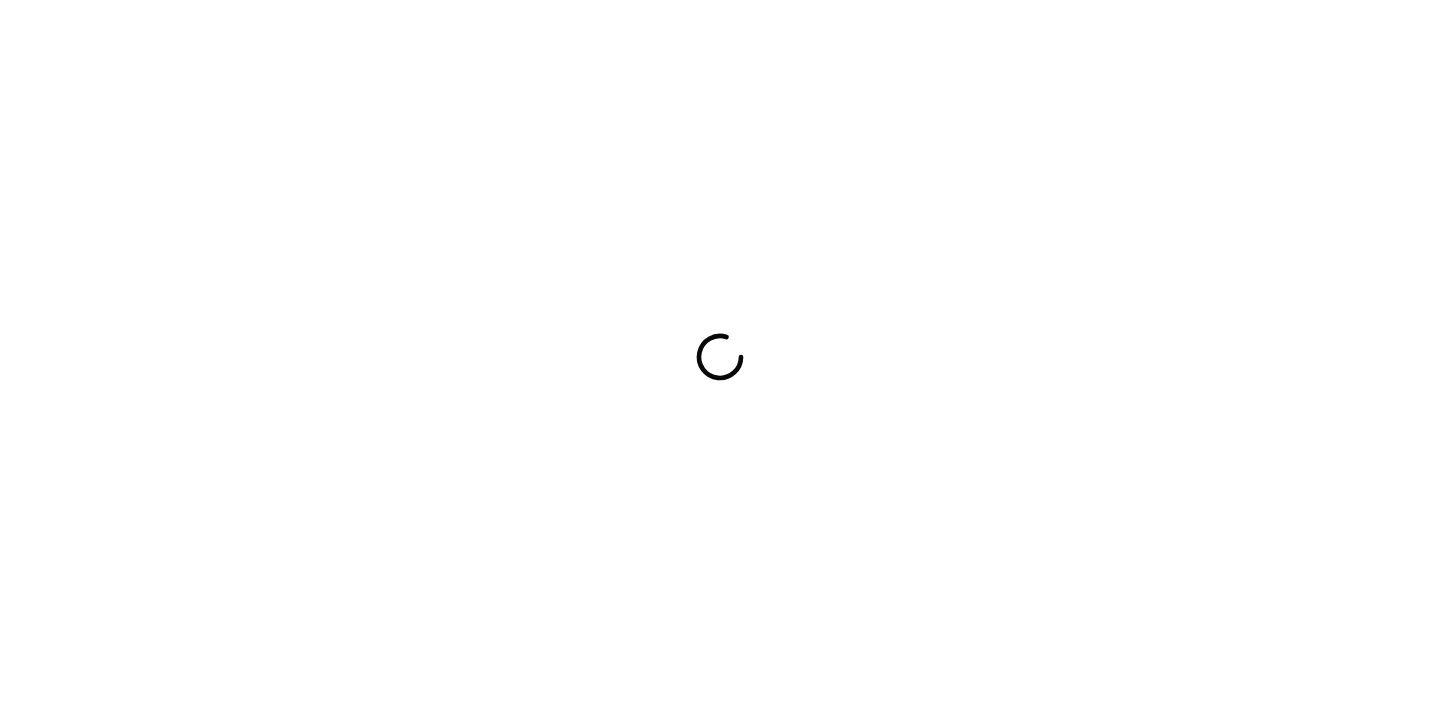scroll, scrollTop: 0, scrollLeft: 0, axis: both 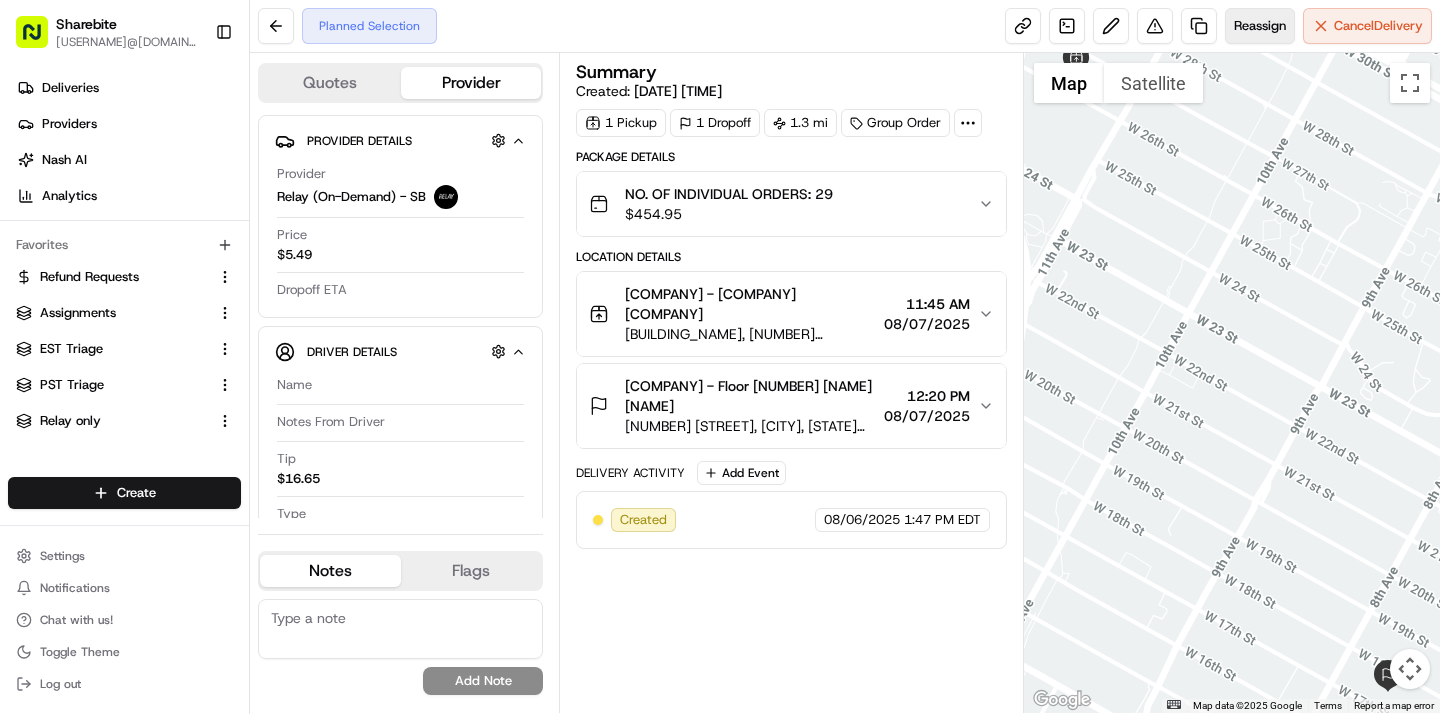 click on "Reassign" at bounding box center (1260, 26) 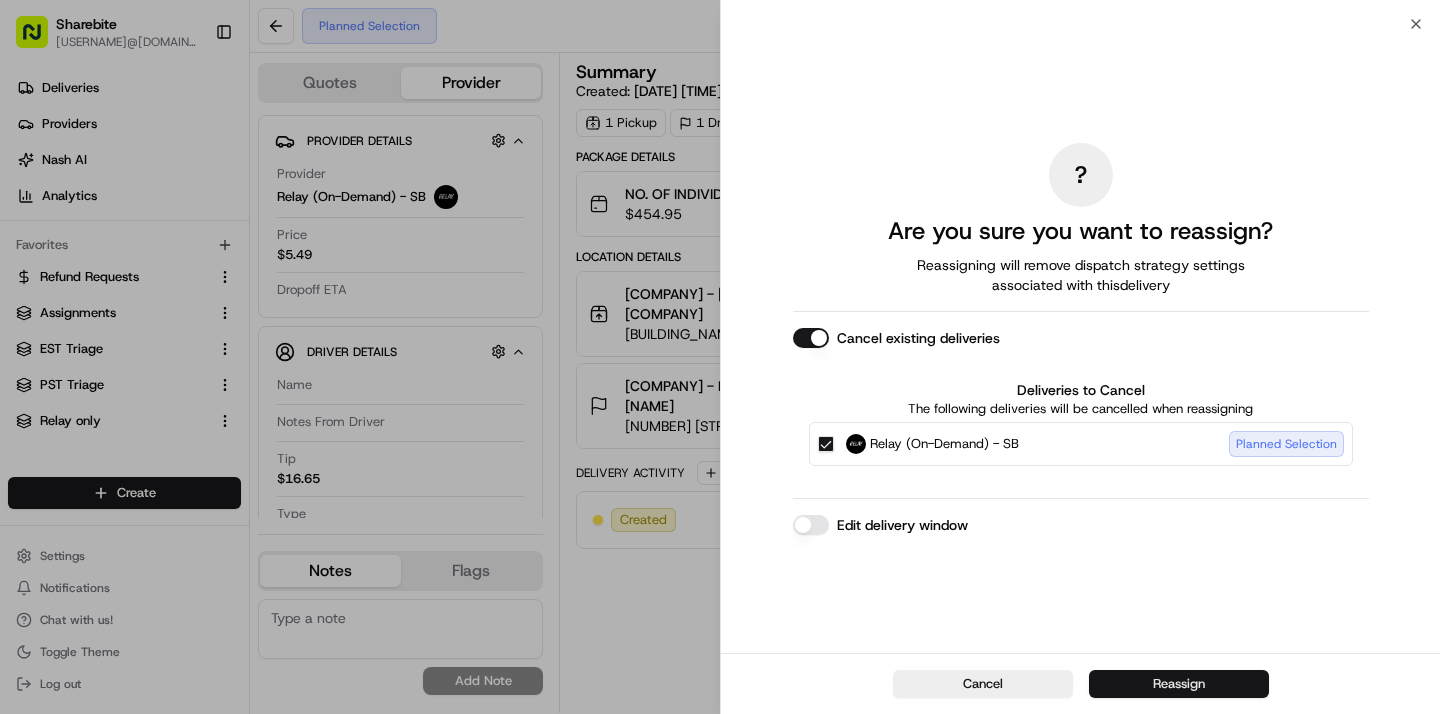 click on "Reassign" at bounding box center [1179, 684] 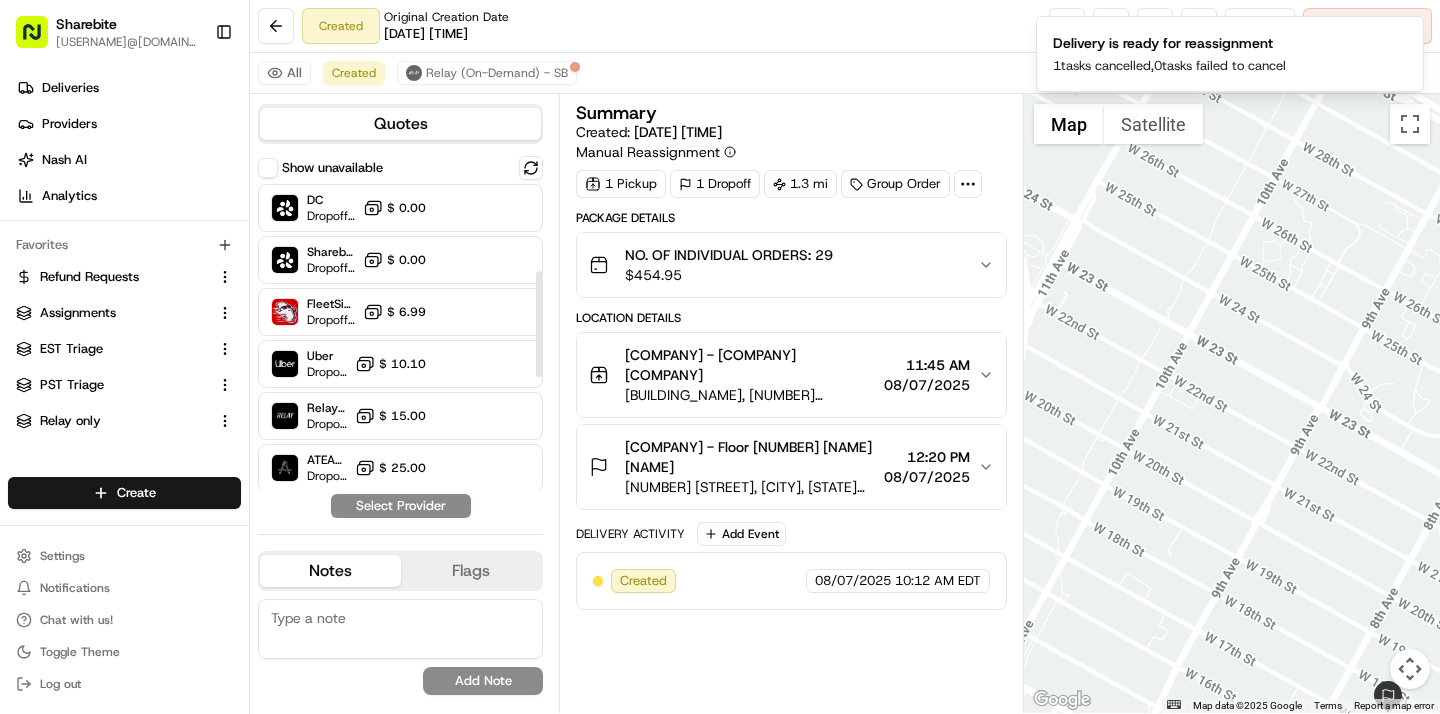 scroll, scrollTop: 574, scrollLeft: 0, axis: vertical 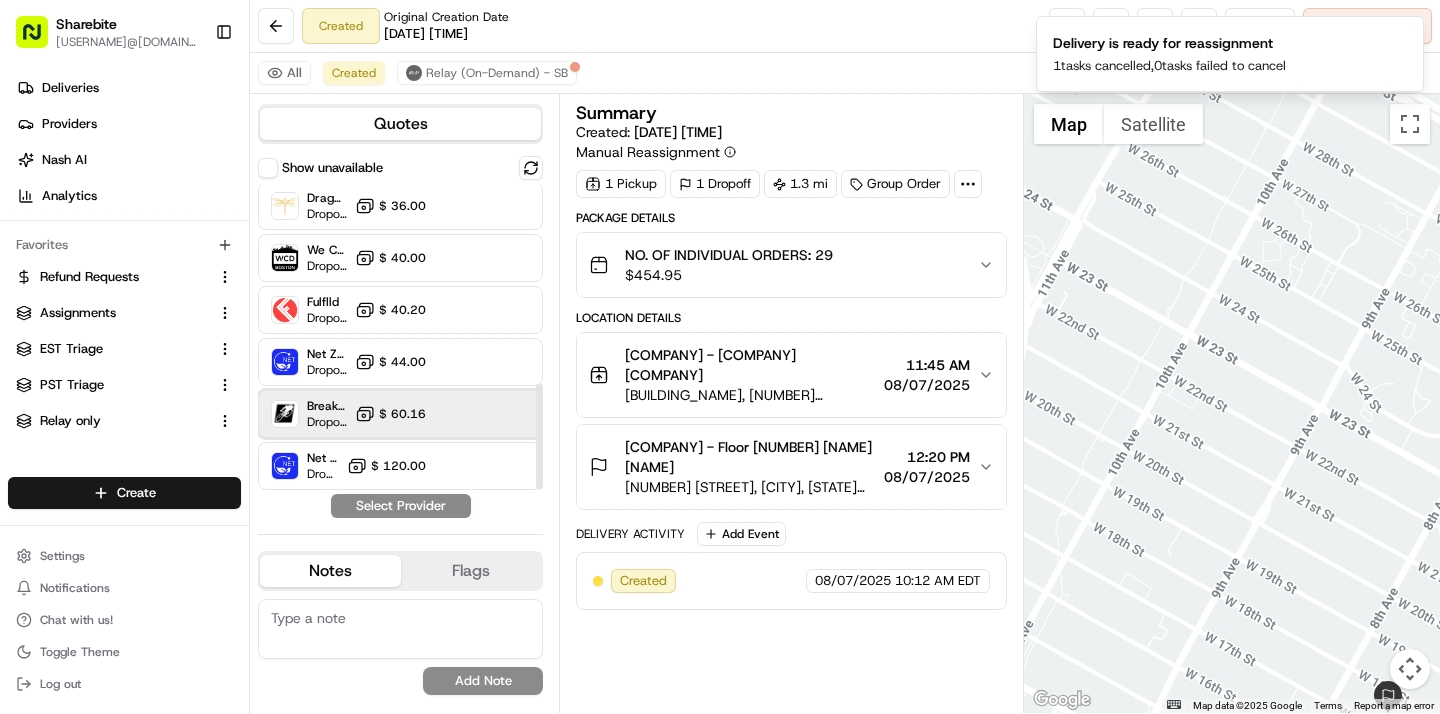click on "Breakaway Courier (Bikes - hourly) Dropoff ETA   - $   60.16" at bounding box center (400, 414) 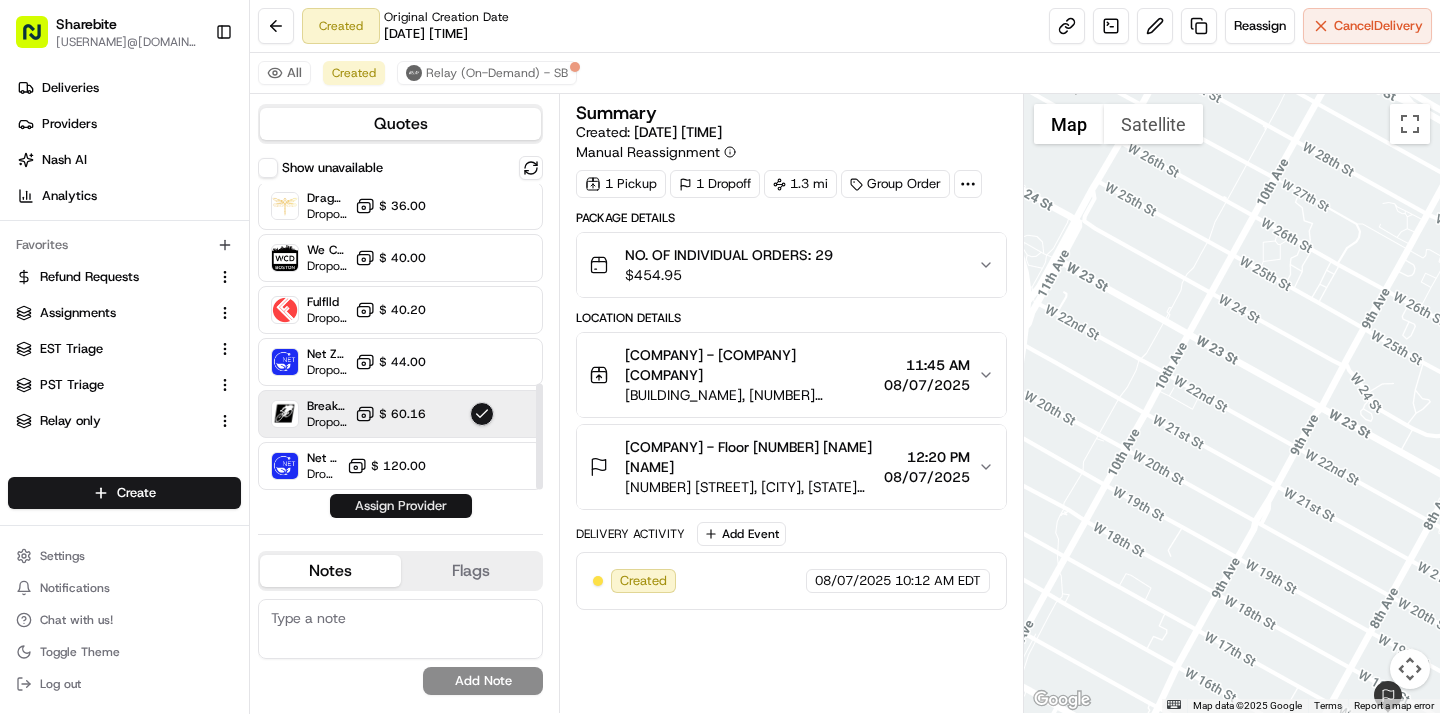 click on "Assign Provider" at bounding box center [401, 506] 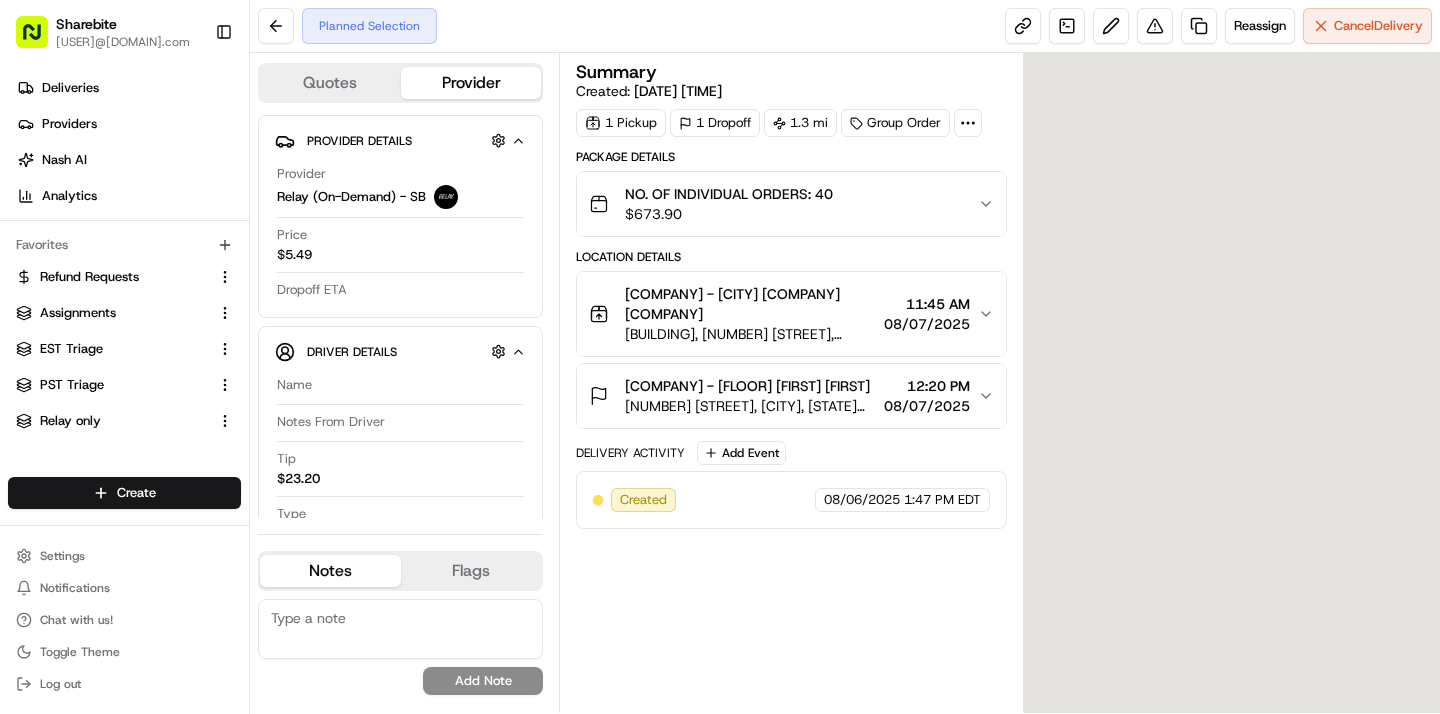 scroll, scrollTop: 0, scrollLeft: 0, axis: both 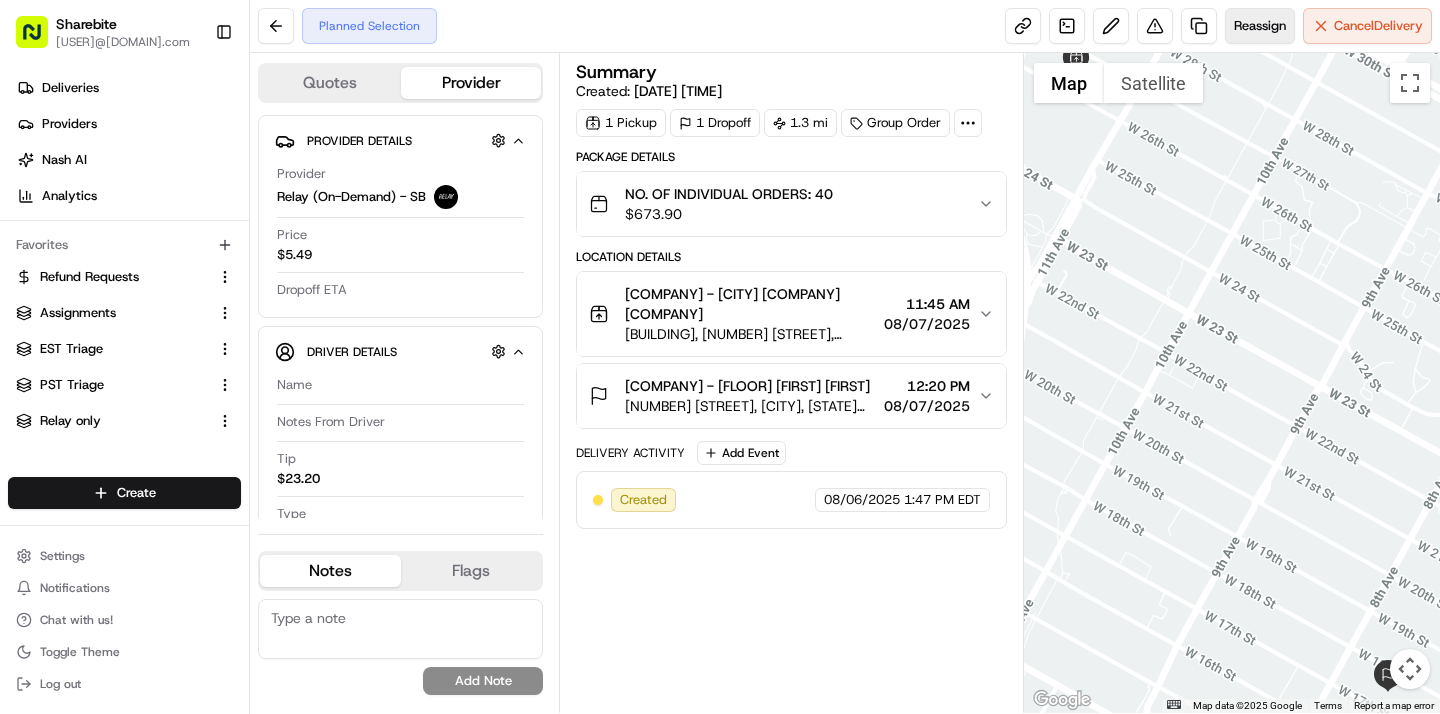click on "Reassign" at bounding box center (1260, 26) 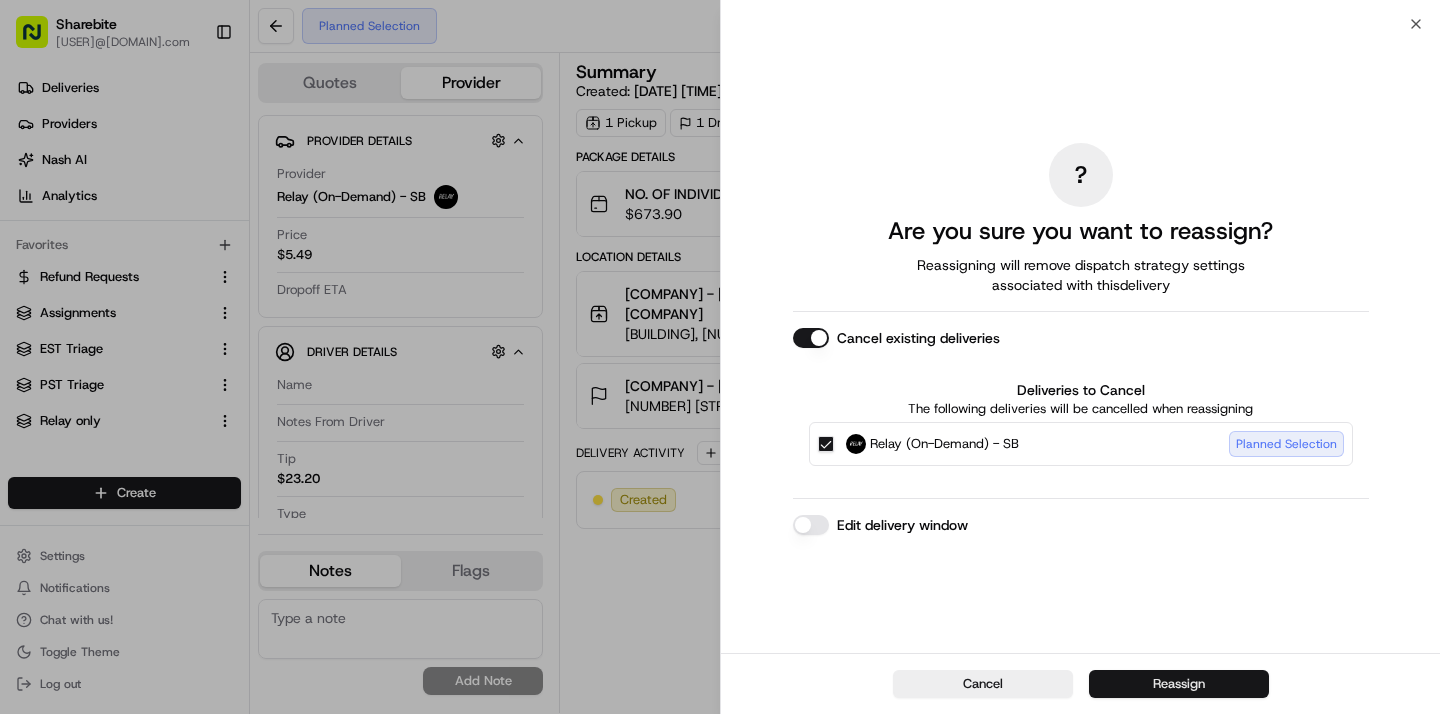 click on "Reassign" at bounding box center (1179, 684) 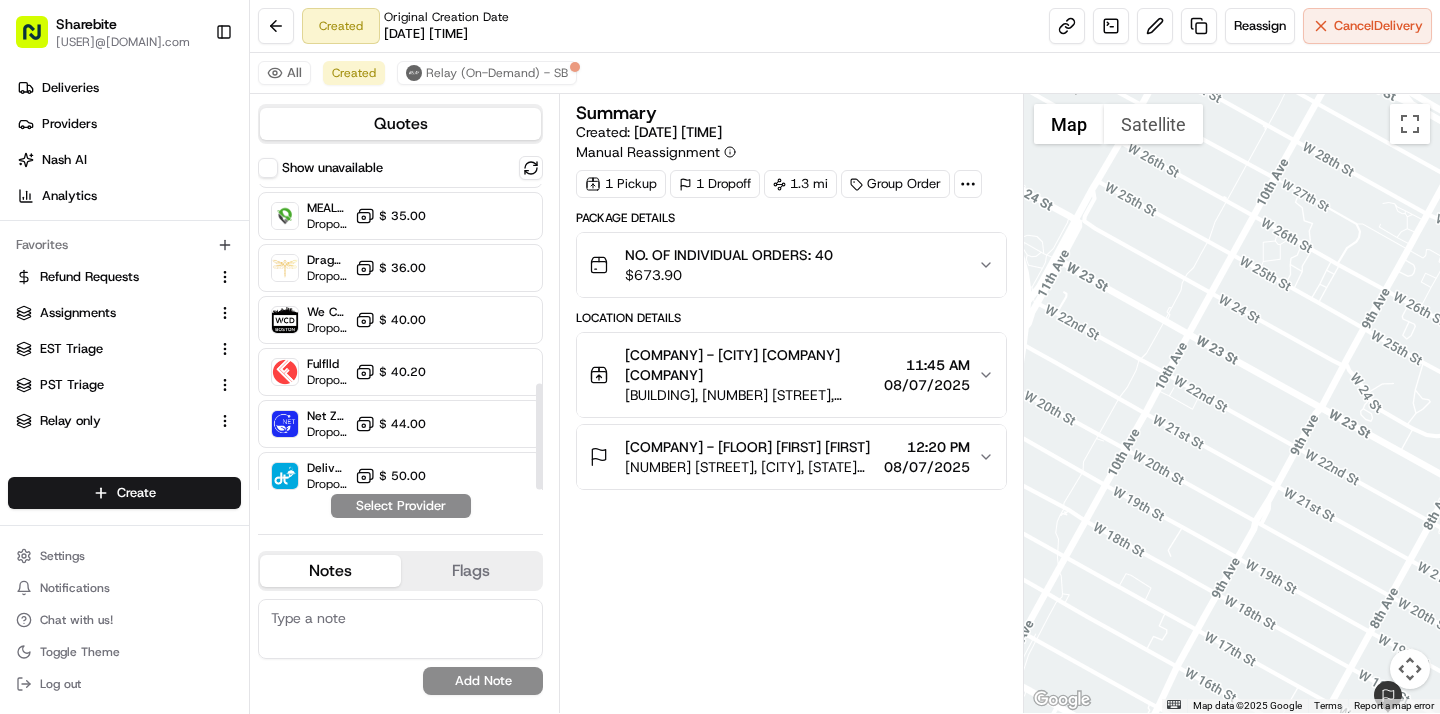 scroll, scrollTop: 574, scrollLeft: 0, axis: vertical 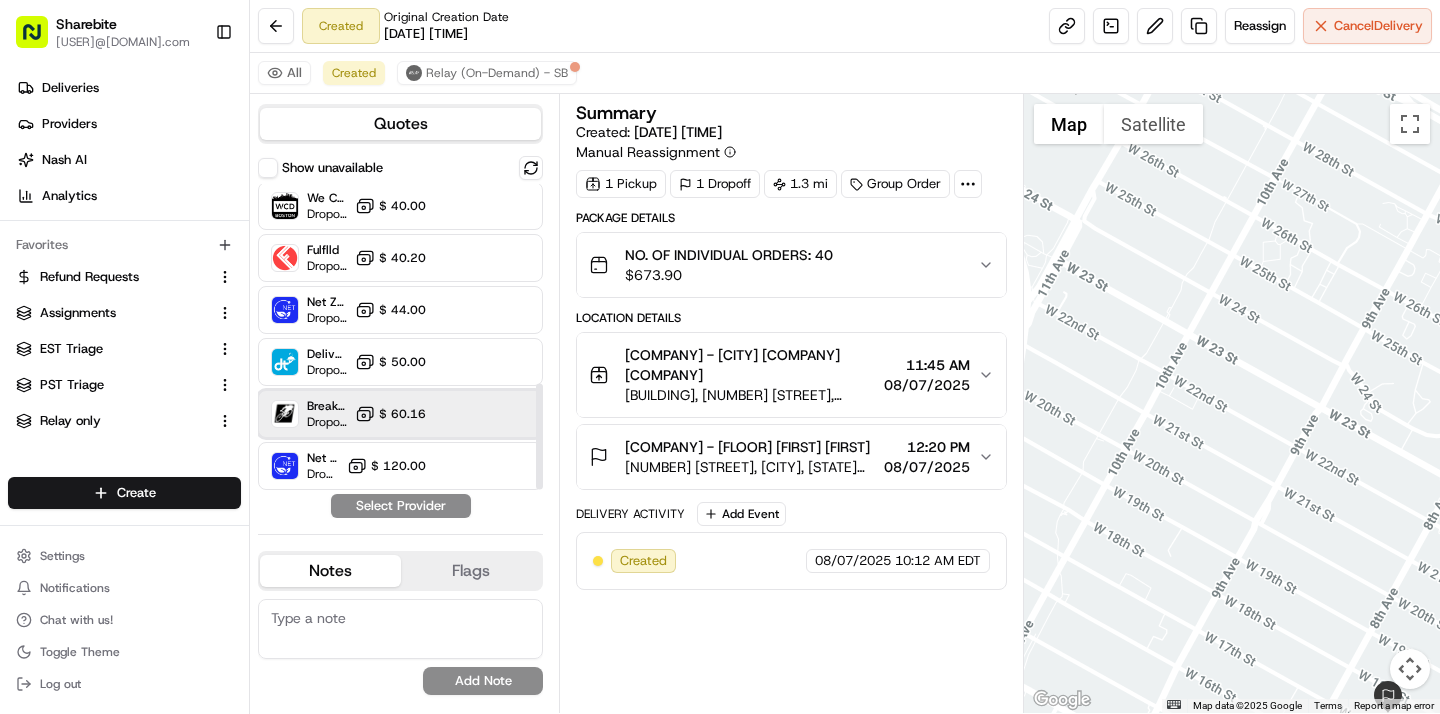 click on "Breakaway Courier (Bikes - hourly) Dropoff ETA   - $   60.16" at bounding box center [400, 414] 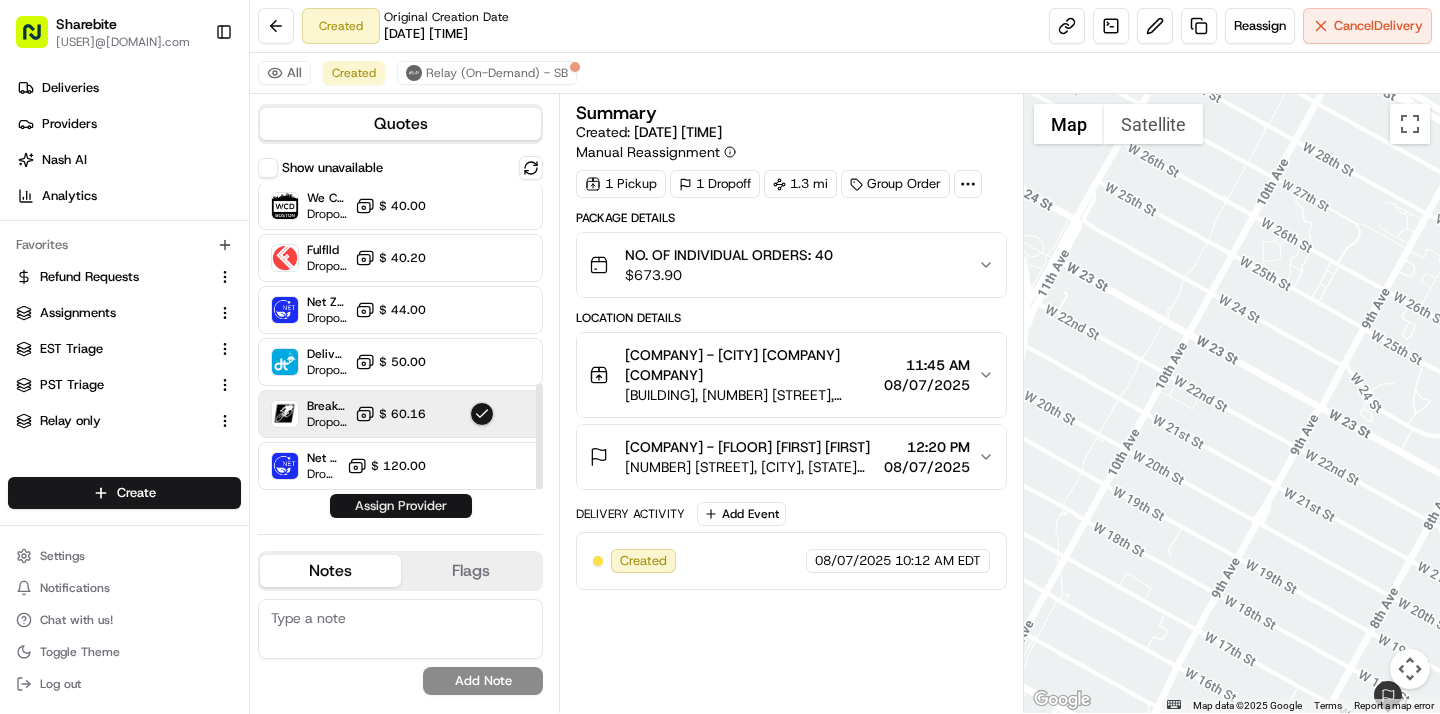 click on "Assign Provider" at bounding box center (401, 506) 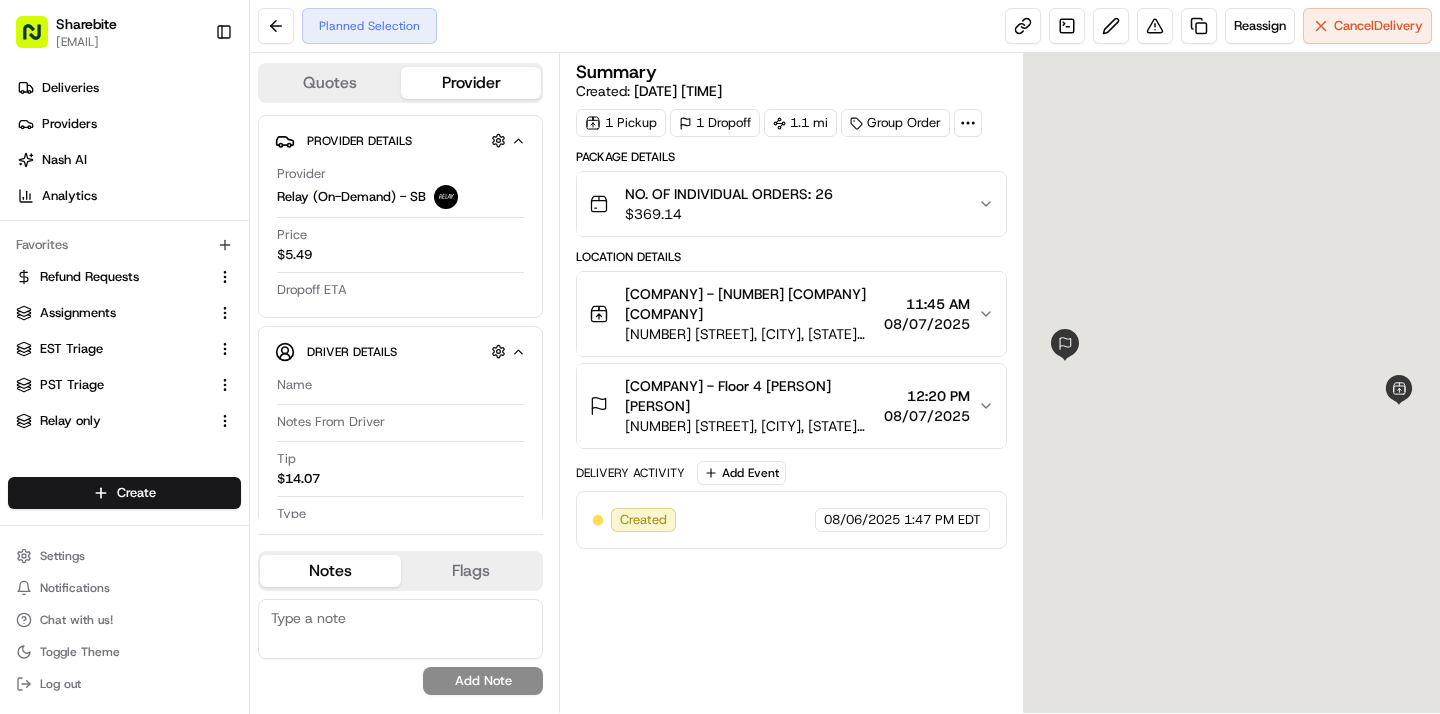 scroll, scrollTop: 0, scrollLeft: 0, axis: both 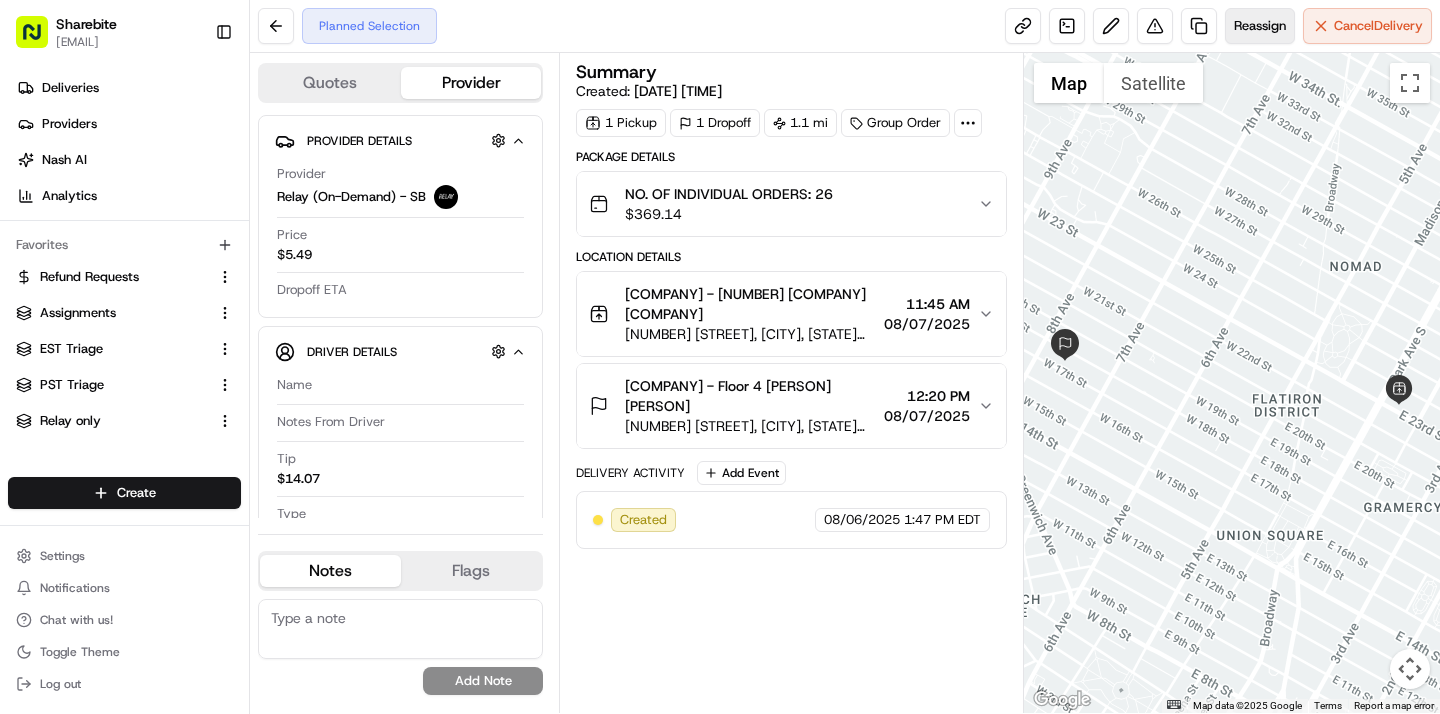 click on "Reassign" at bounding box center (1260, 26) 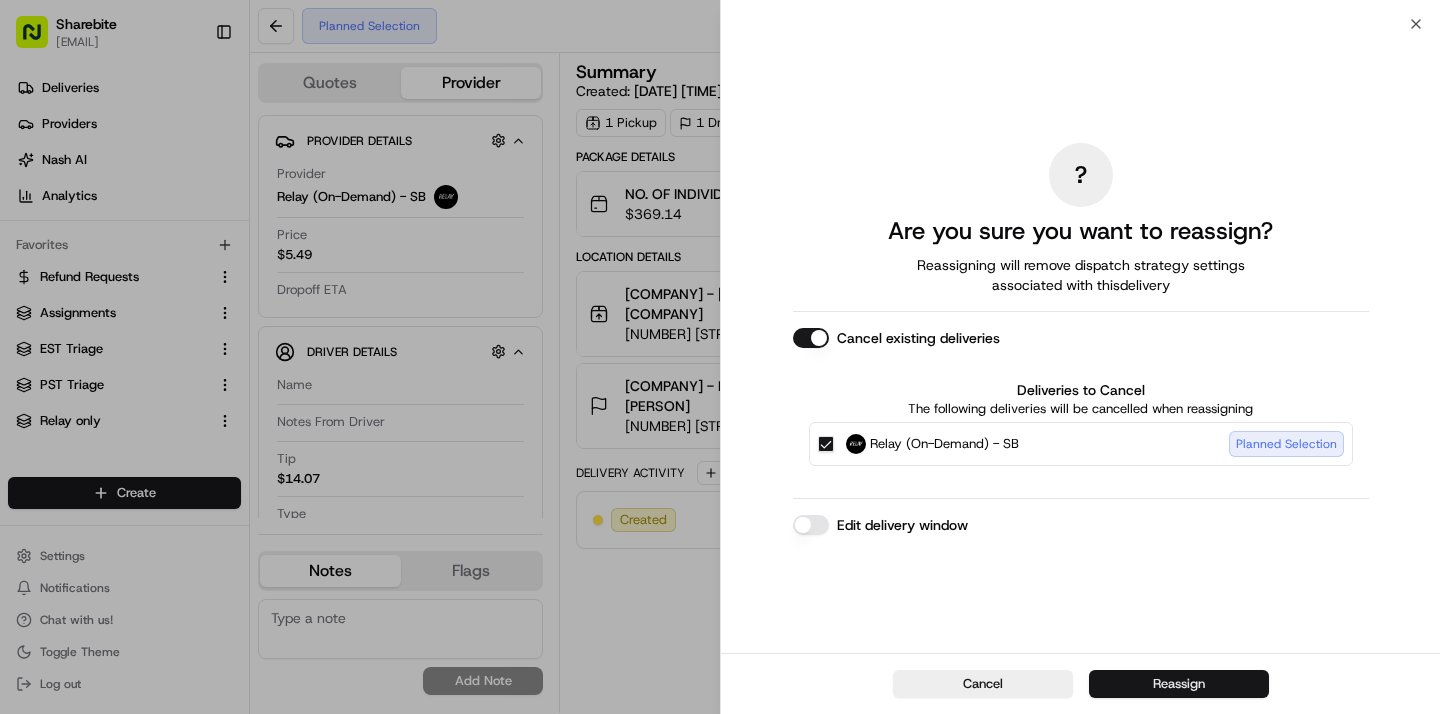 click on "Reassign" at bounding box center (1179, 684) 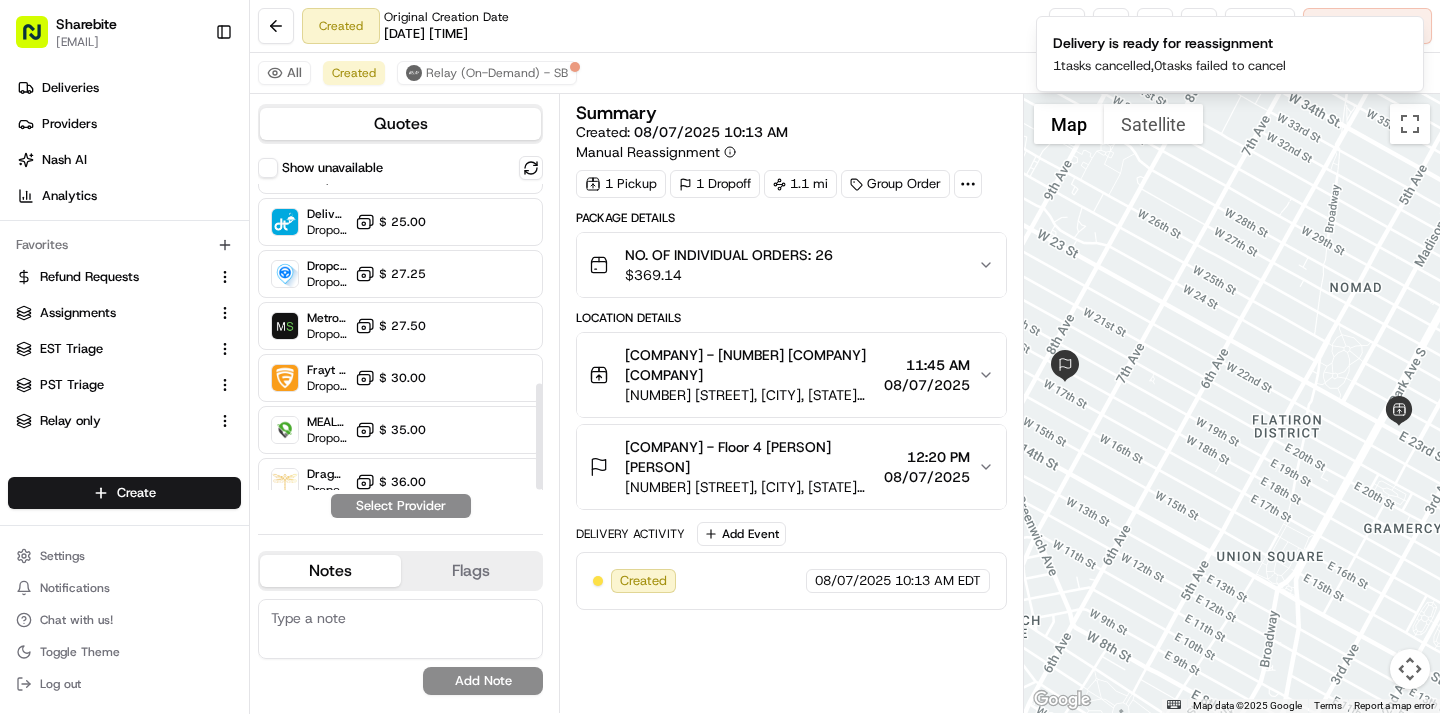 scroll, scrollTop: 574, scrollLeft: 0, axis: vertical 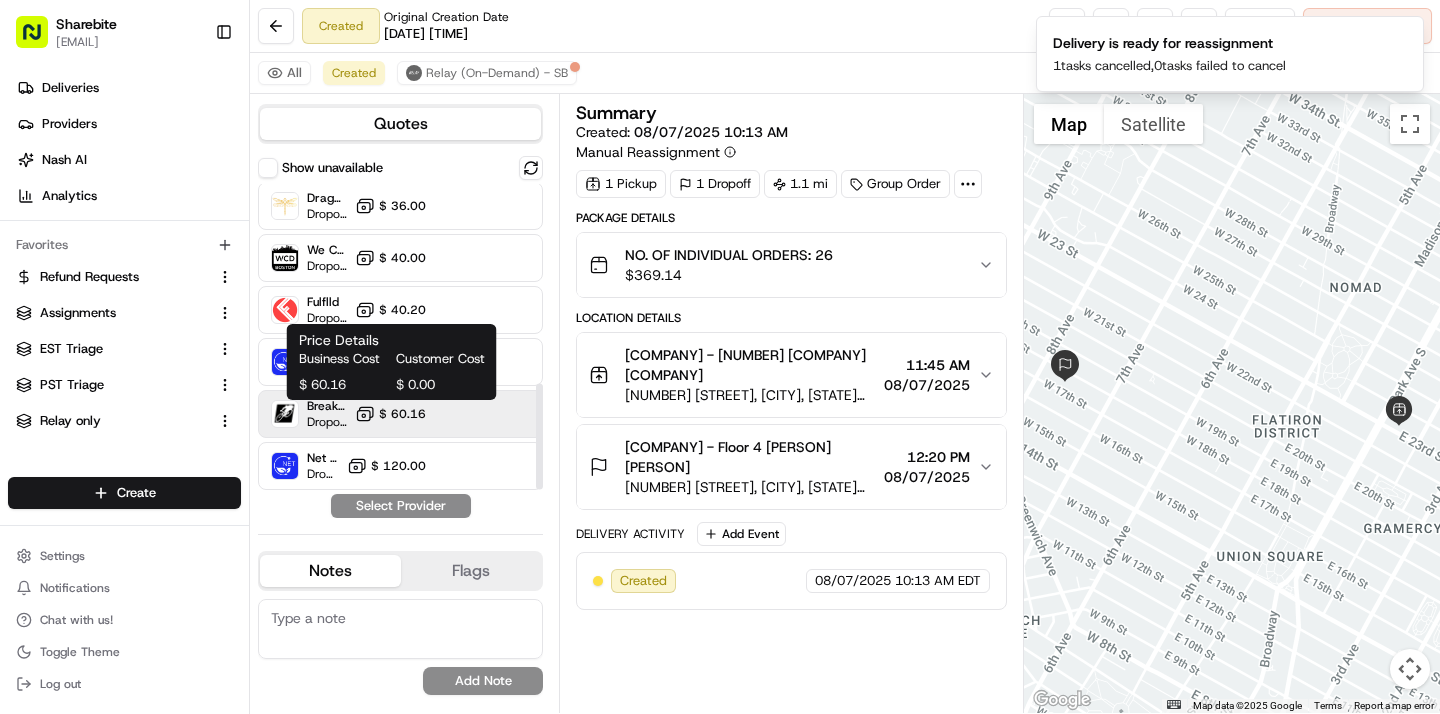click on "$   60.16" at bounding box center (402, 414) 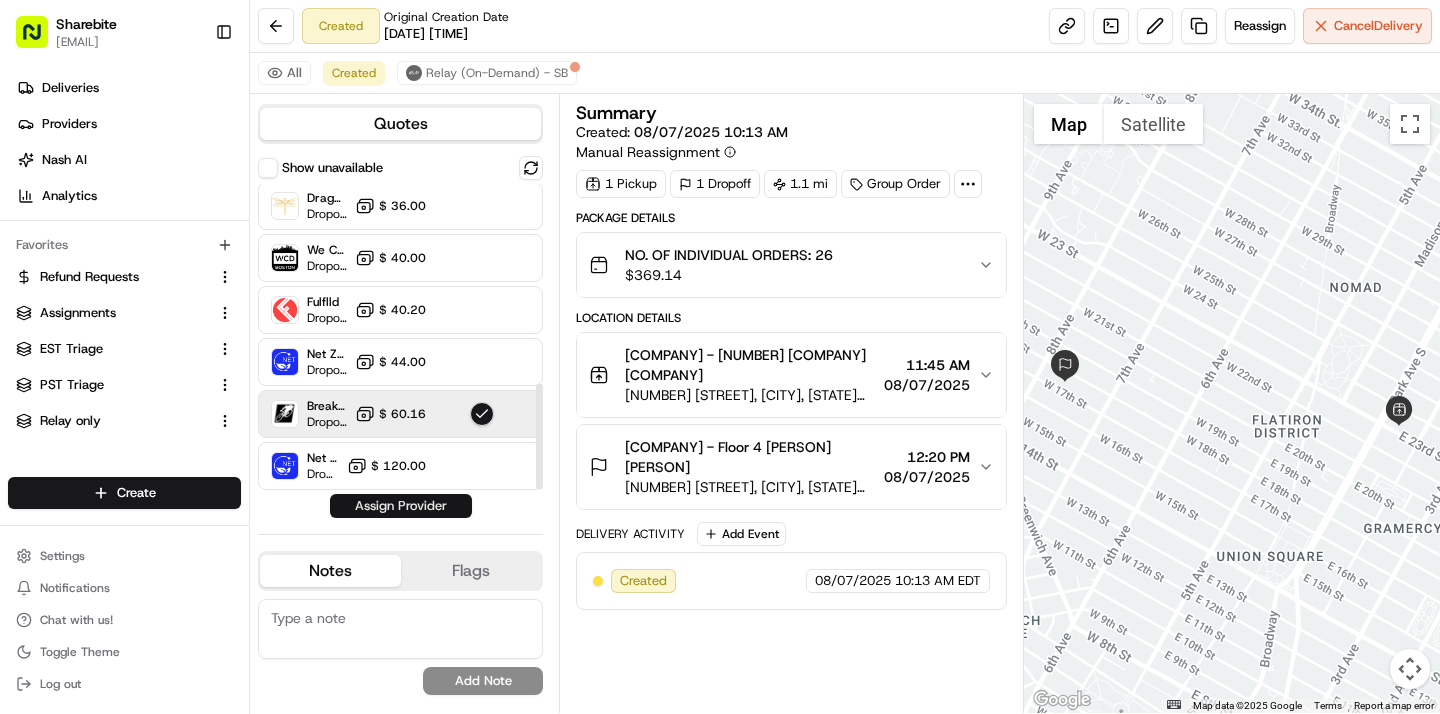 click on "Assign Provider" at bounding box center (401, 506) 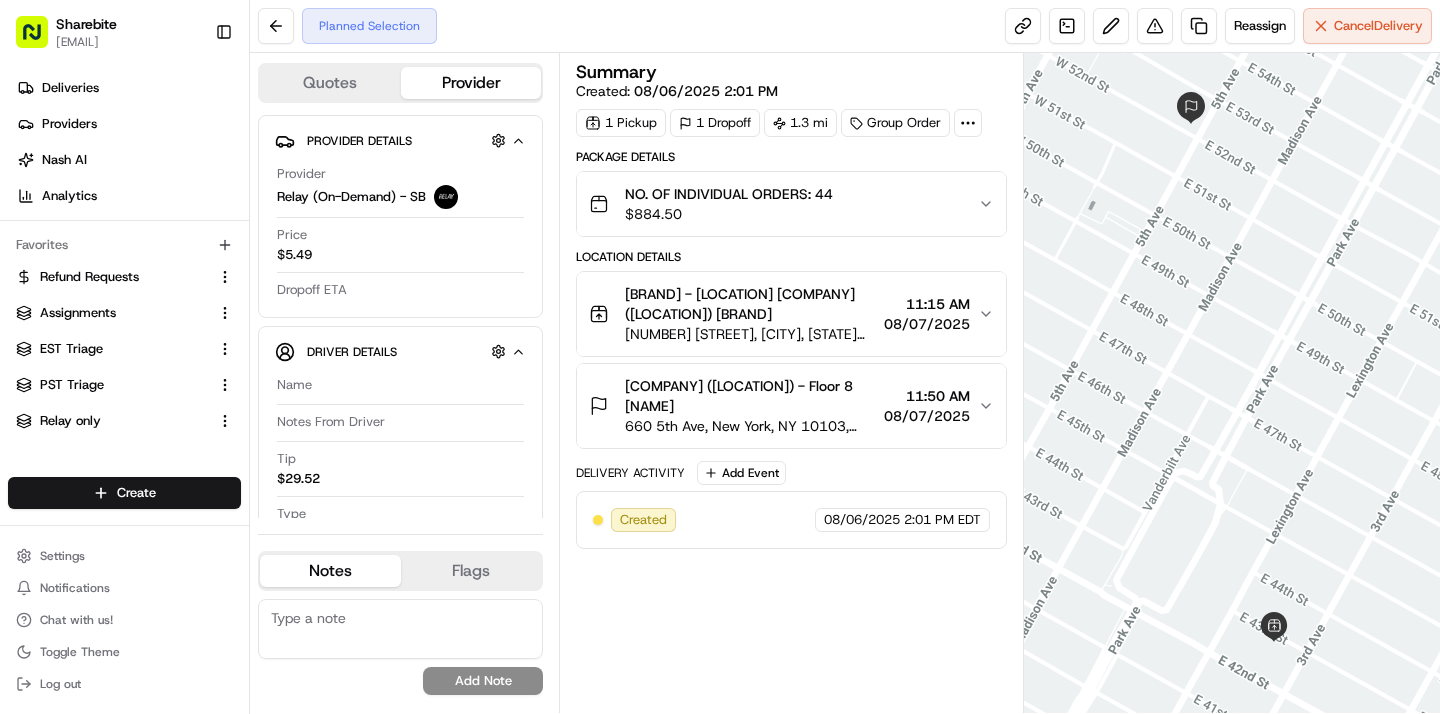 scroll, scrollTop: 0, scrollLeft: 0, axis: both 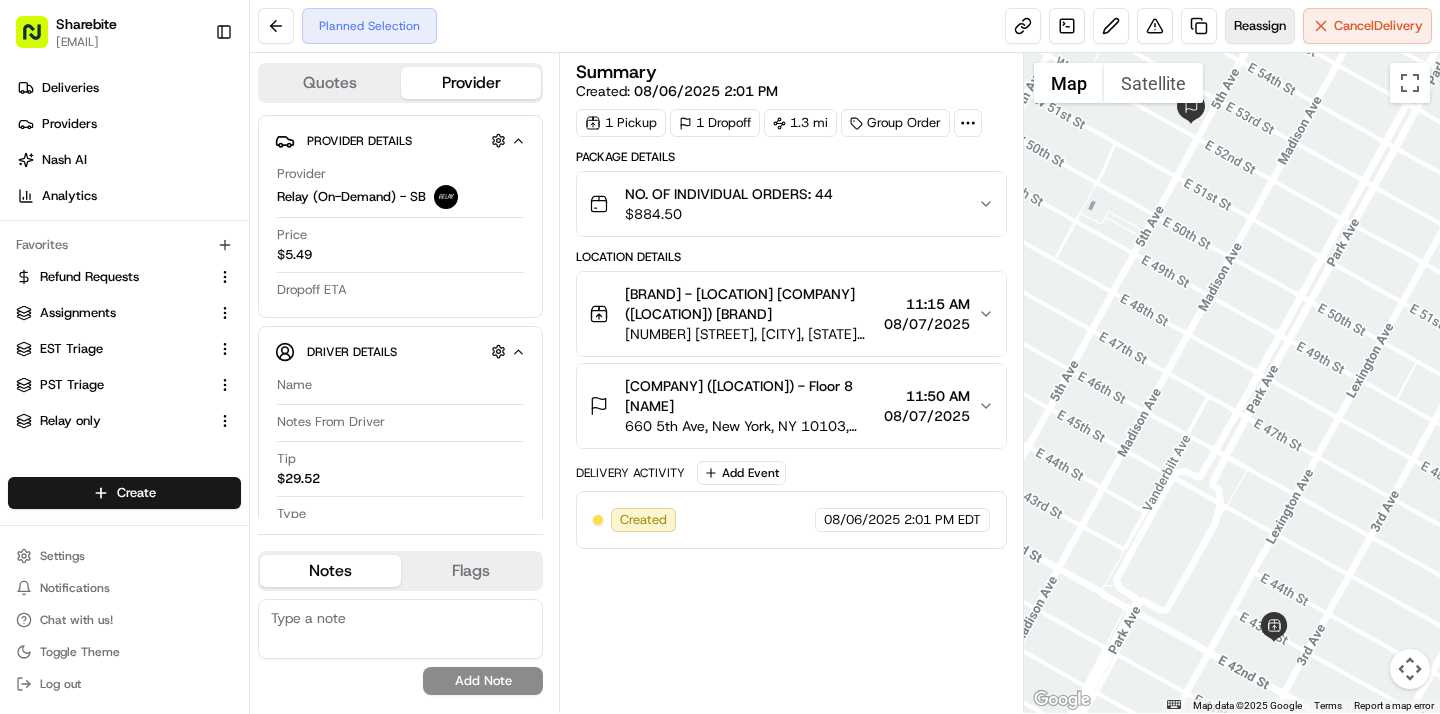 click on "Reassign" at bounding box center [1260, 26] 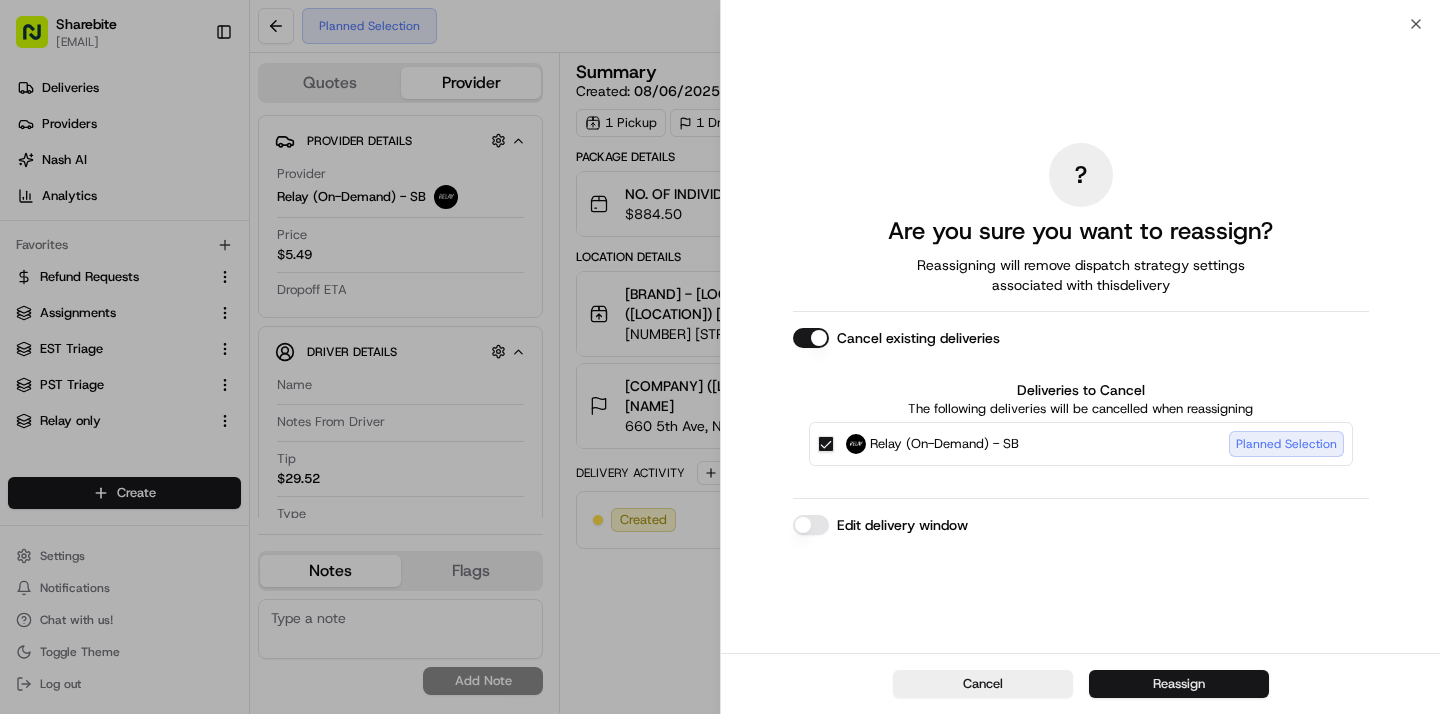 click on "Reassign" at bounding box center [1179, 684] 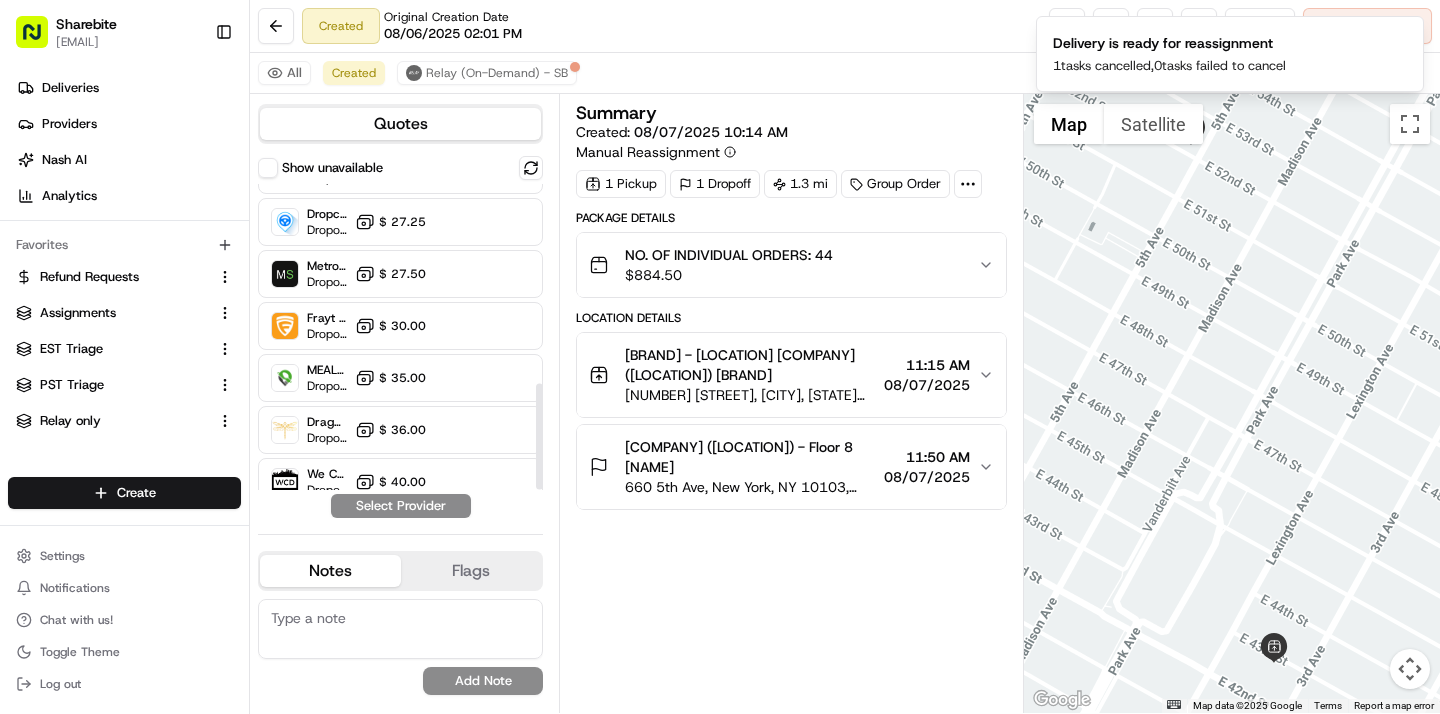 scroll, scrollTop: 574, scrollLeft: 0, axis: vertical 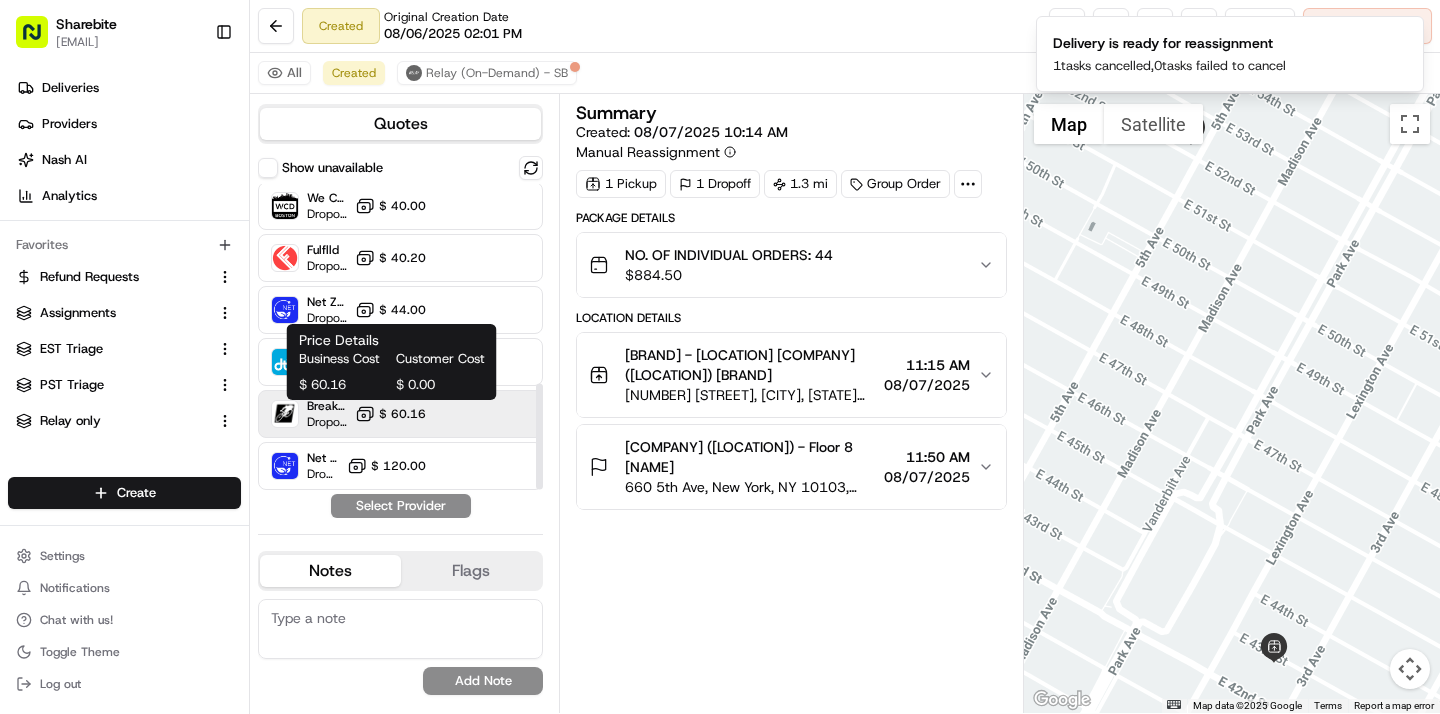 click on "$   60.16" at bounding box center [402, 414] 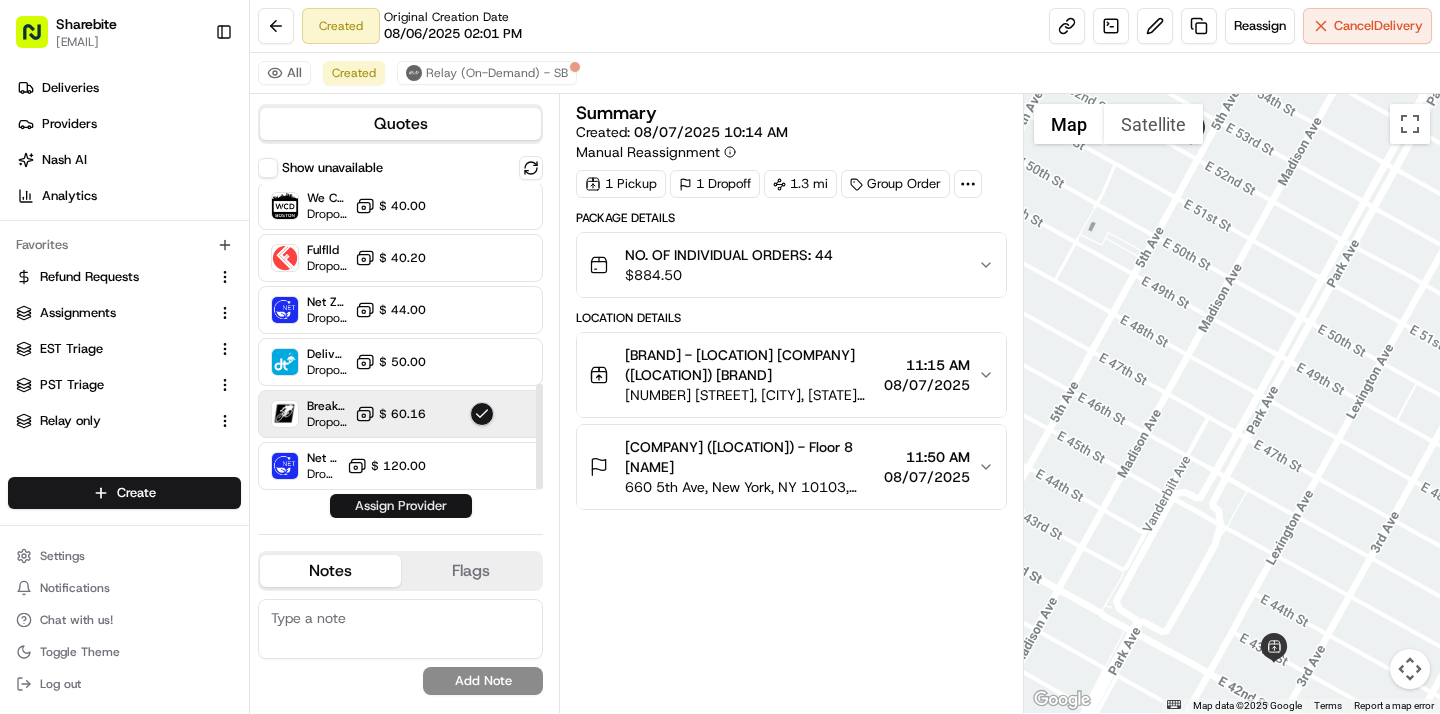 click on "Assign Provider" at bounding box center (401, 506) 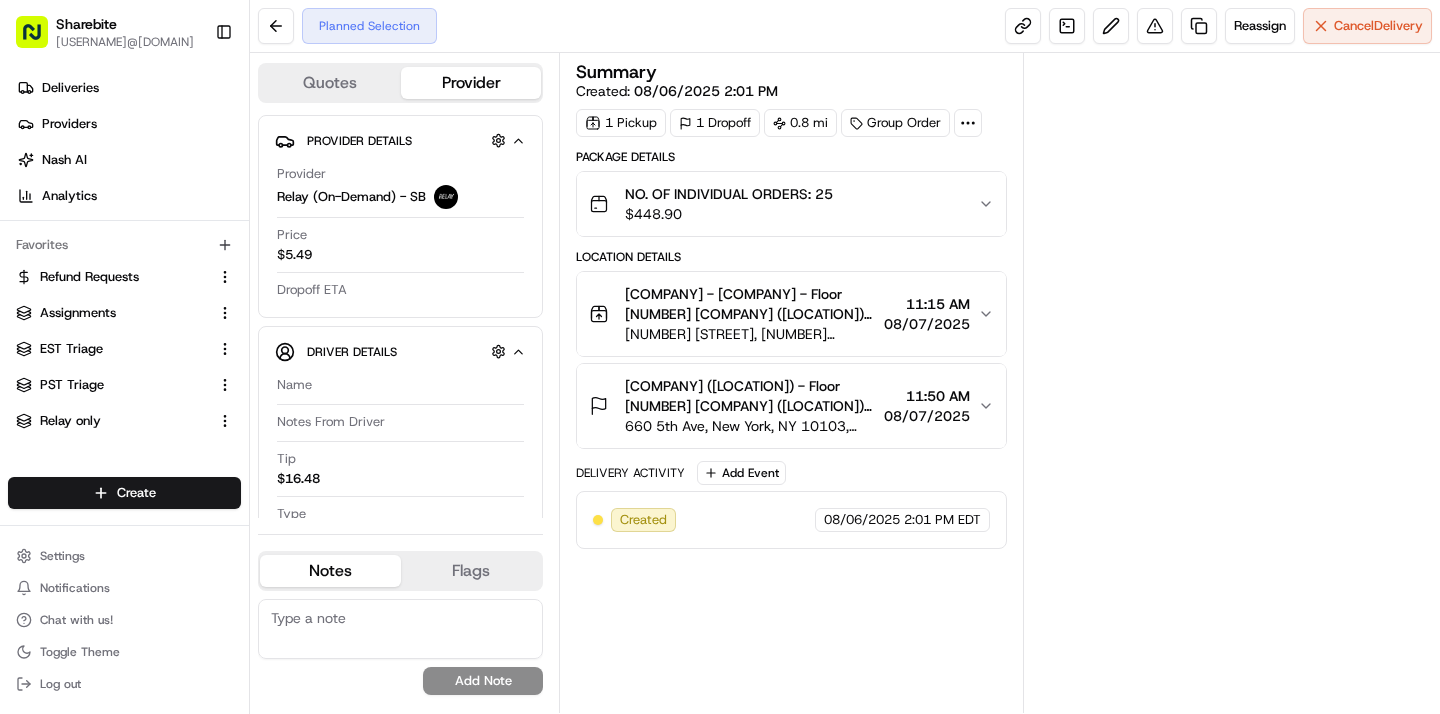 scroll, scrollTop: 0, scrollLeft: 0, axis: both 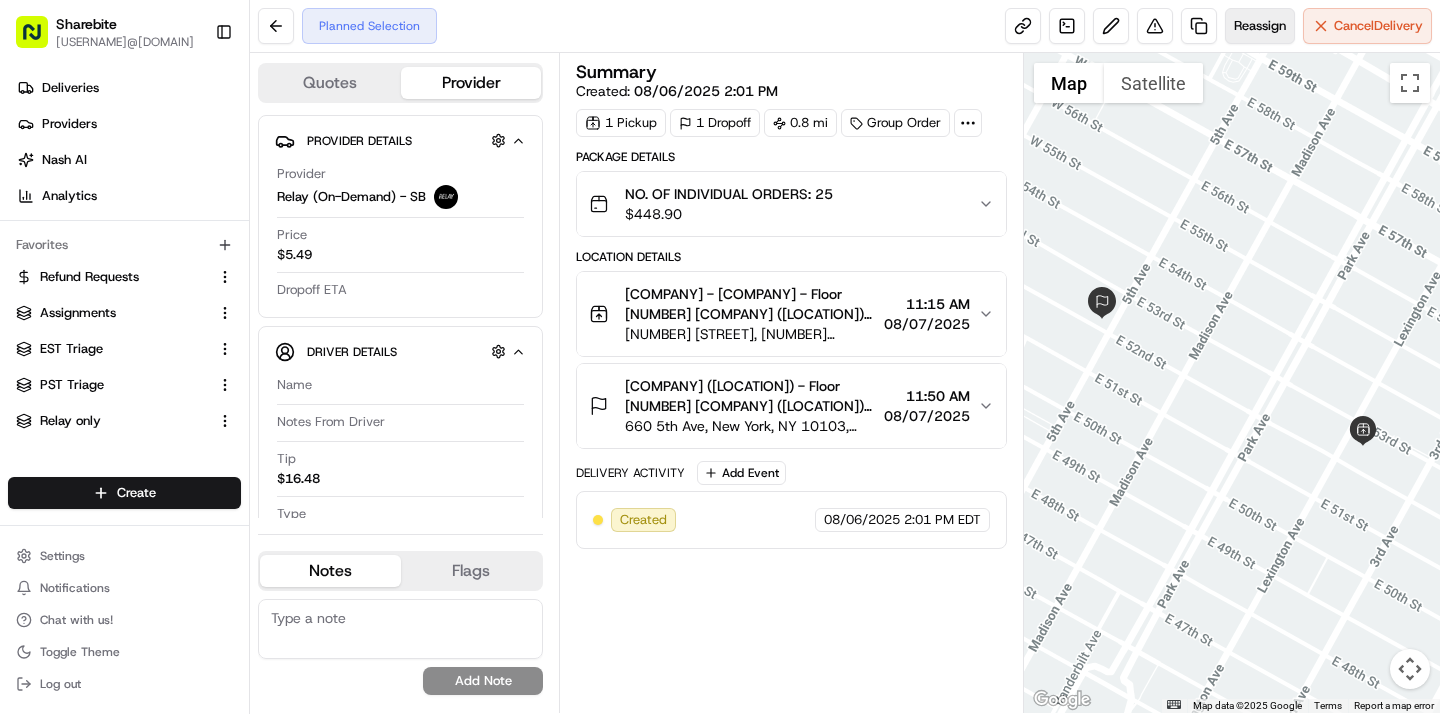 click on "Reassign" at bounding box center [1260, 26] 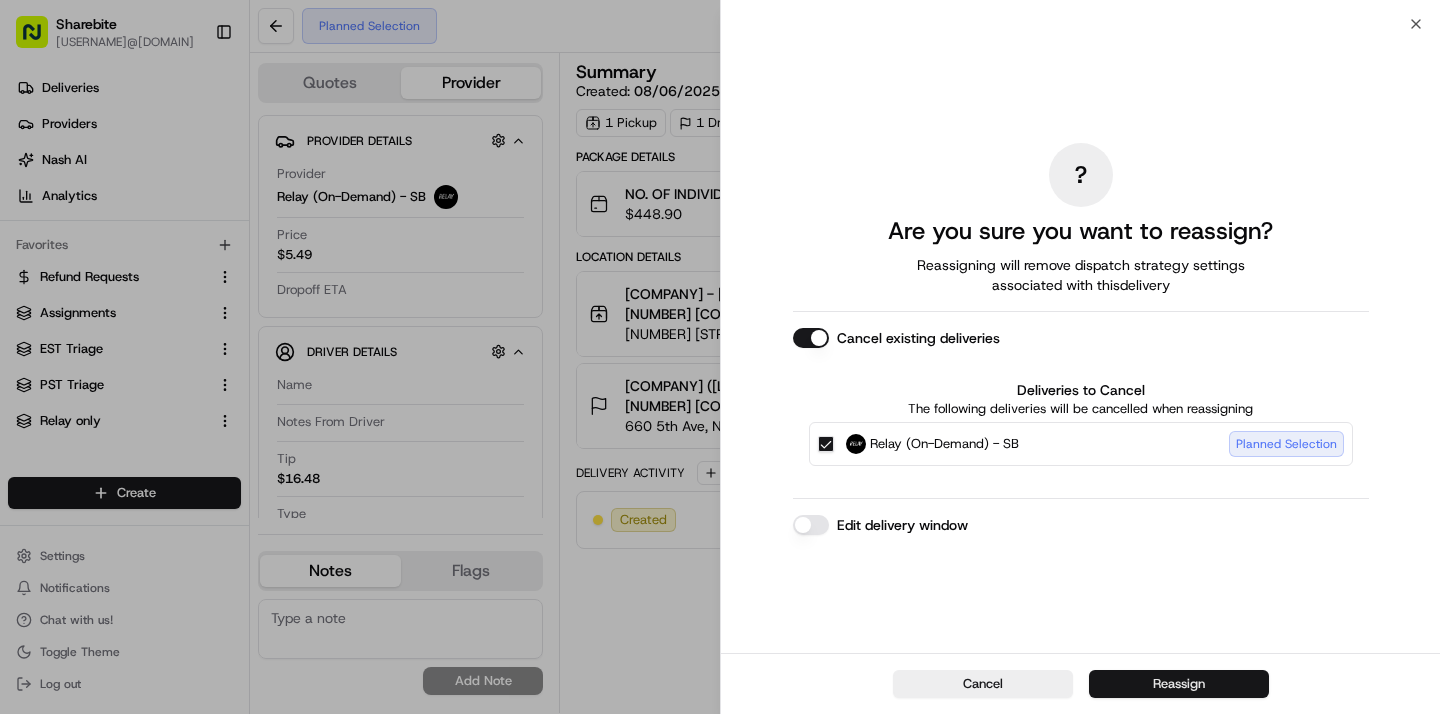 click on "Reassign" at bounding box center (1179, 684) 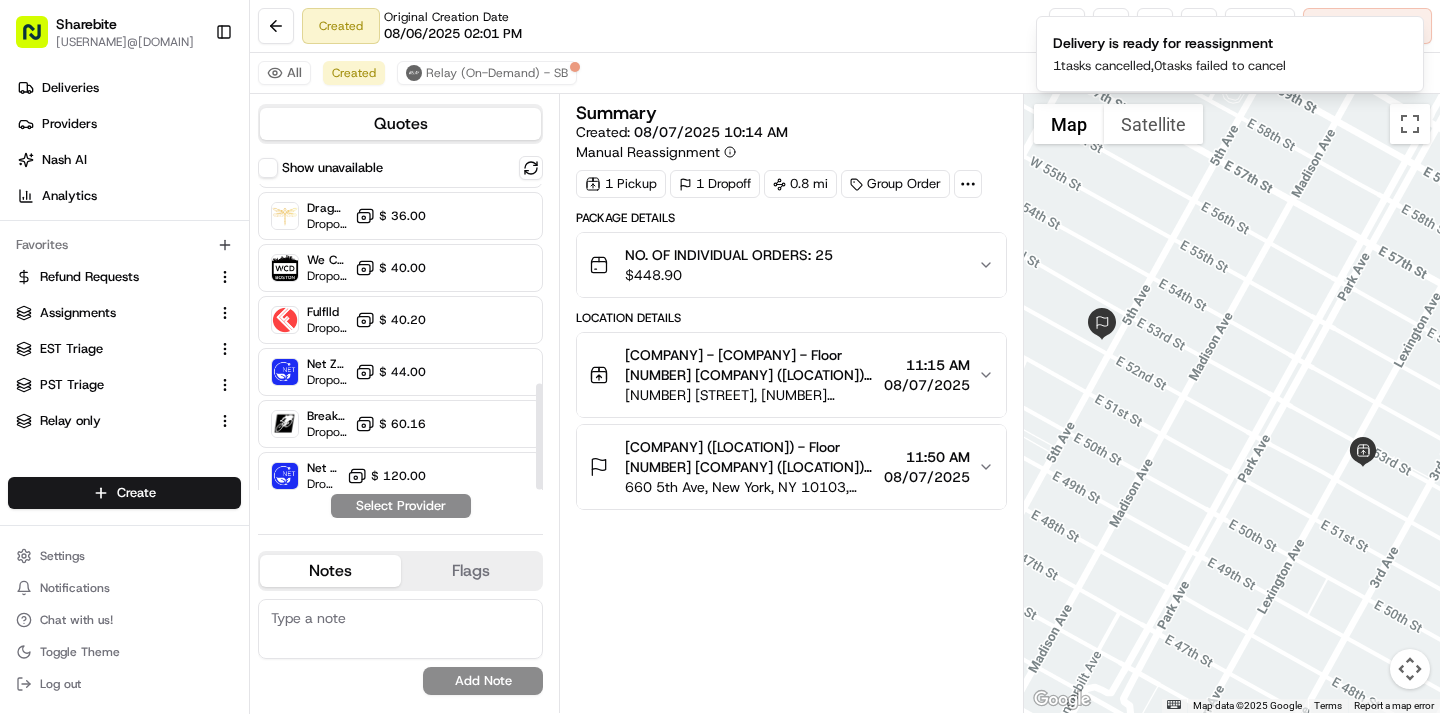 scroll, scrollTop: 574, scrollLeft: 0, axis: vertical 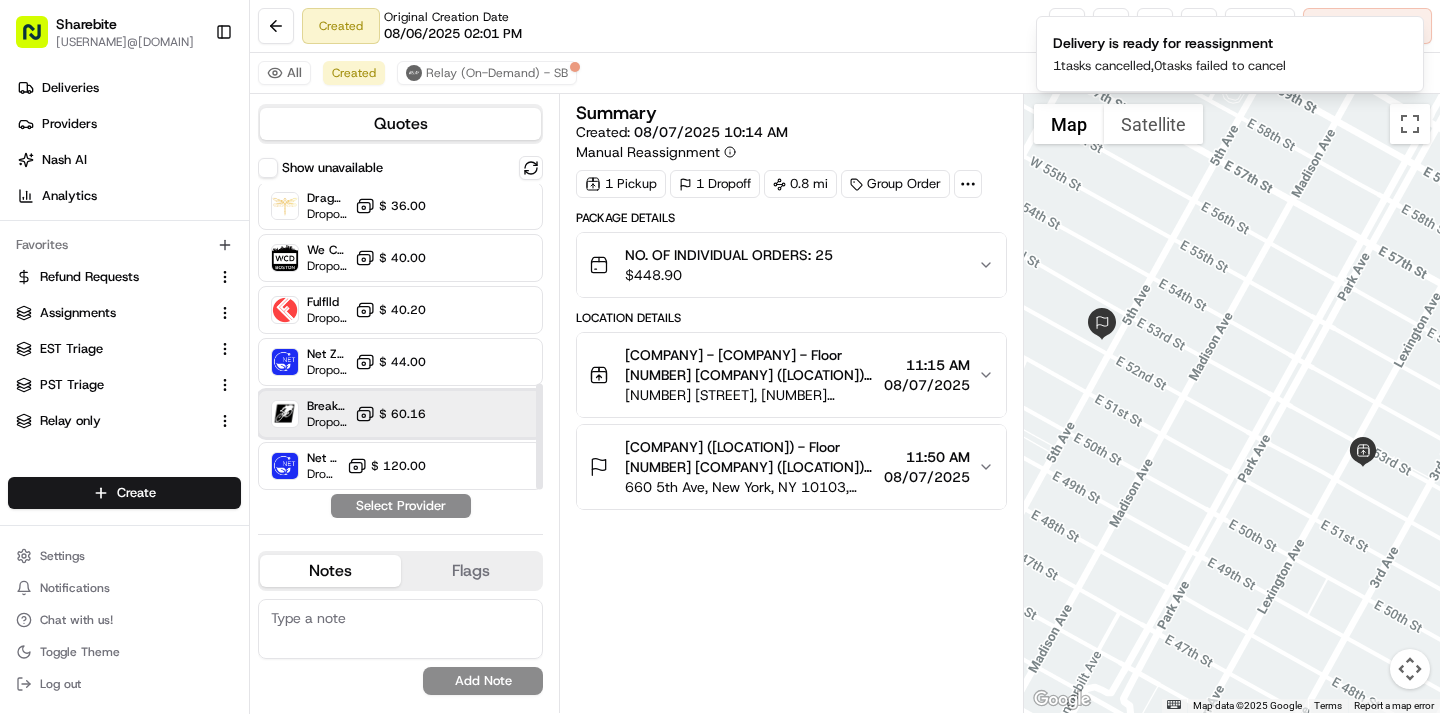 click on "Breakaway Courier (Bikes - hourly) Dropoff ETA   - $   60.16" at bounding box center [400, 414] 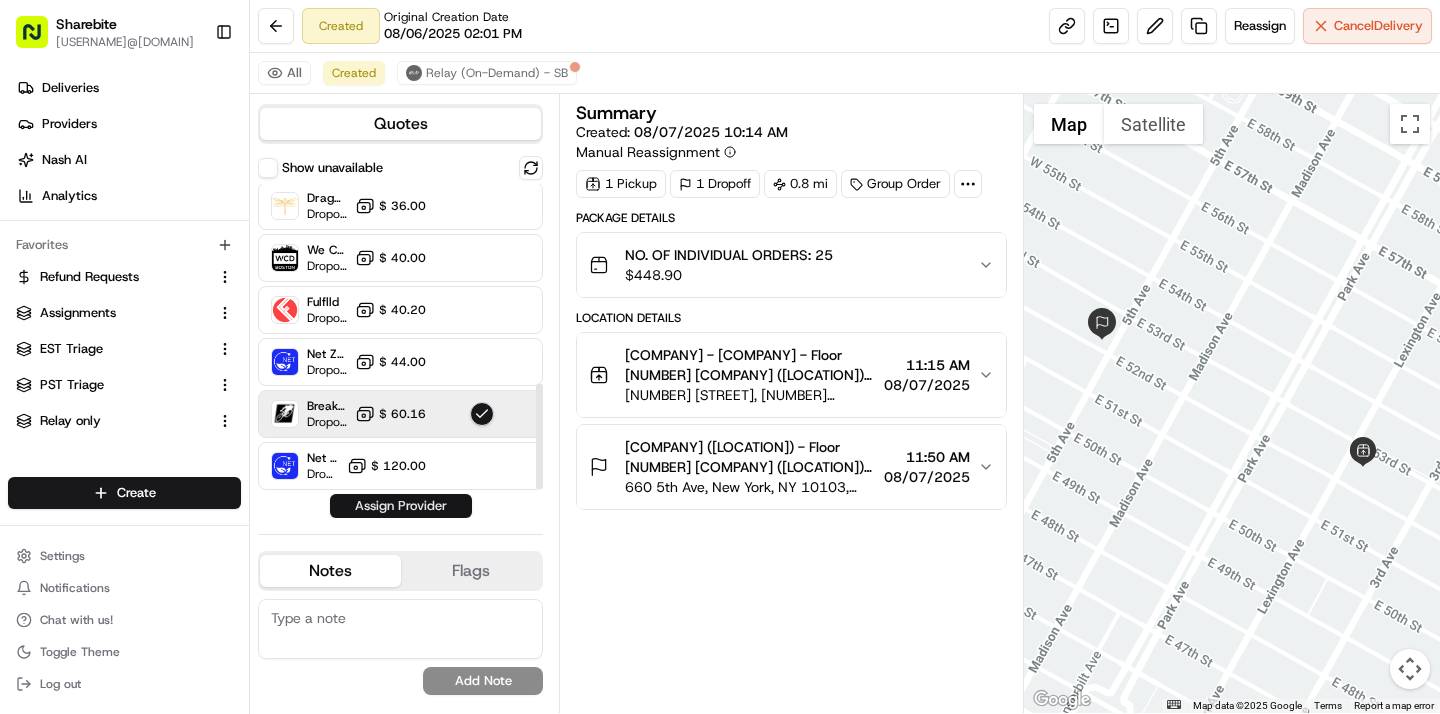 click on "Assign Provider" at bounding box center [401, 506] 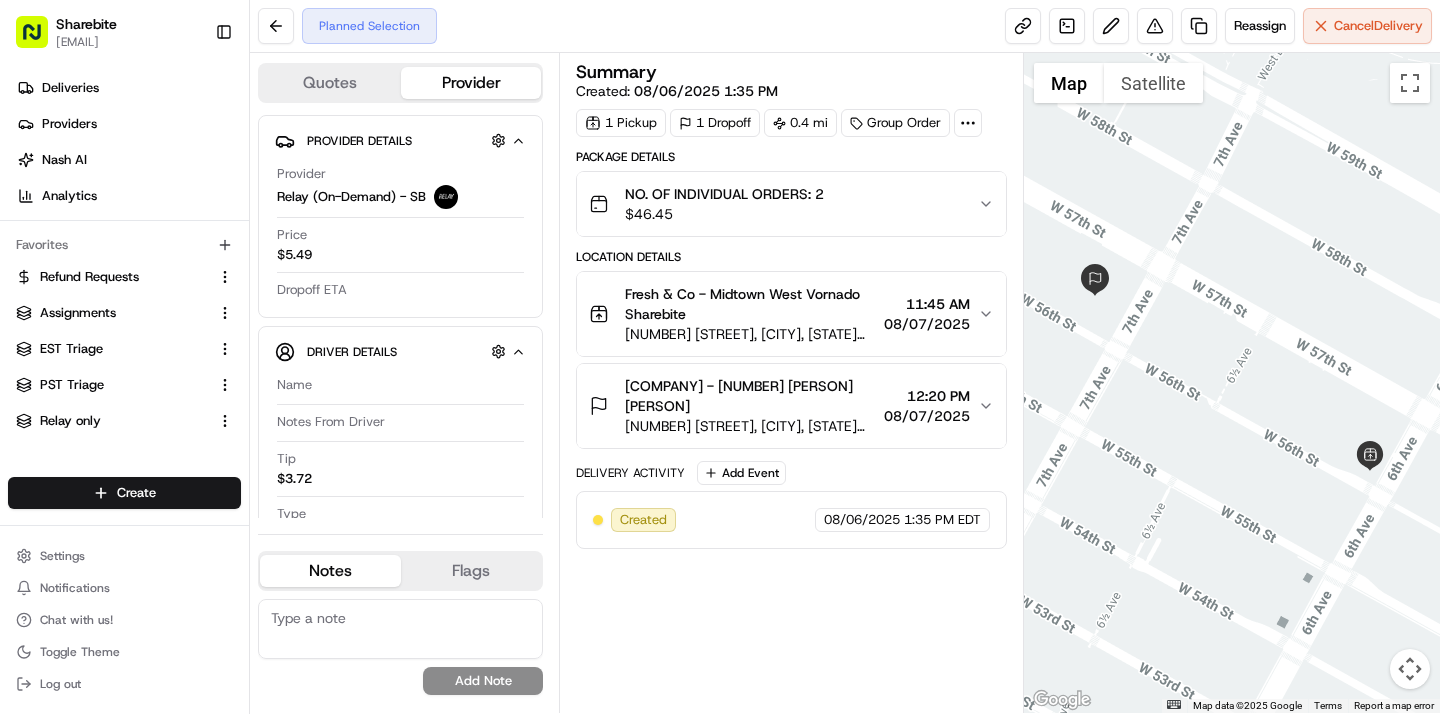 scroll, scrollTop: 0, scrollLeft: 0, axis: both 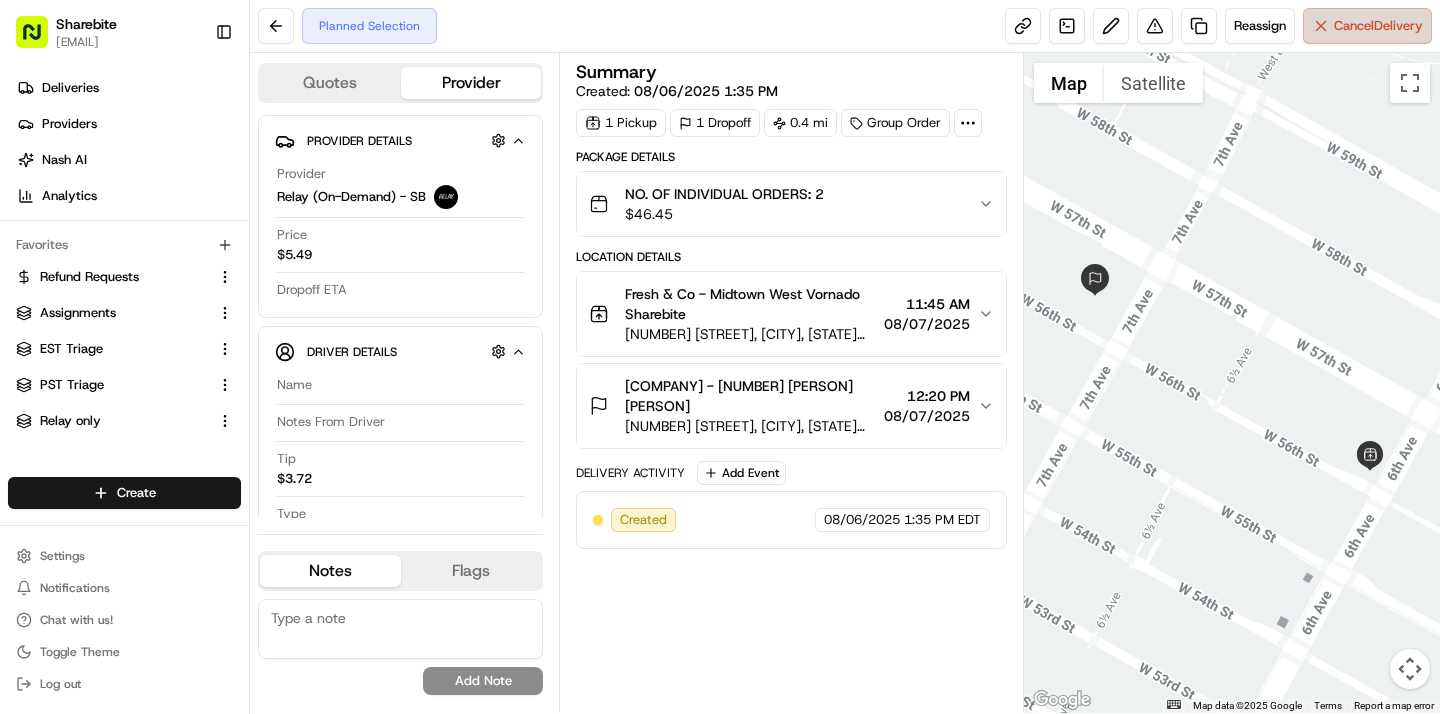 click on "Cancel  Delivery" at bounding box center (1367, 26) 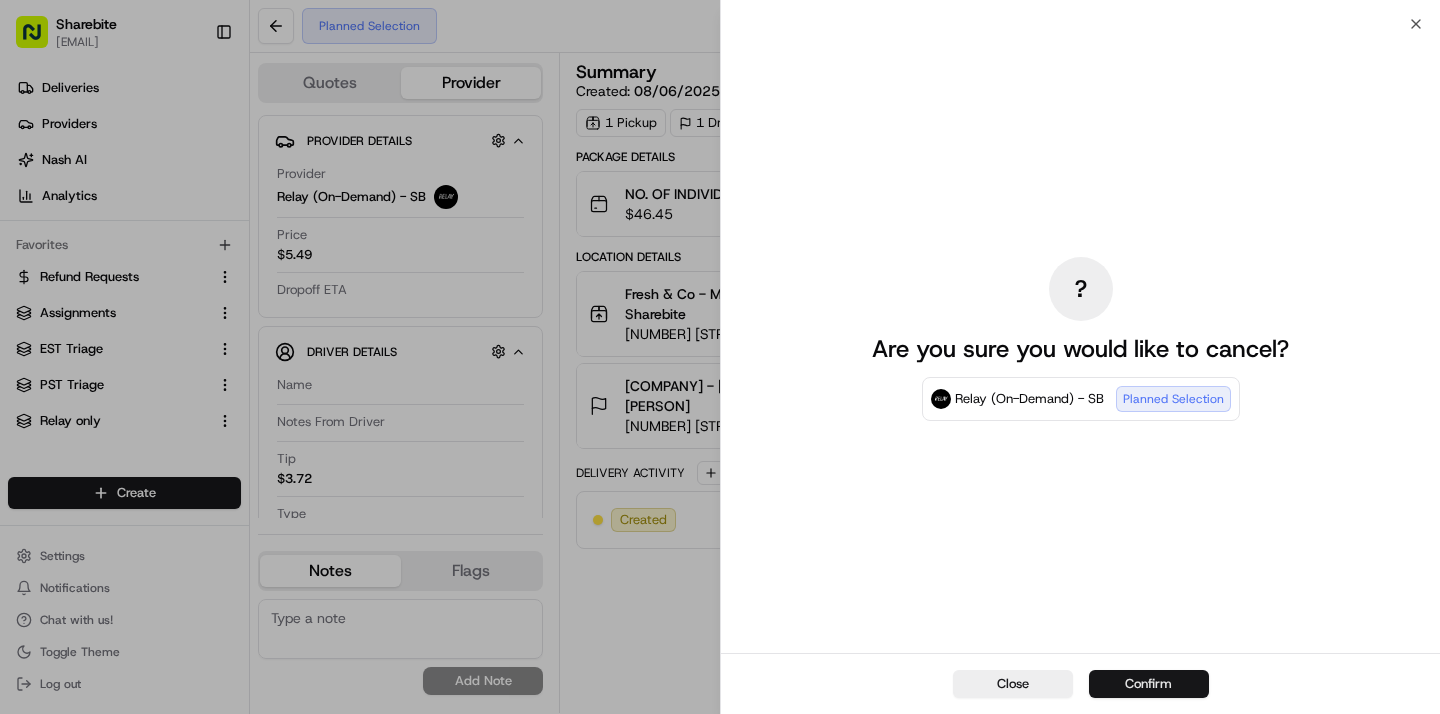 click on "Confirm" at bounding box center (1149, 684) 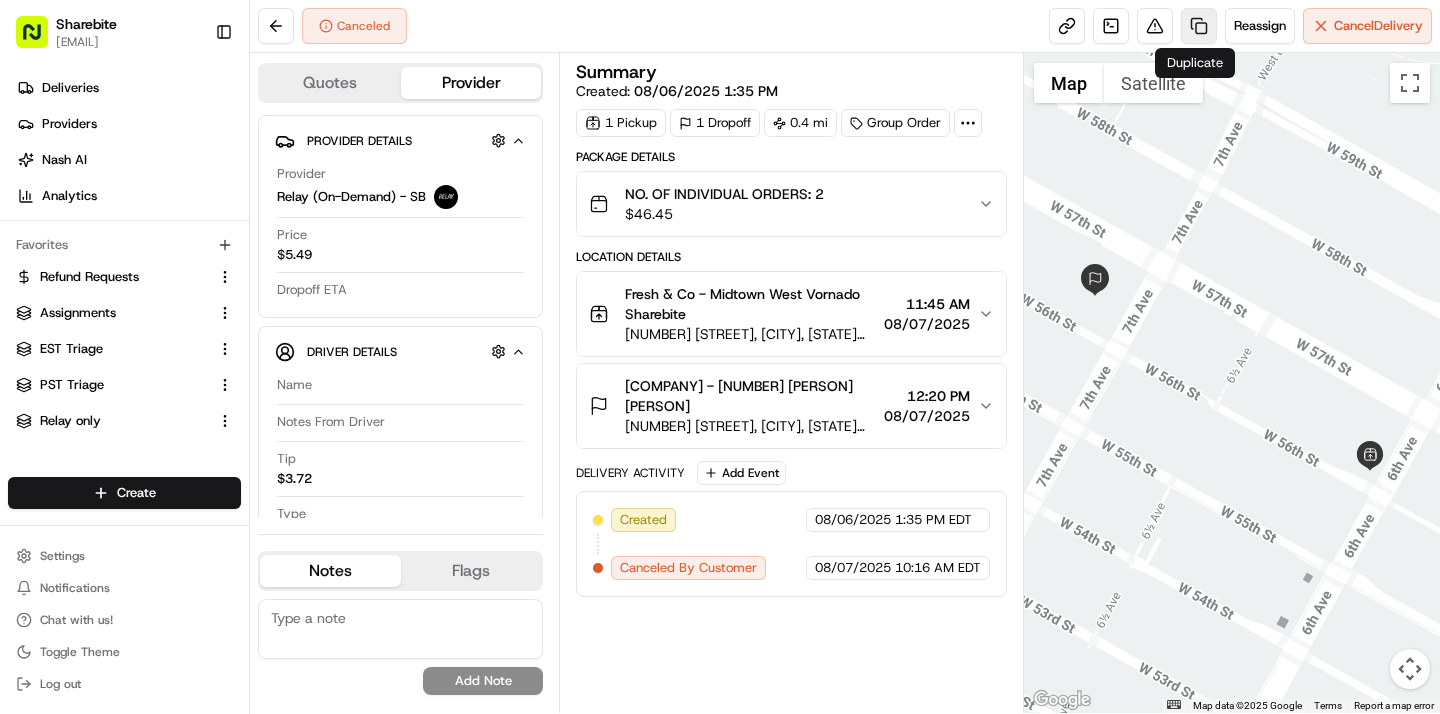 click at bounding box center [1199, 26] 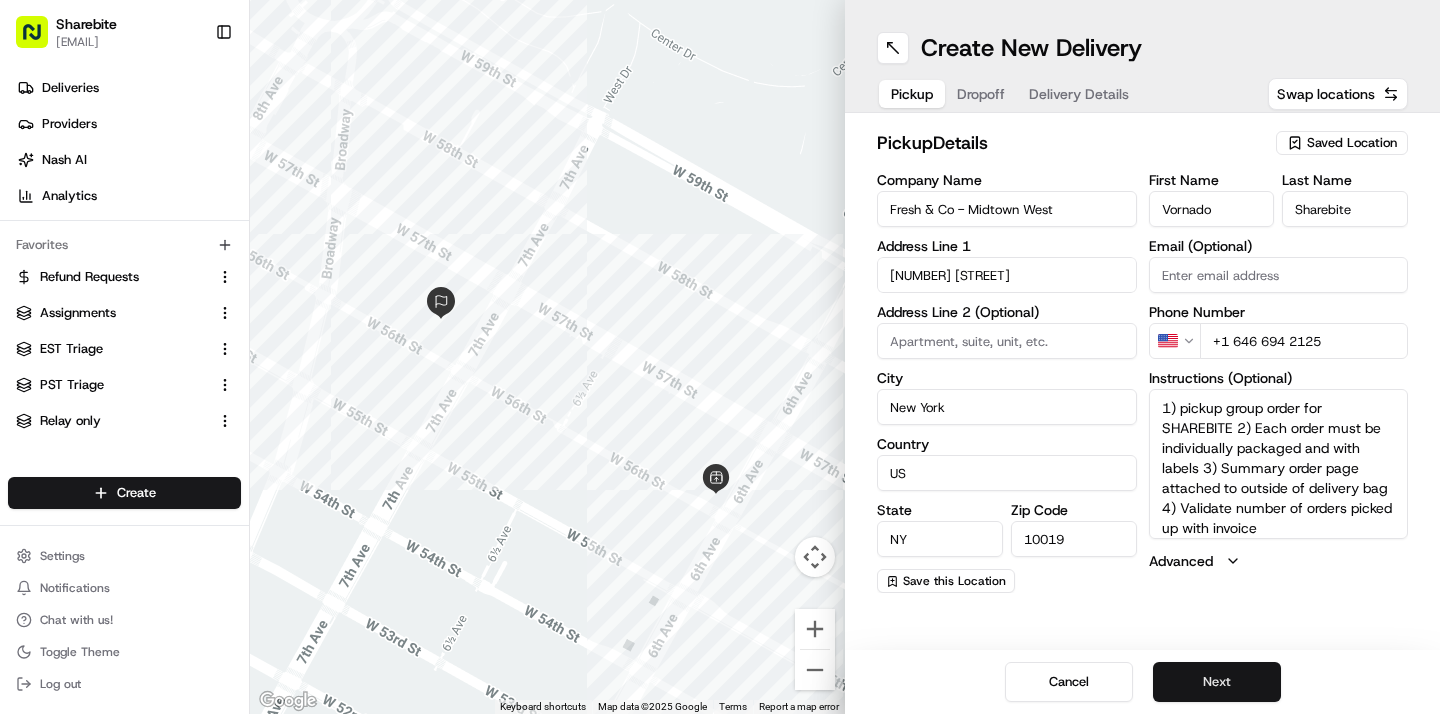 click on "Next" at bounding box center (1217, 682) 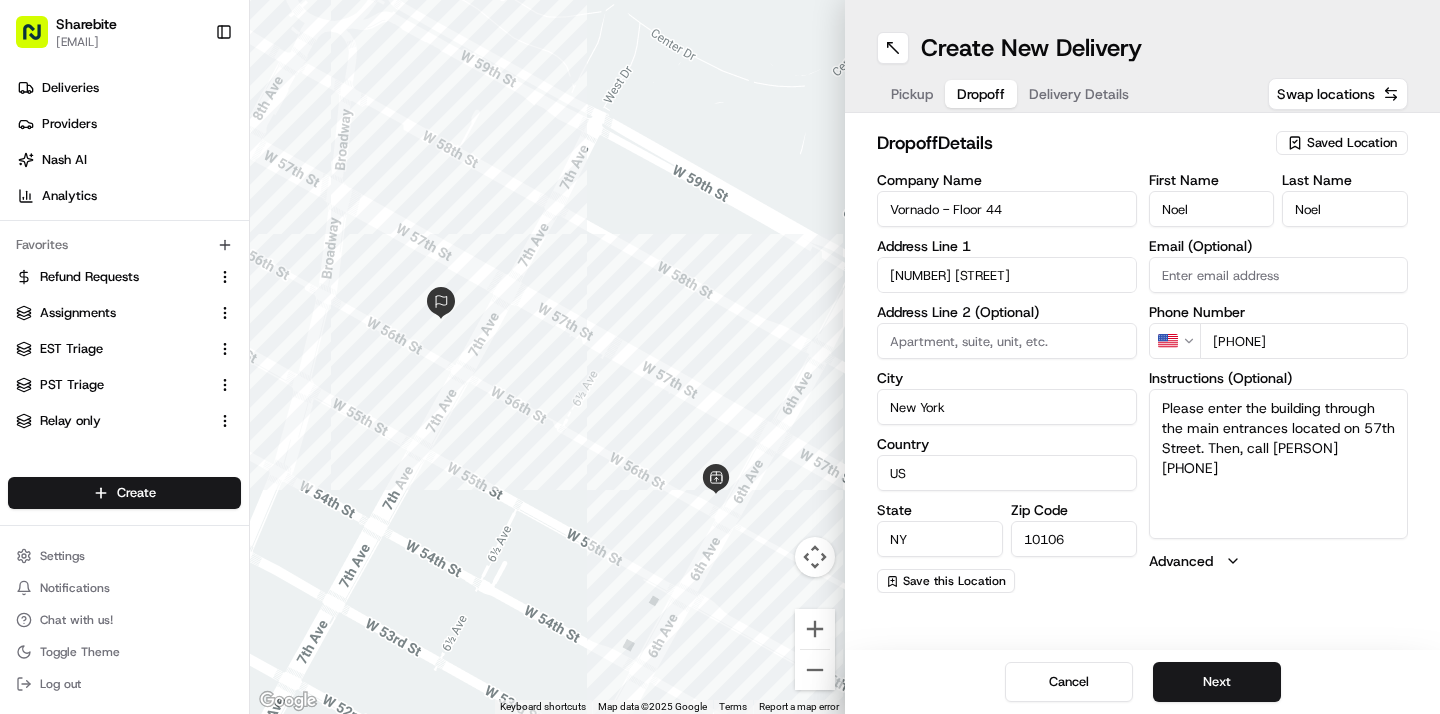 drag, startPoint x: 1336, startPoint y: 346, endPoint x: 1235, endPoint y: 348, distance: 101.0198 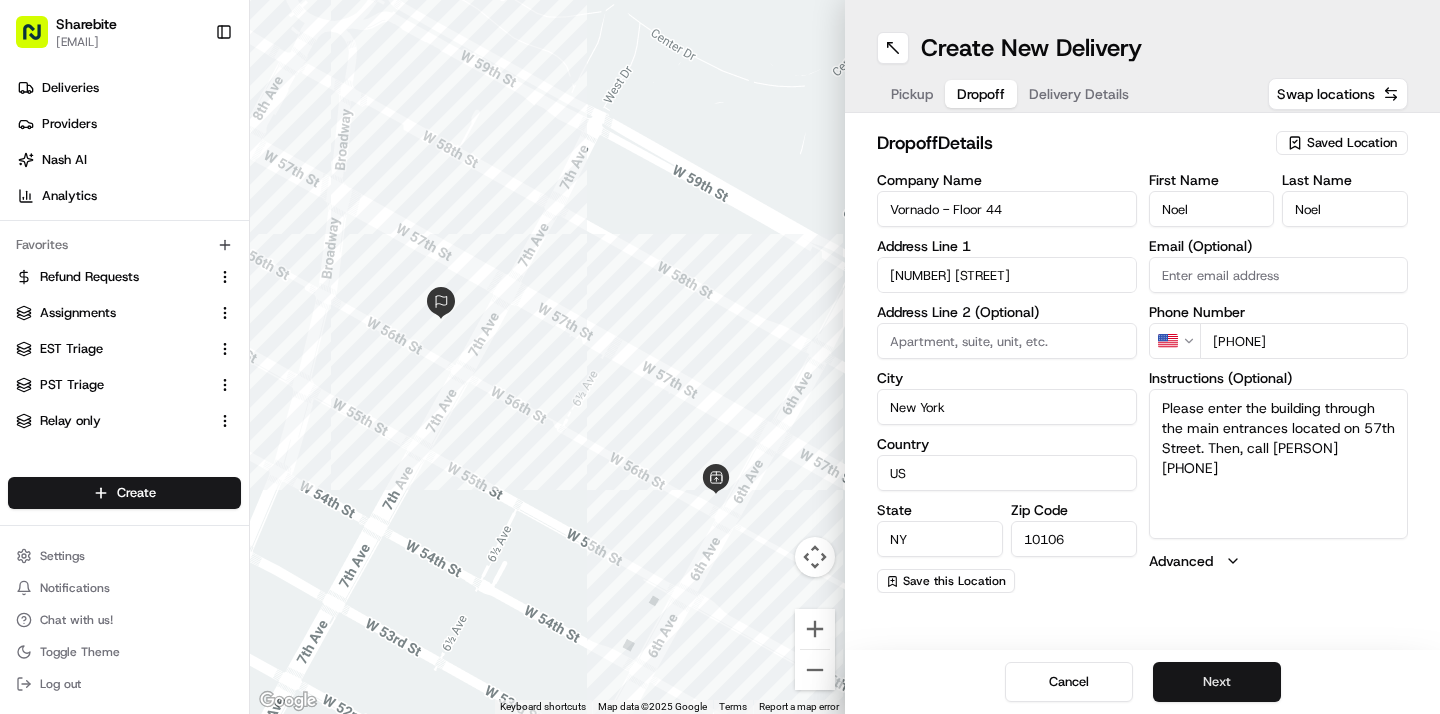 type on "Please enter the building through the main entrances located on 57th Street. Then, call [NAME] [PHONE]" 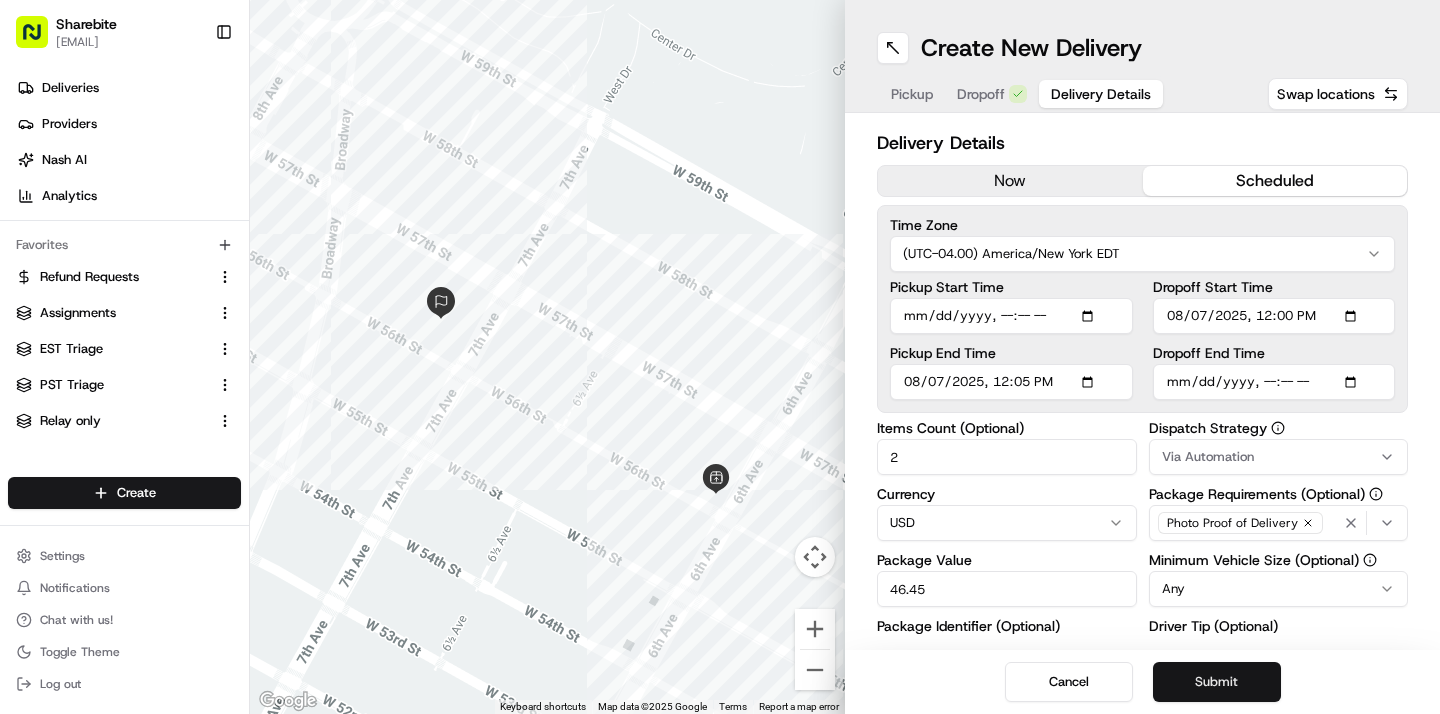 click on "Submit" at bounding box center [1217, 682] 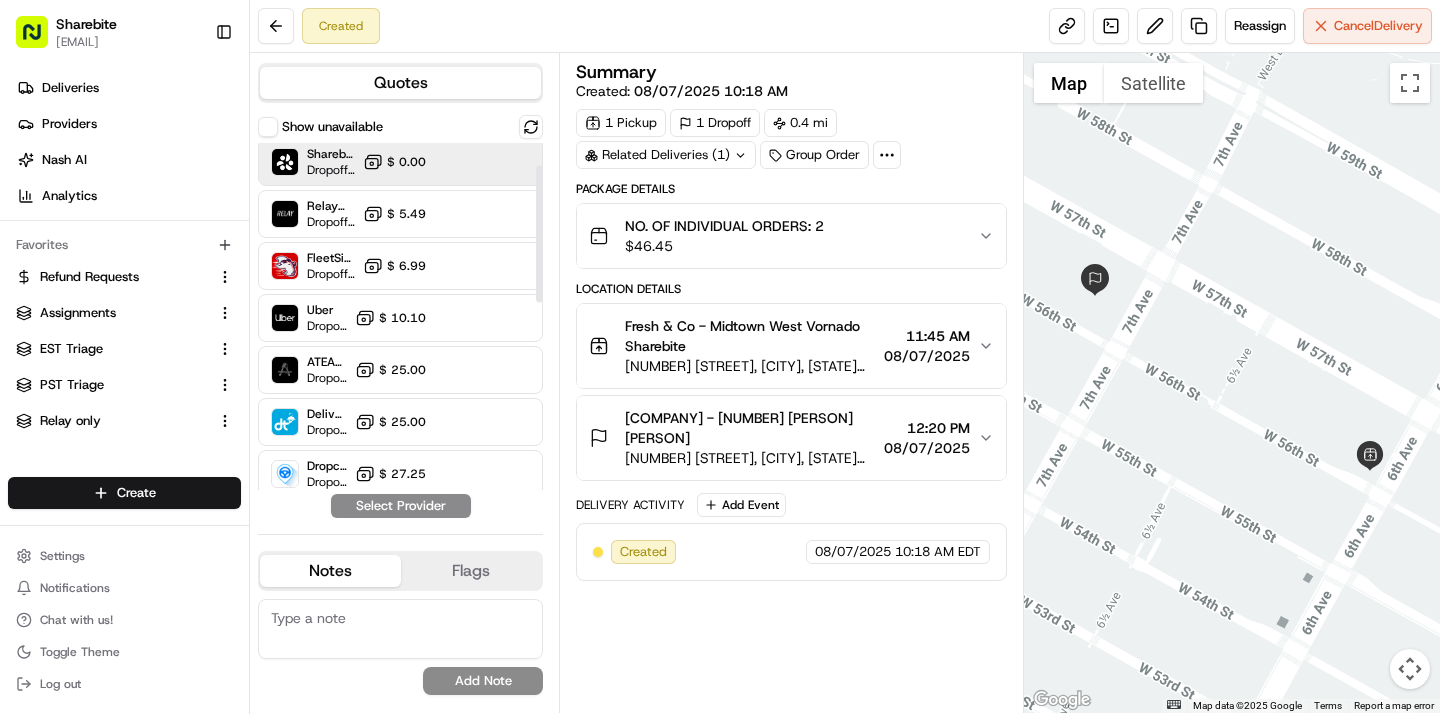 scroll, scrollTop: 5, scrollLeft: 0, axis: vertical 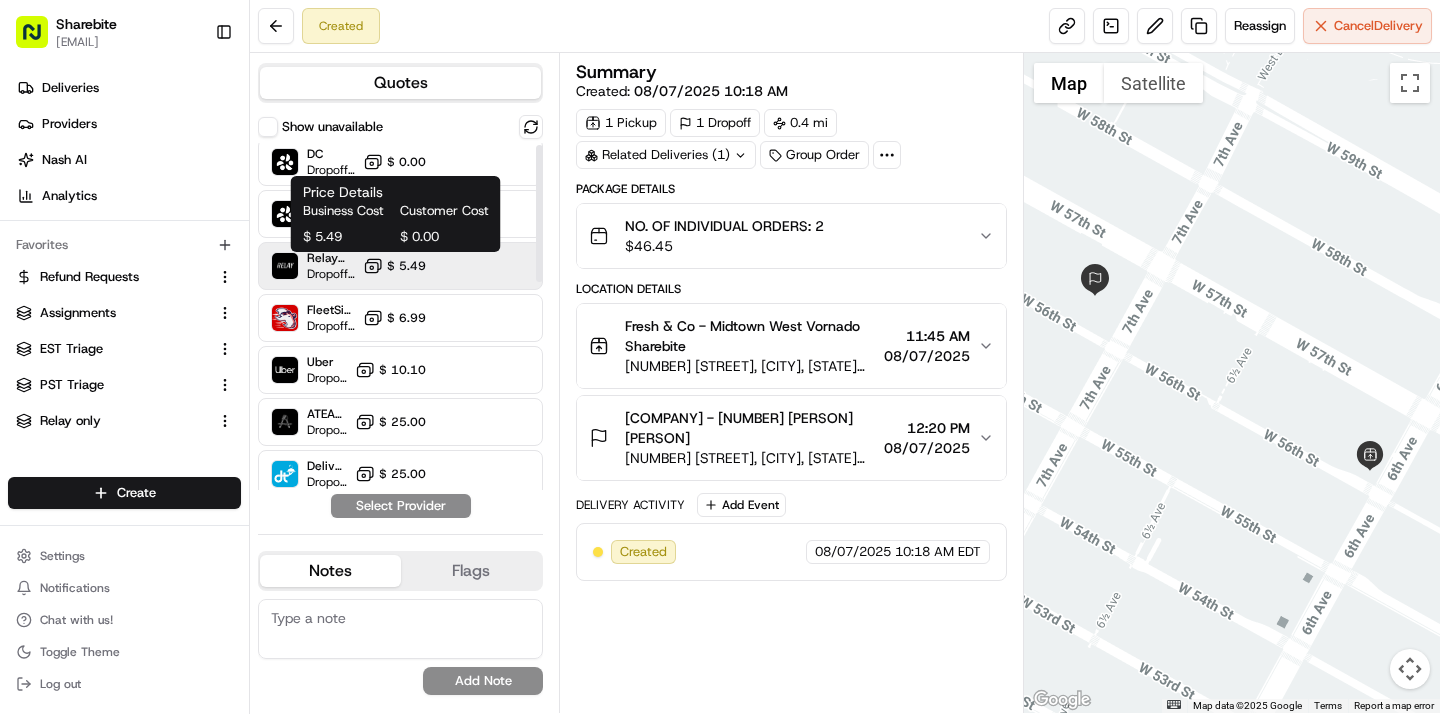 click on "$   5.49" at bounding box center [406, 266] 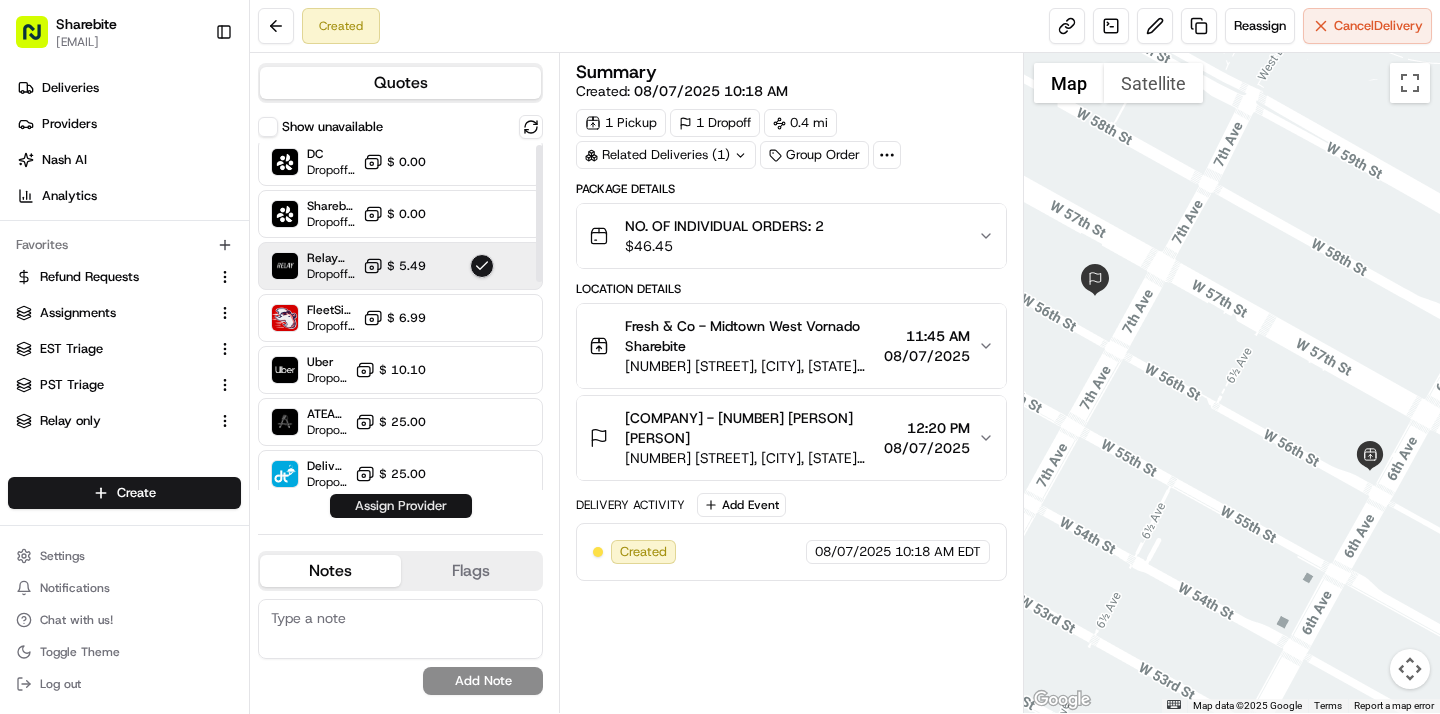 click on "Assign Provider" at bounding box center [401, 506] 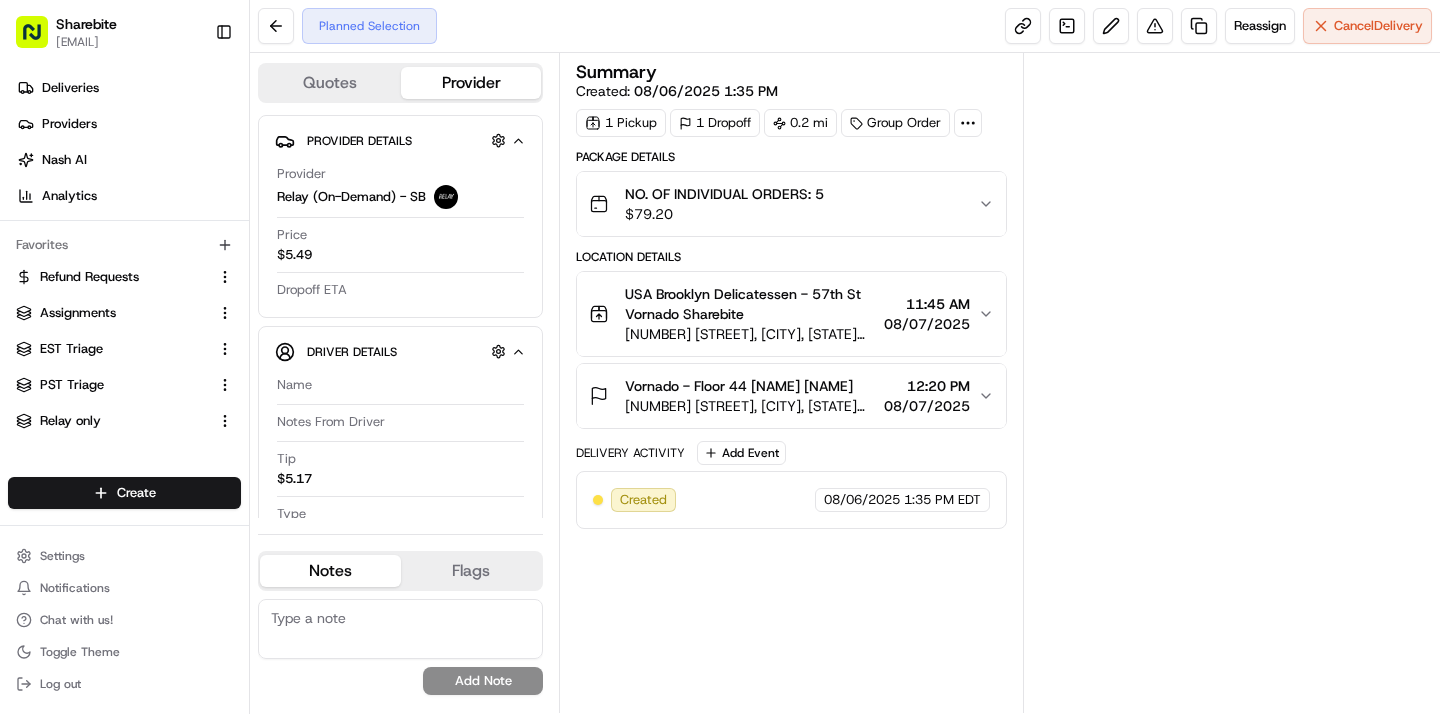 scroll, scrollTop: 0, scrollLeft: 0, axis: both 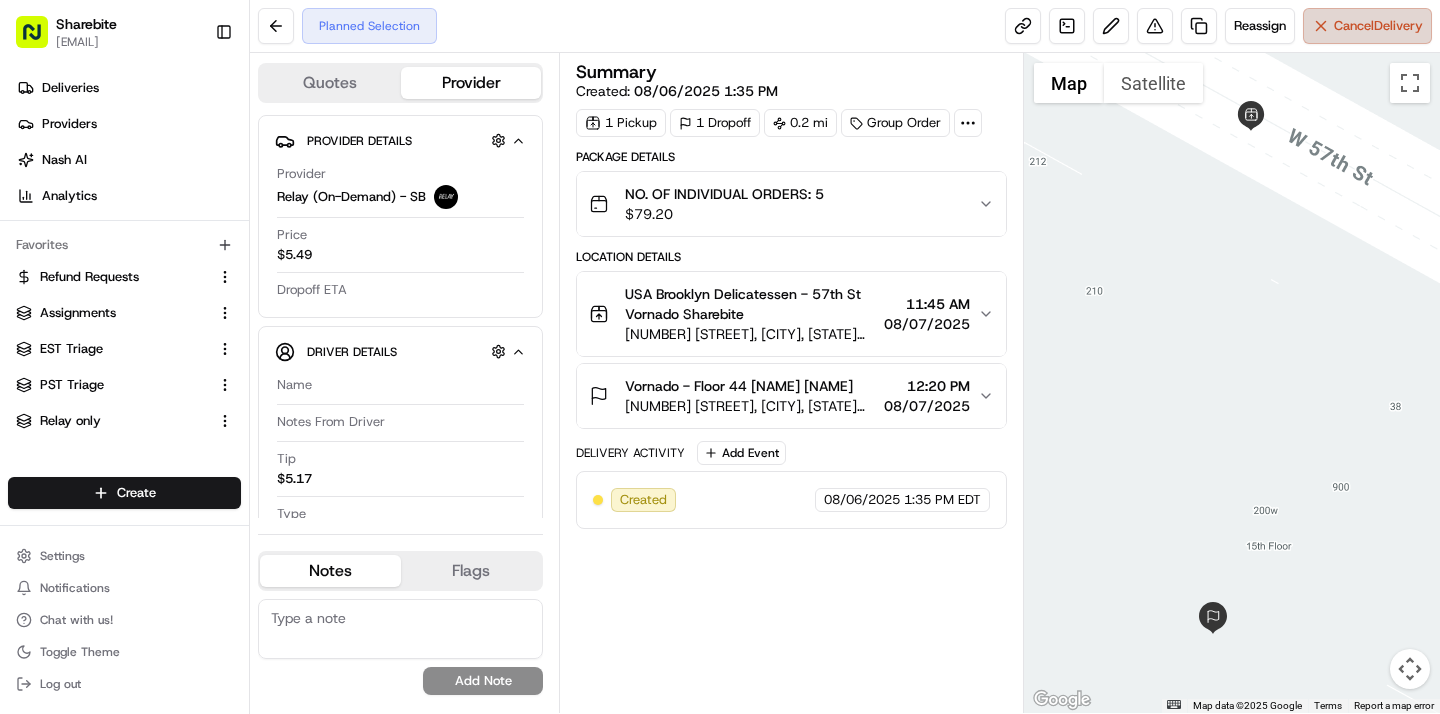 click on "Cancel  Delivery" at bounding box center (1378, 26) 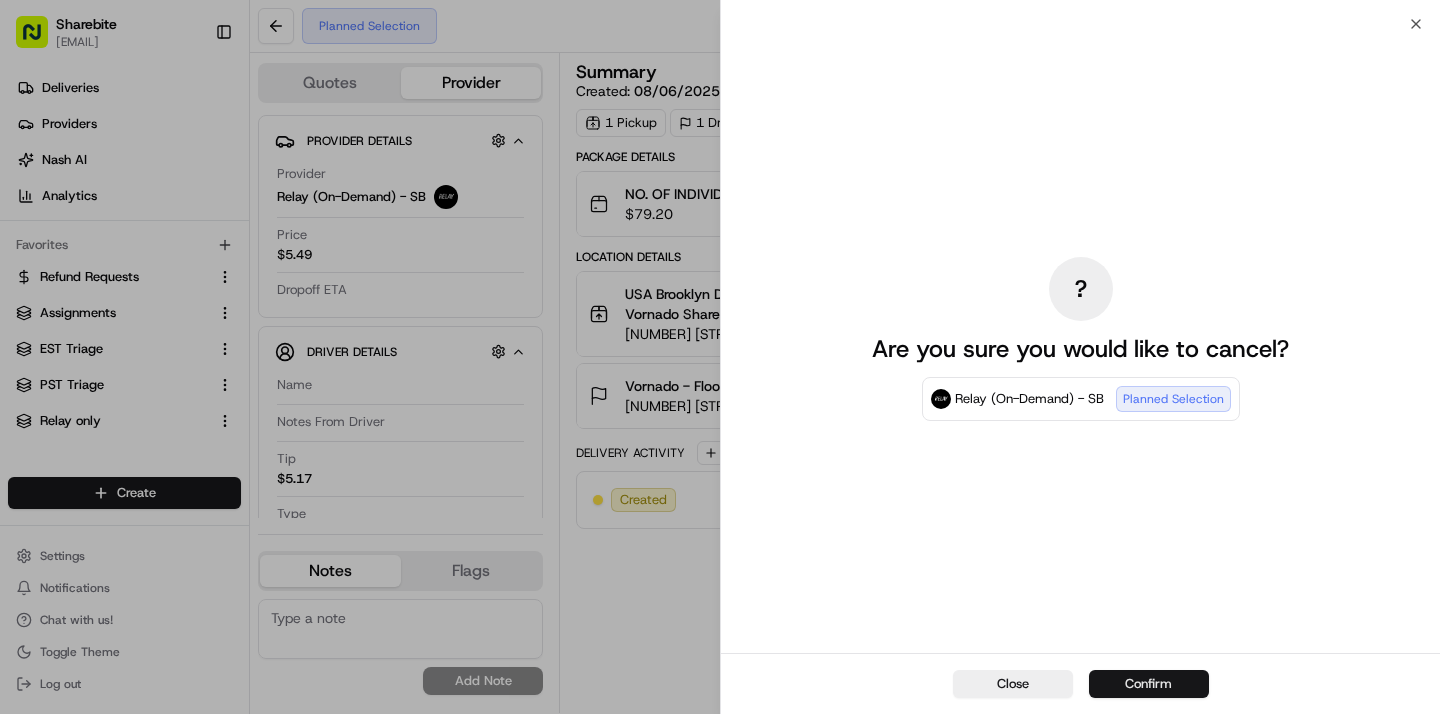 click on "Confirm" at bounding box center (1149, 684) 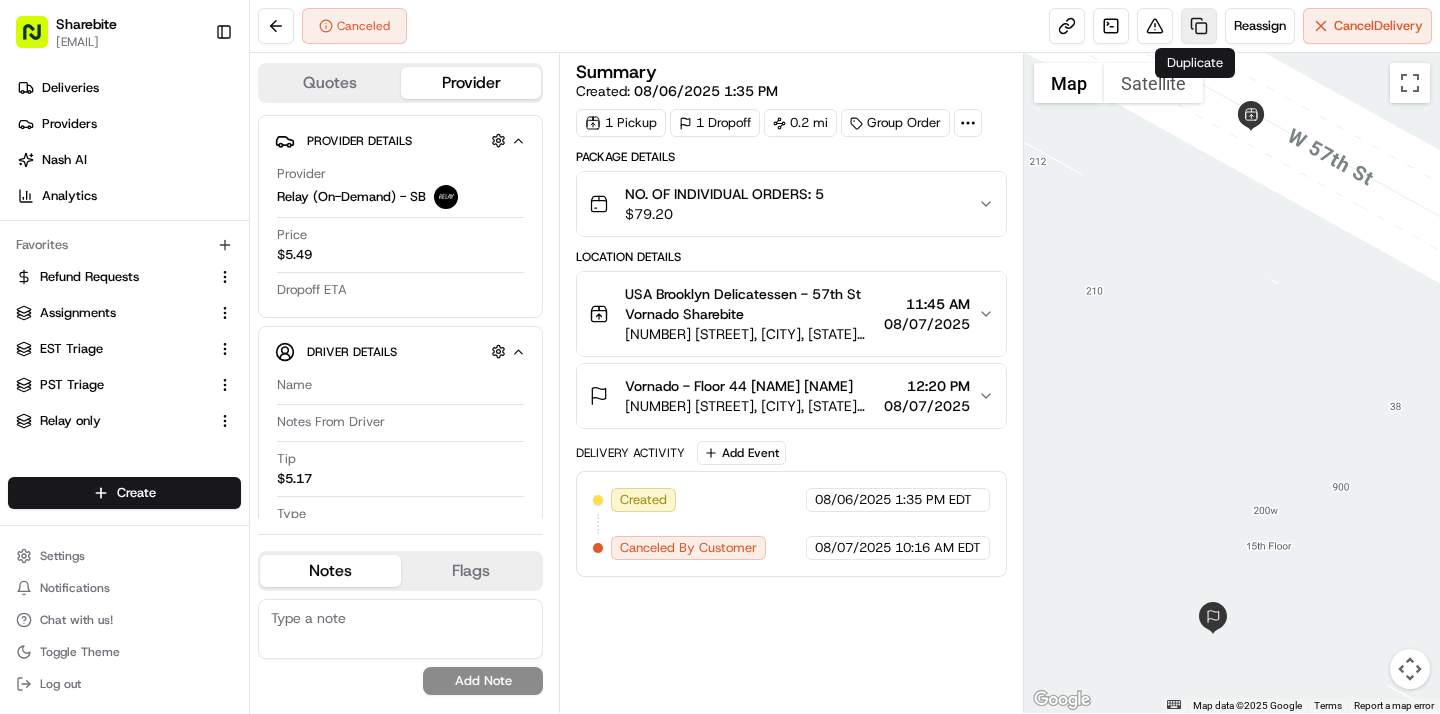 click at bounding box center (1199, 26) 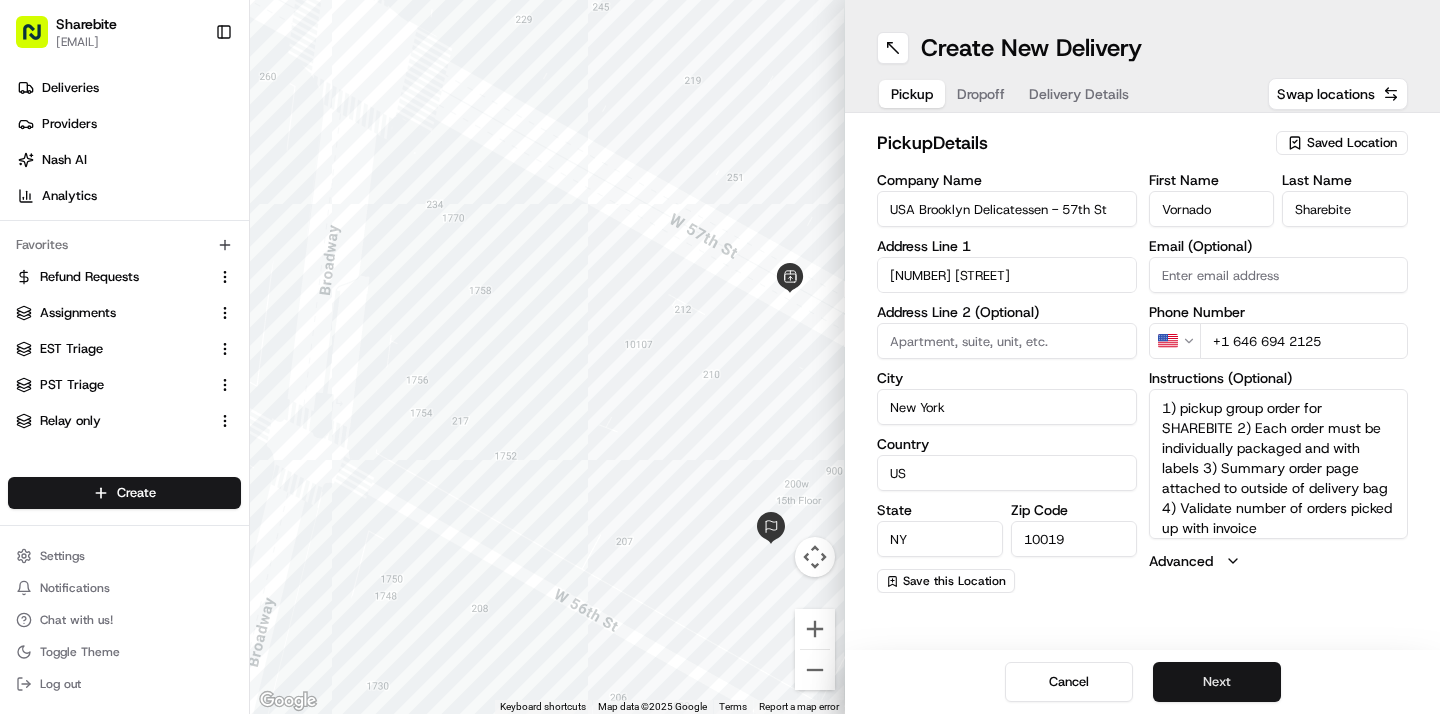 click on "Next" at bounding box center (1217, 682) 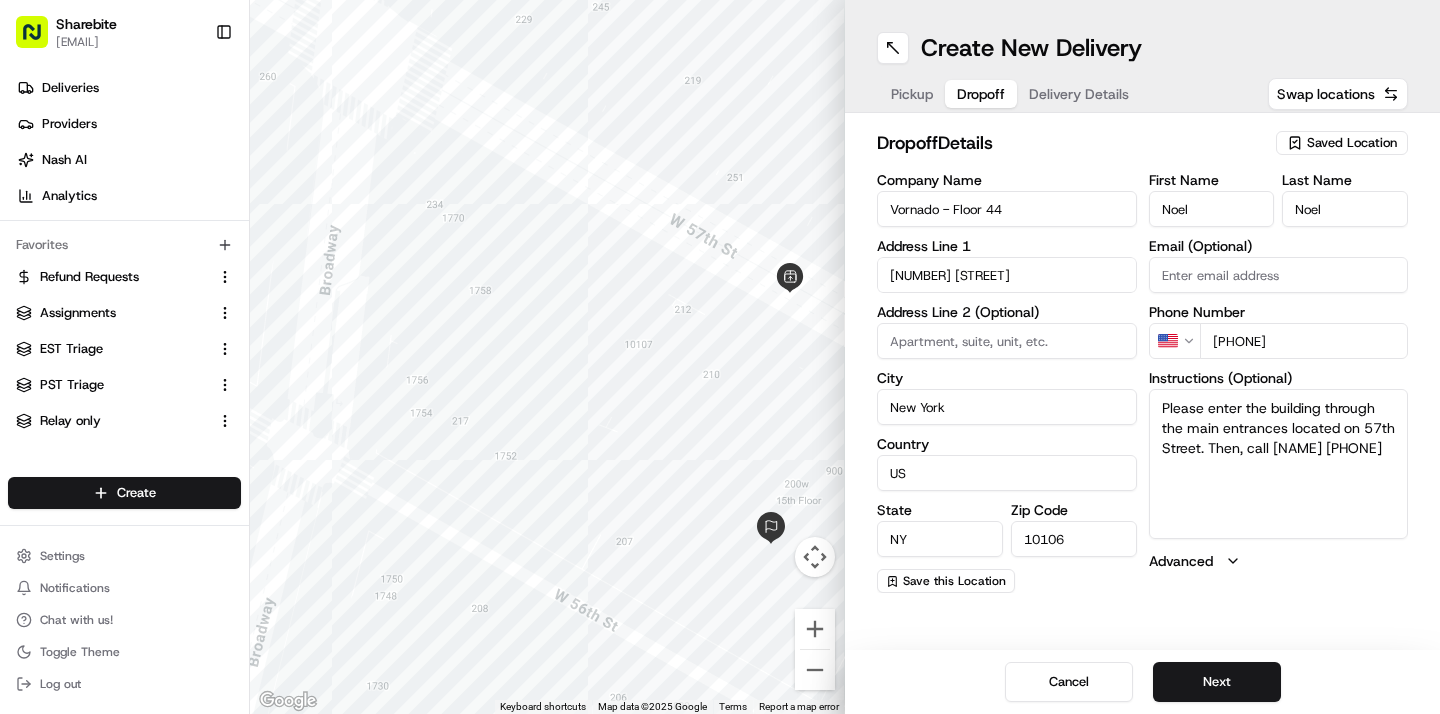 drag, startPoint x: 1344, startPoint y: 343, endPoint x: 1236, endPoint y: 342, distance: 108.00463 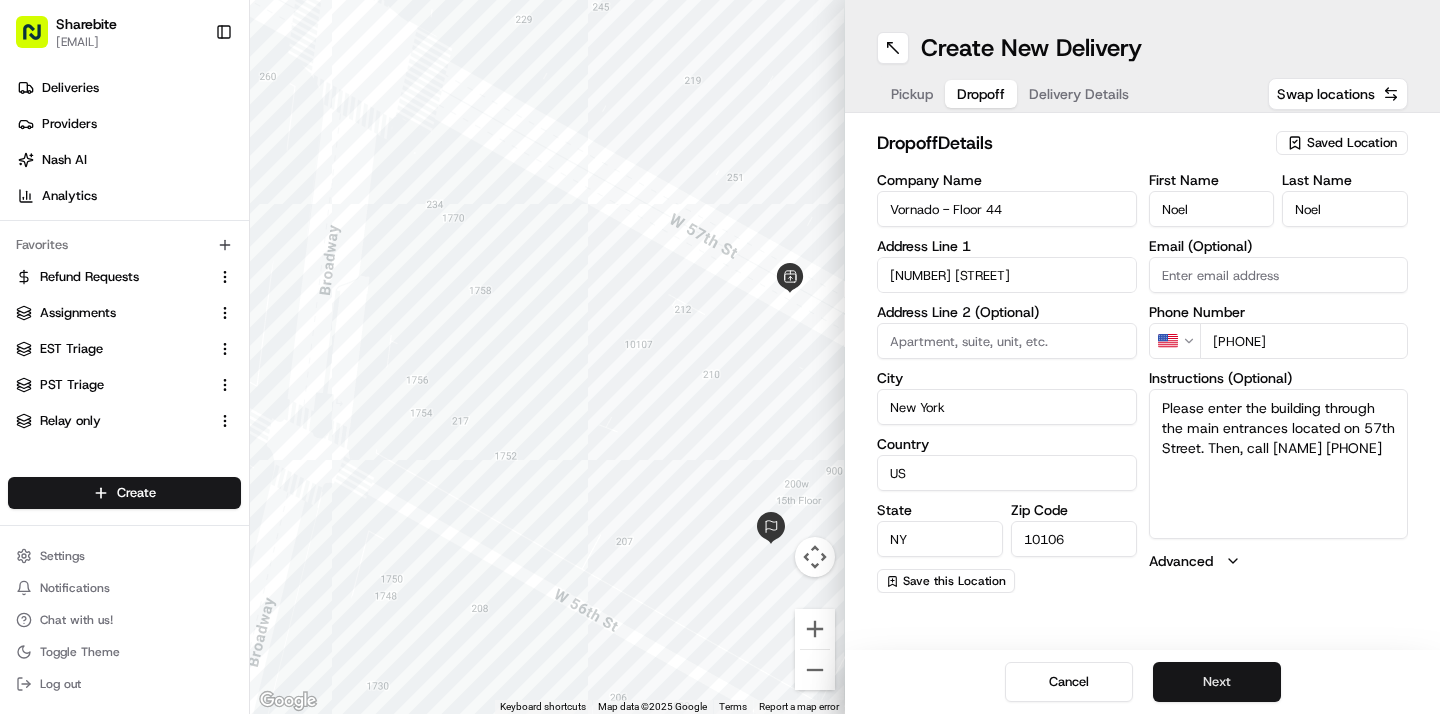 type on "Please enter the building through the main entrances located on 57th Street. Then, call [NAME] [PHONE]" 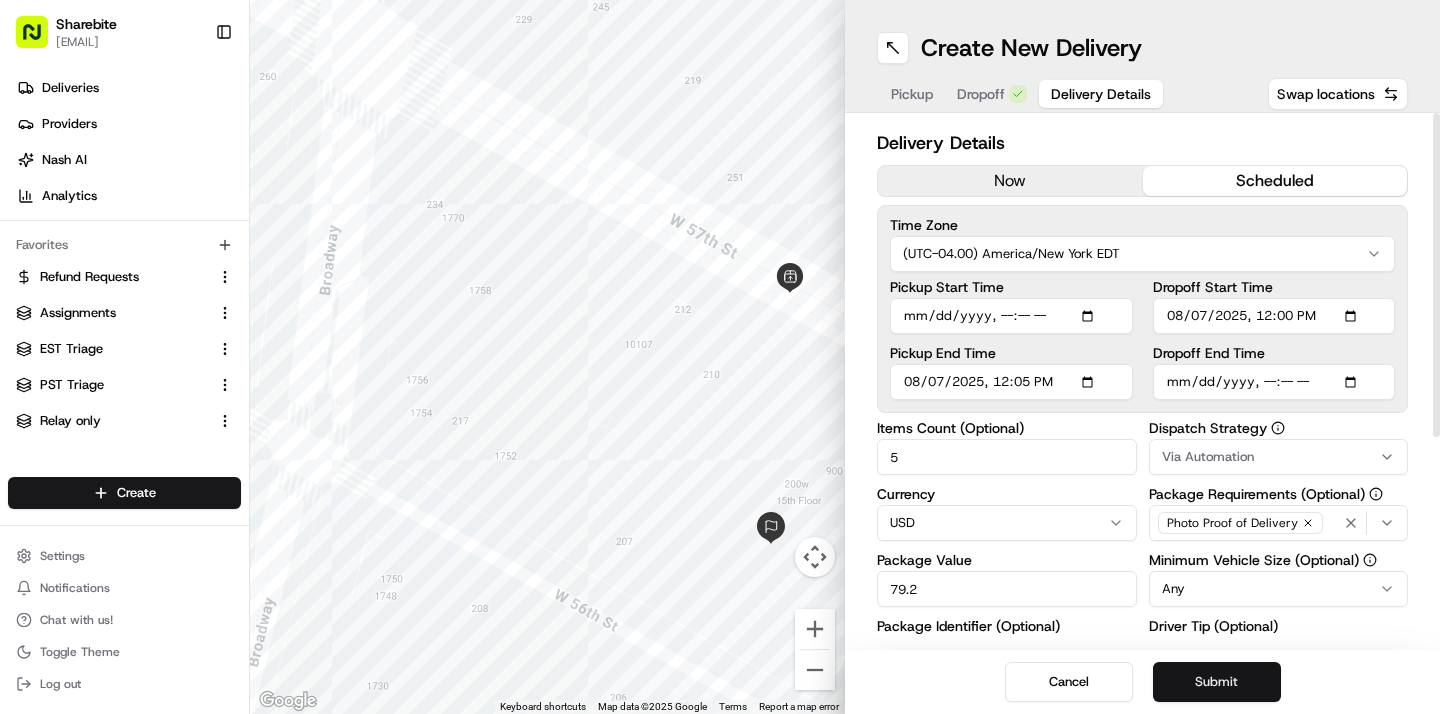 click on "Submit" at bounding box center (1217, 682) 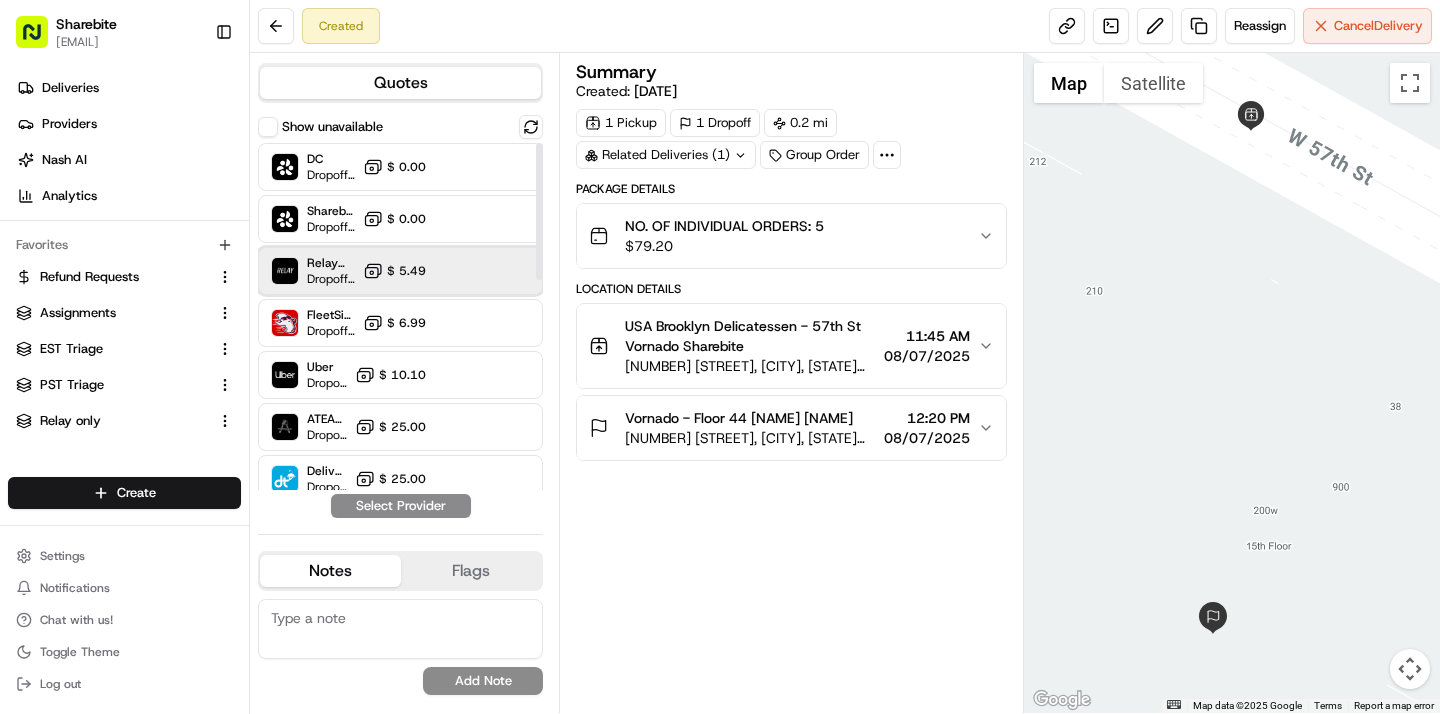 click on "Relay (On-Demand) - SB Dropoff ETA   - $   5.49" at bounding box center [400, 271] 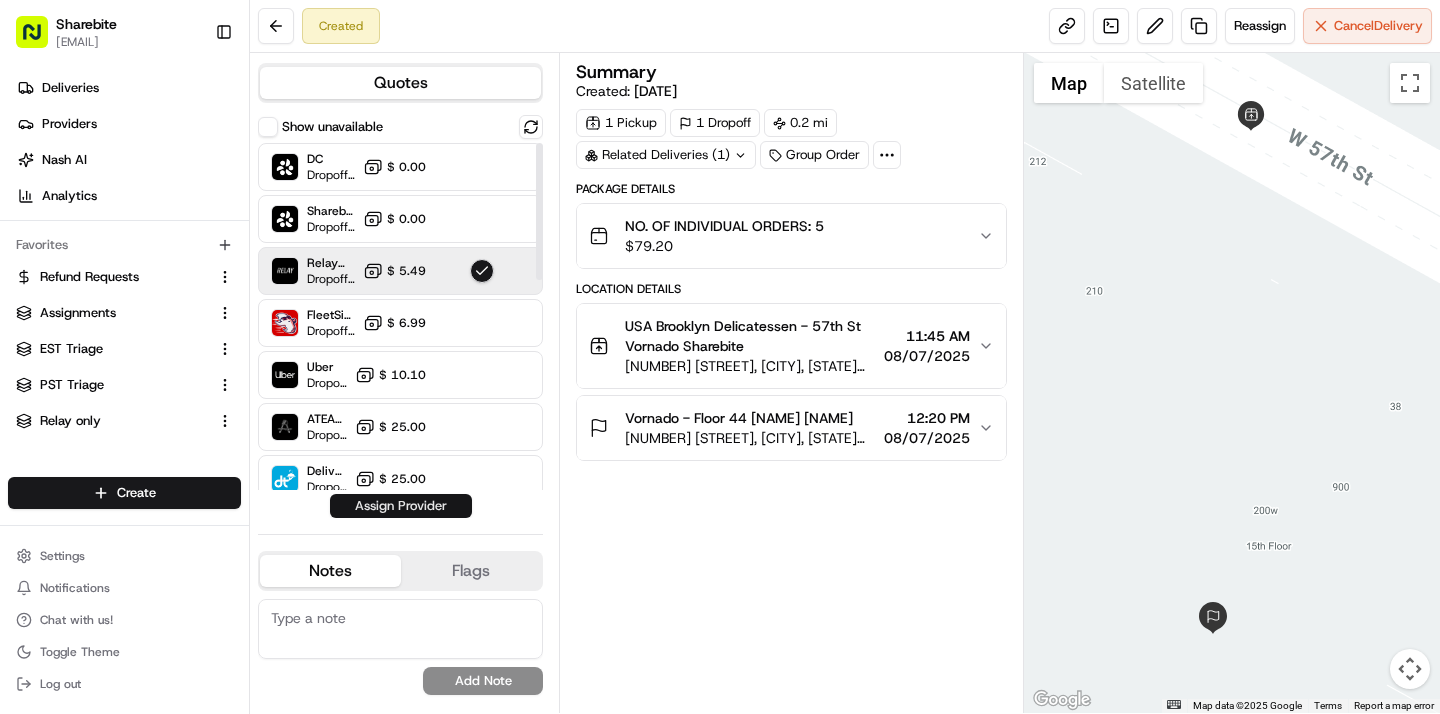 click on "Assign Provider" at bounding box center (401, 506) 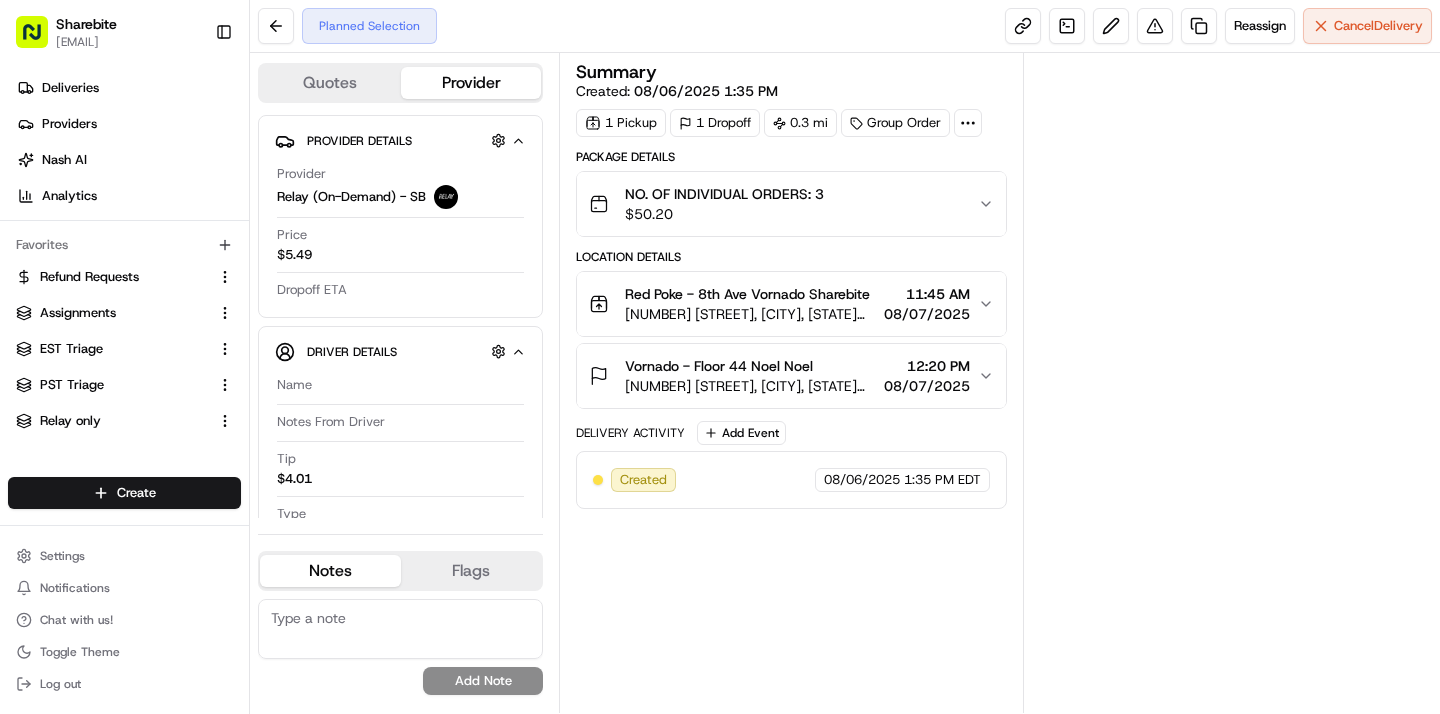scroll, scrollTop: 0, scrollLeft: 0, axis: both 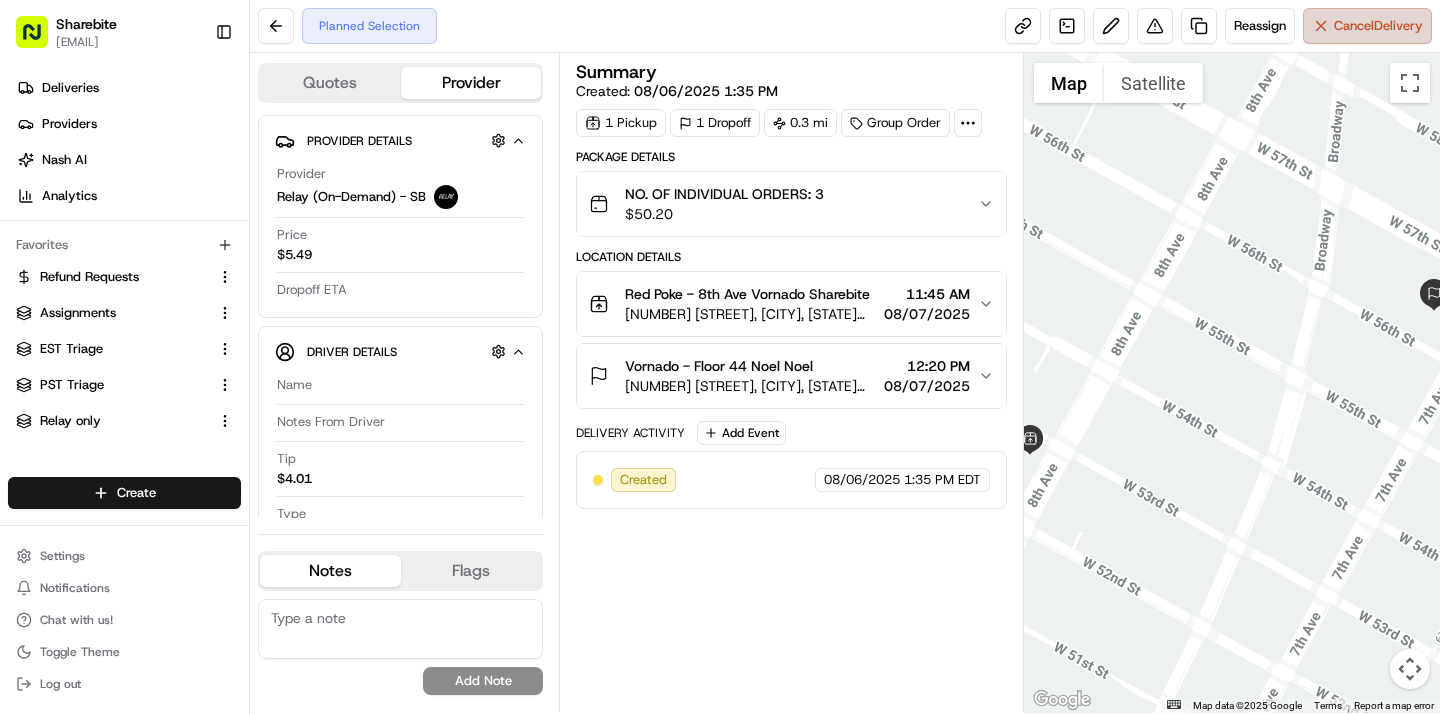 click on "Cancel  Delivery" at bounding box center (1367, 26) 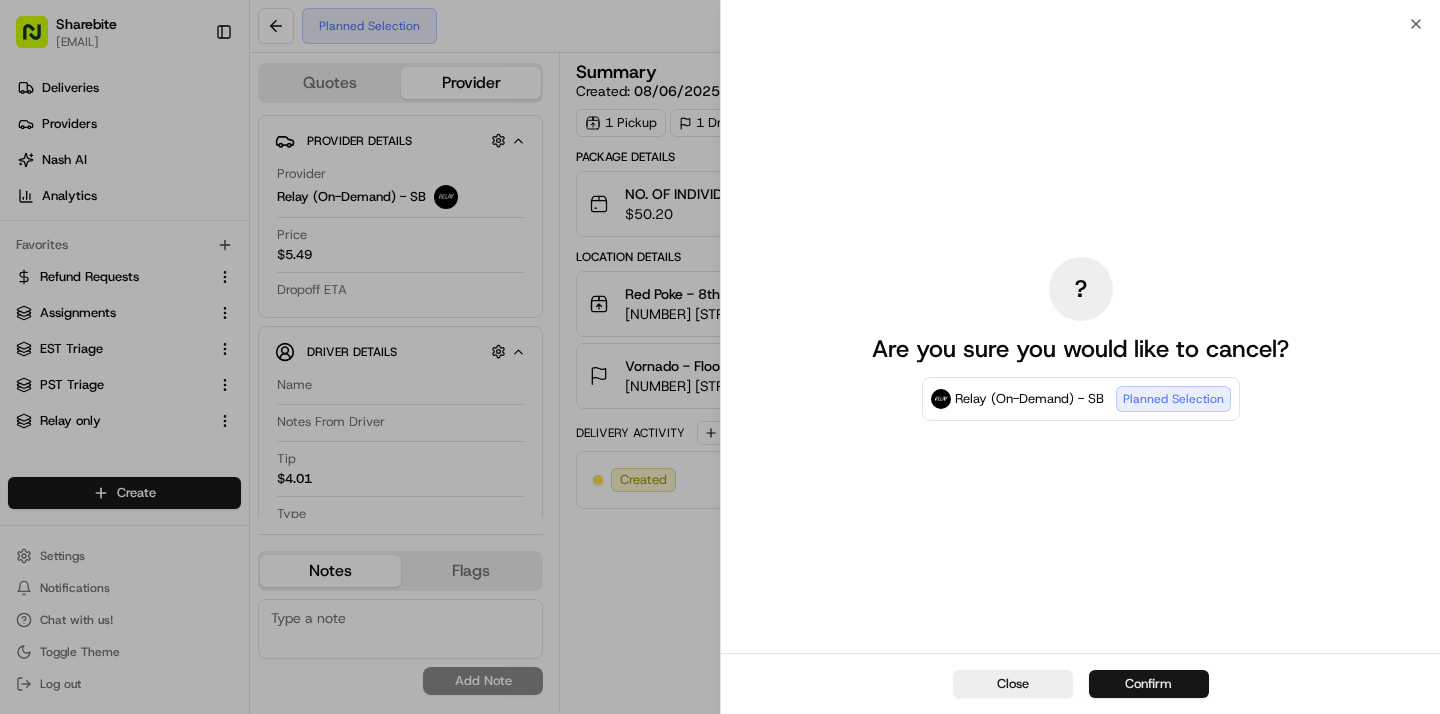click on "Confirm" at bounding box center [1149, 684] 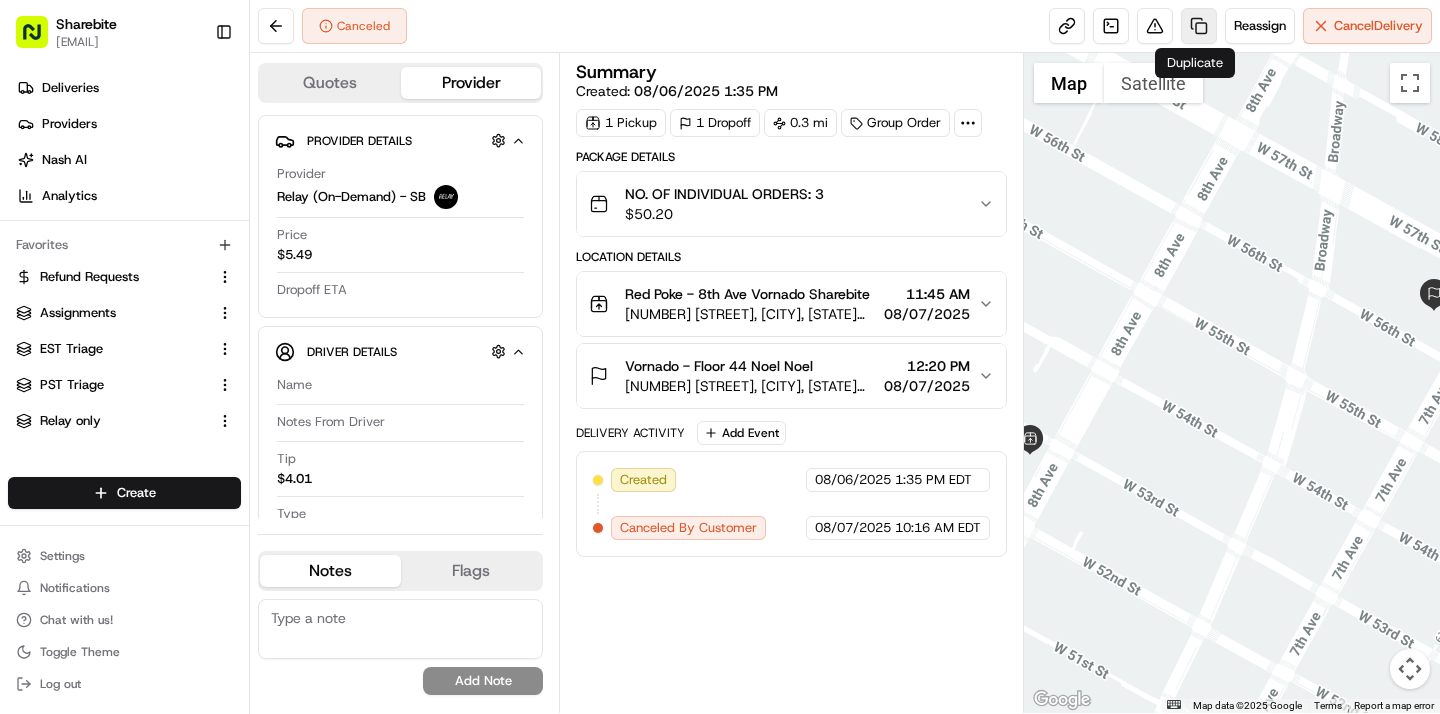 click at bounding box center (1199, 26) 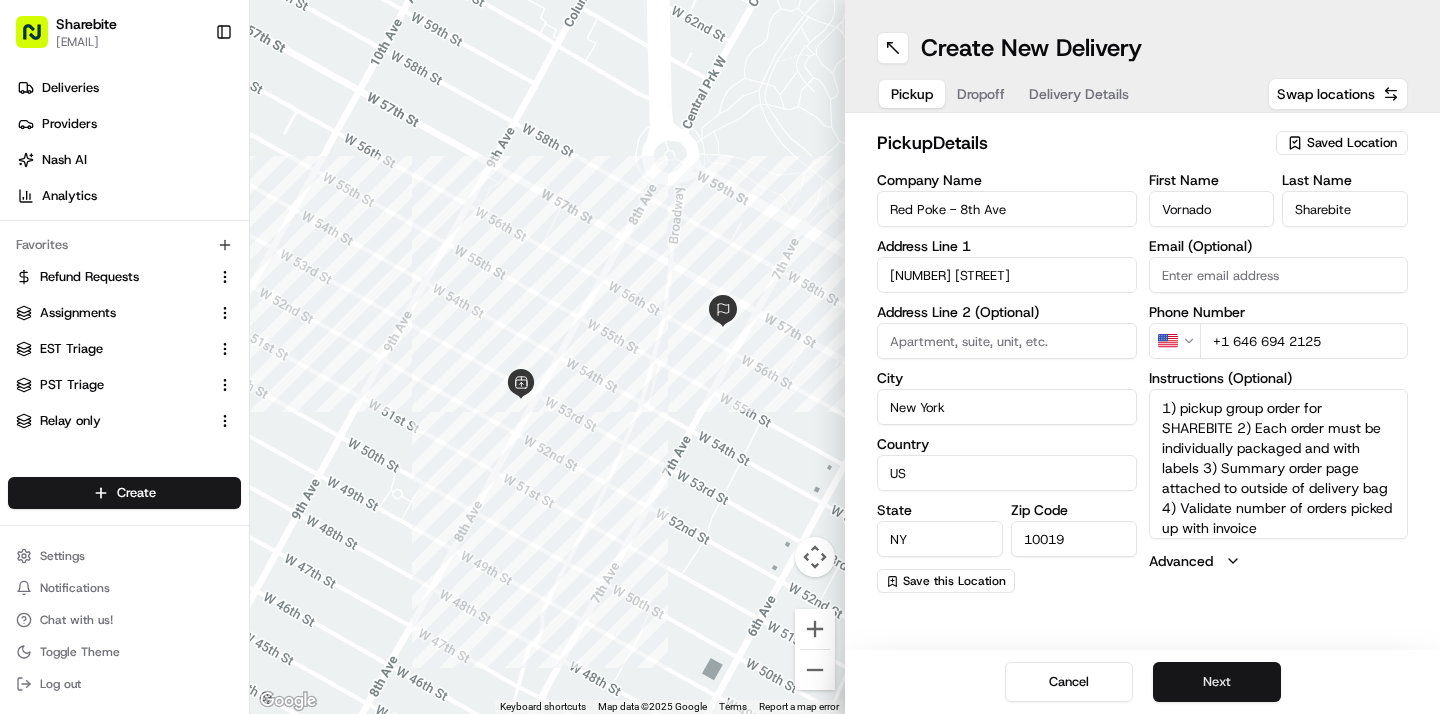 click on "Next" at bounding box center [1217, 682] 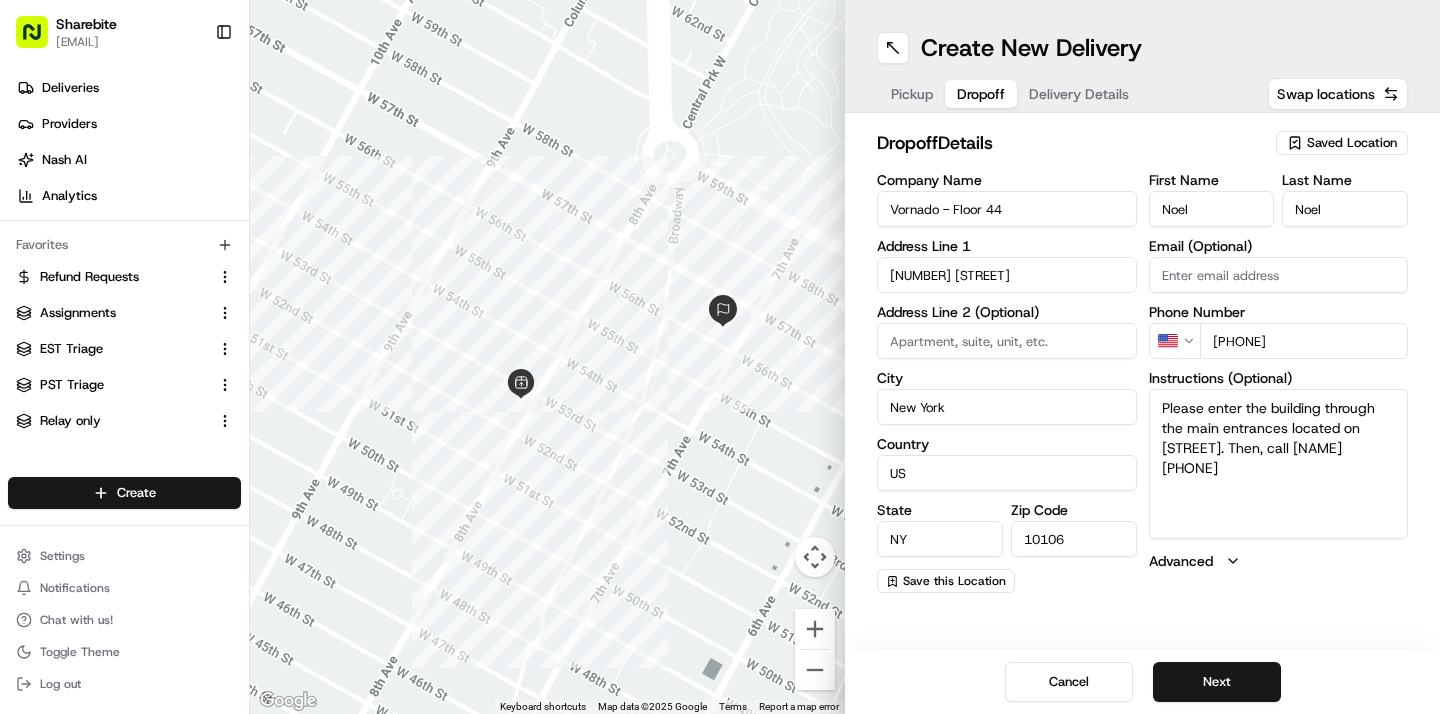 drag, startPoint x: 1325, startPoint y: 339, endPoint x: 1234, endPoint y: 346, distance: 91.26884 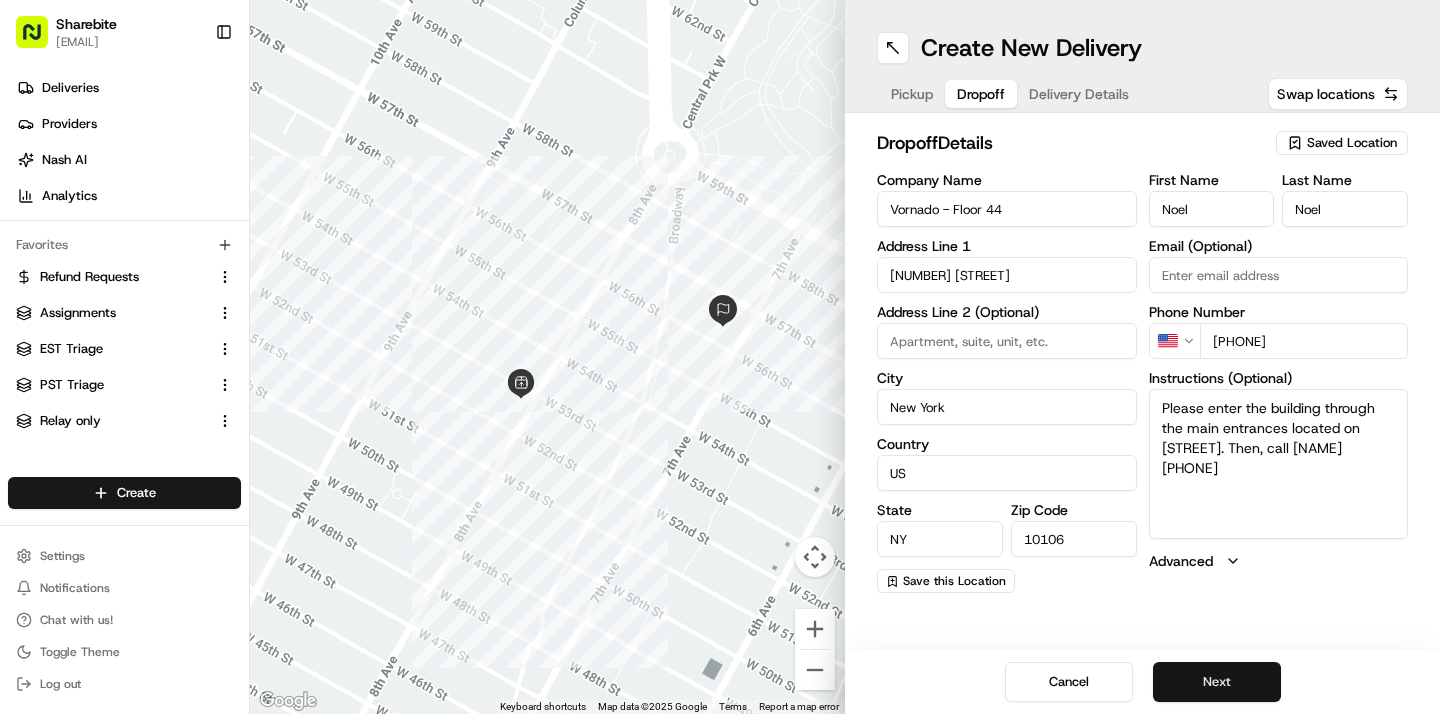 type on "Please enter the building through the main entrances located on [STREET]. Then, call [NAME] [PHONE]" 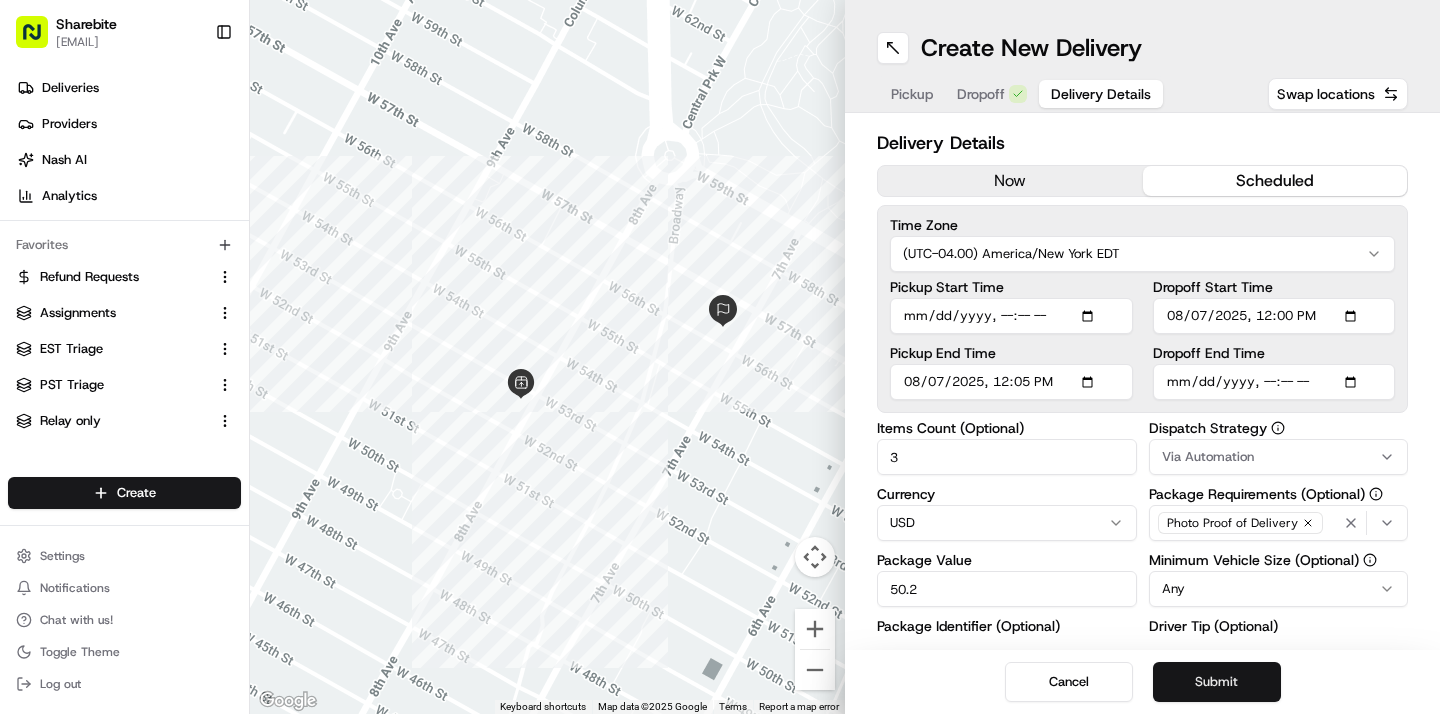 click on "Submit" at bounding box center [1217, 682] 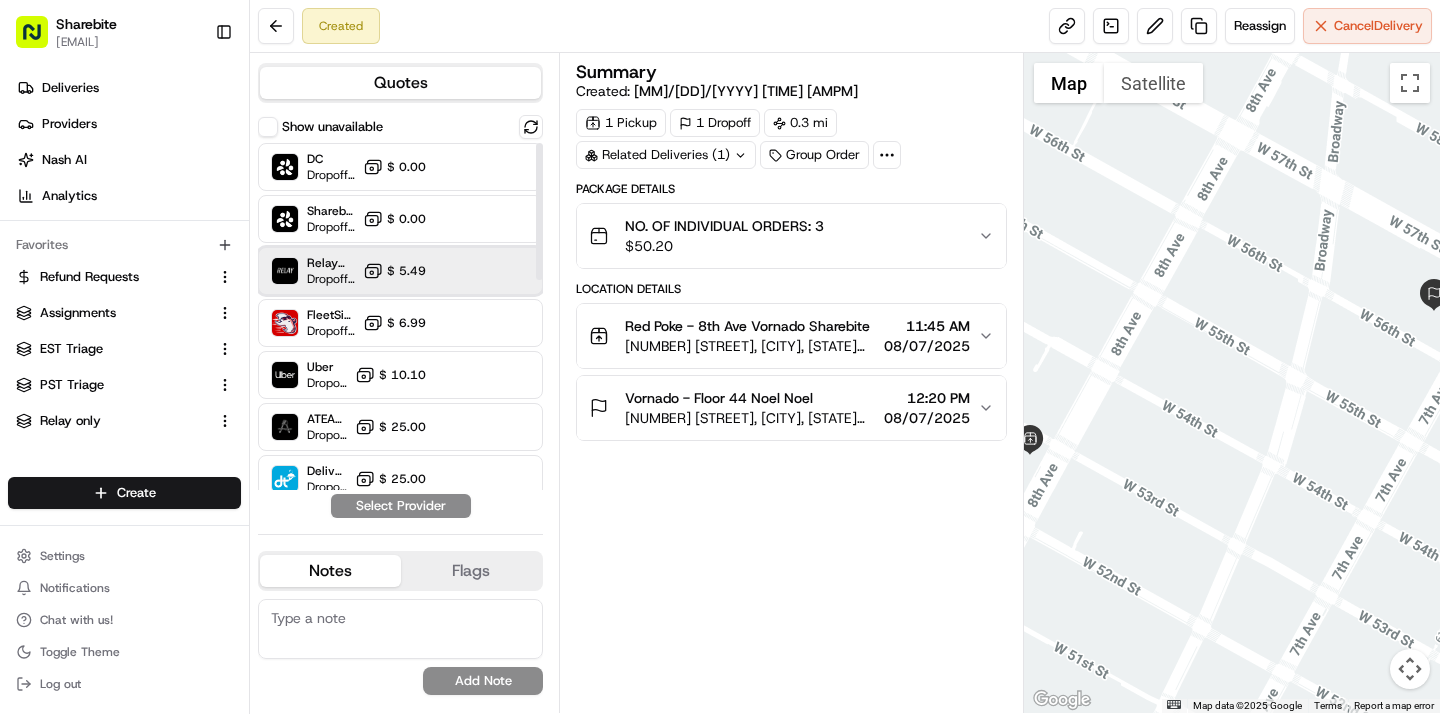 click at bounding box center (482, 271) 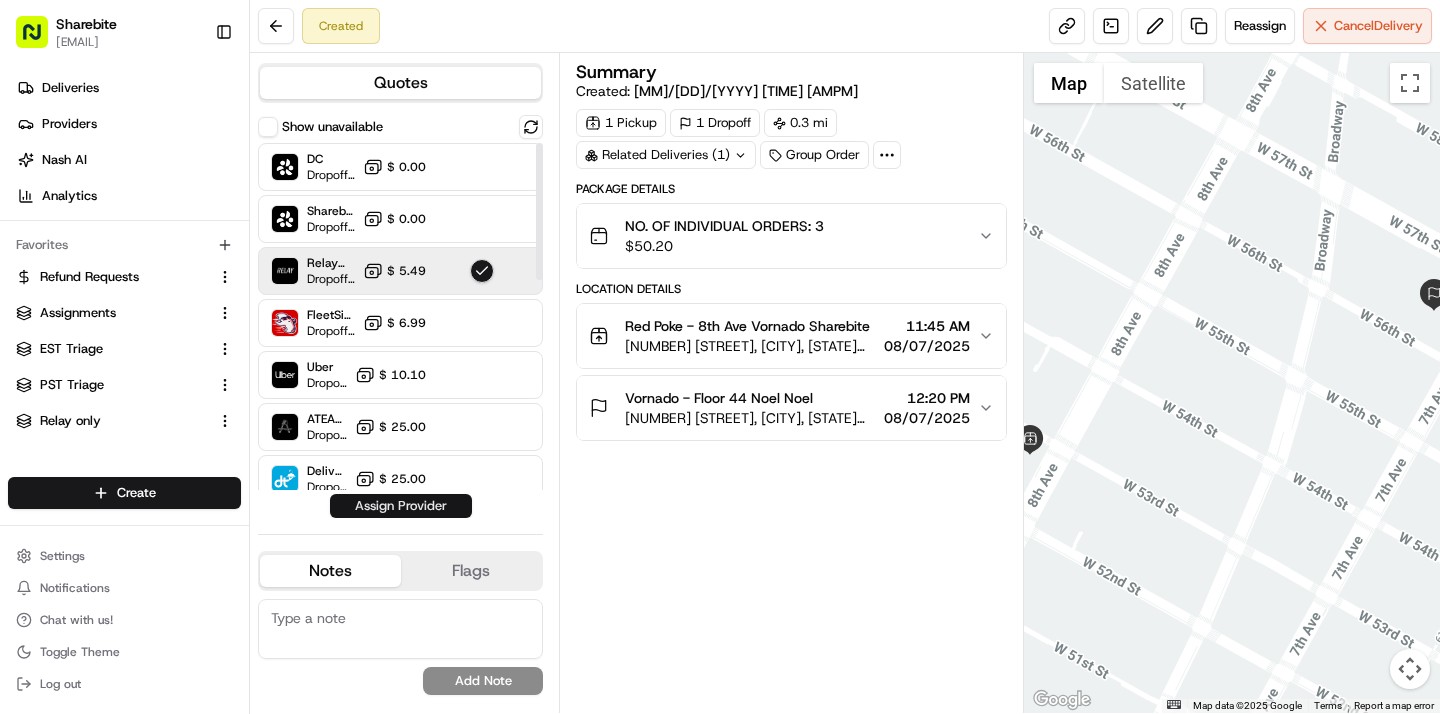 click on "Assign Provider" at bounding box center (401, 506) 